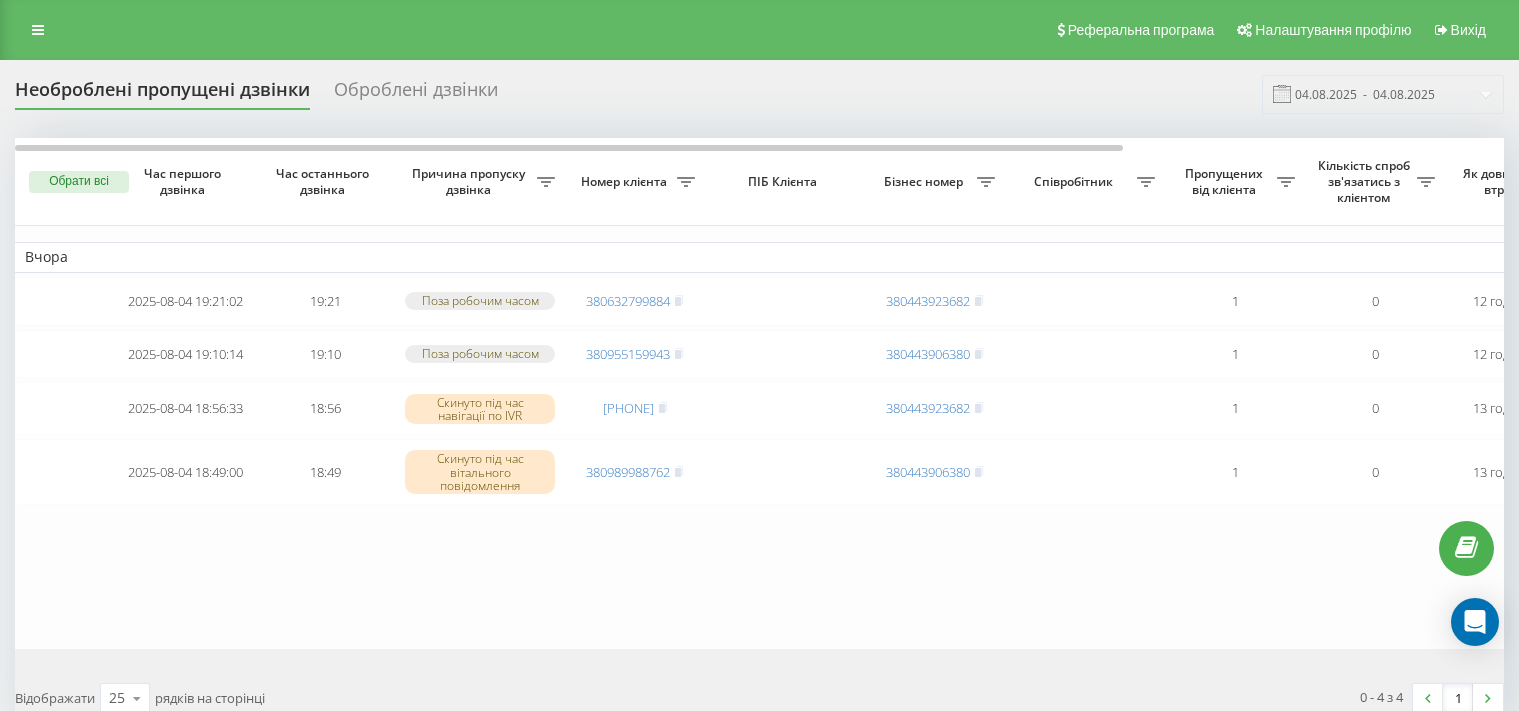 scroll, scrollTop: 0, scrollLeft: 0, axis: both 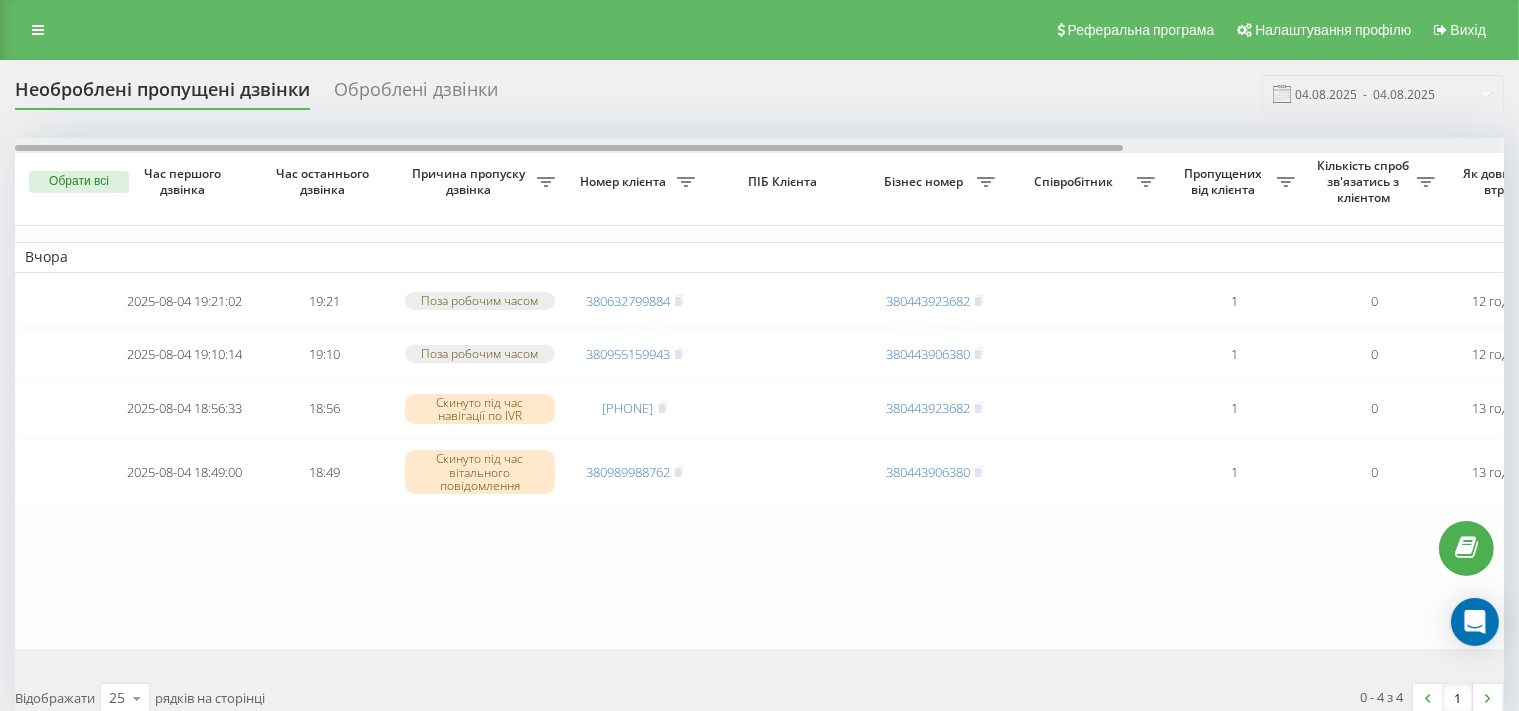 drag, startPoint x: 587, startPoint y: 147, endPoint x: 562, endPoint y: 126, distance: 32.649654 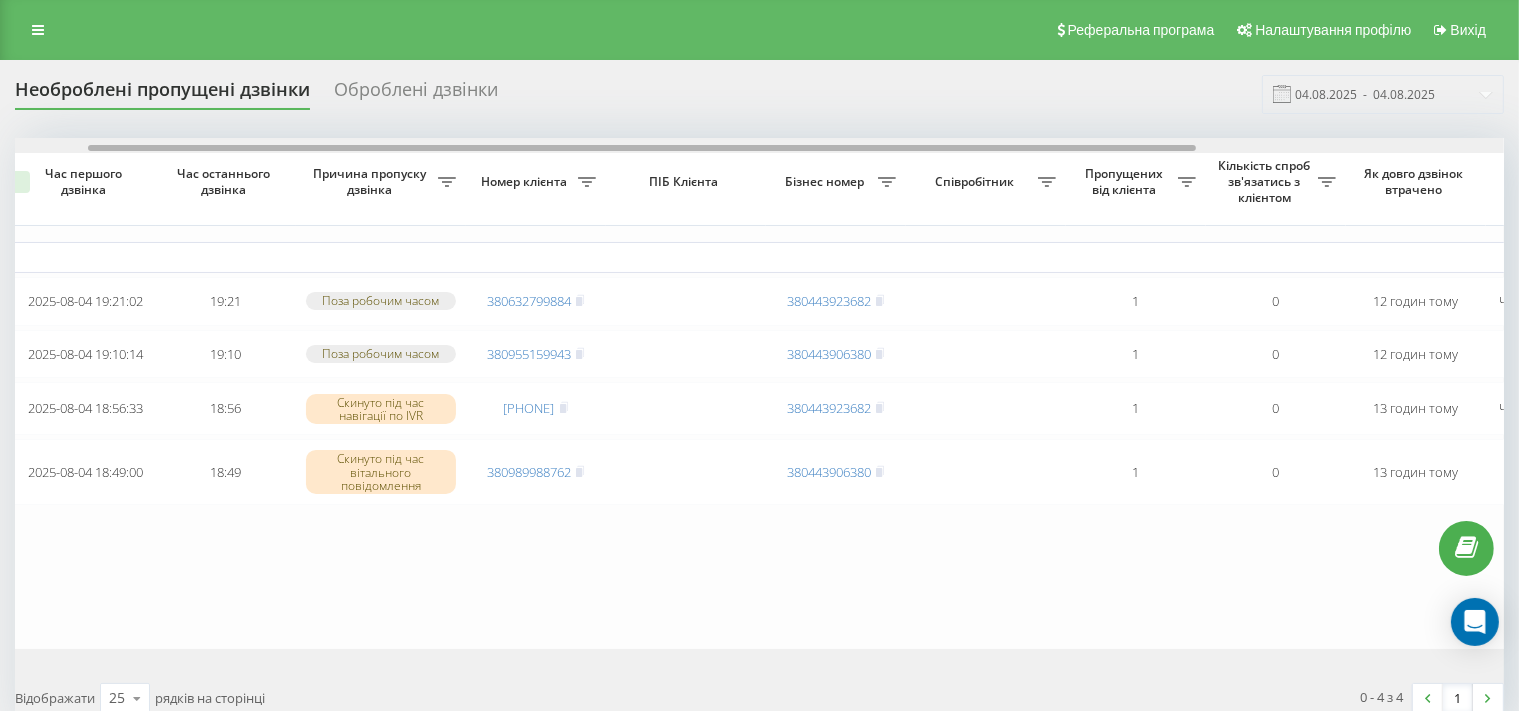 scroll, scrollTop: 0, scrollLeft: 0, axis: both 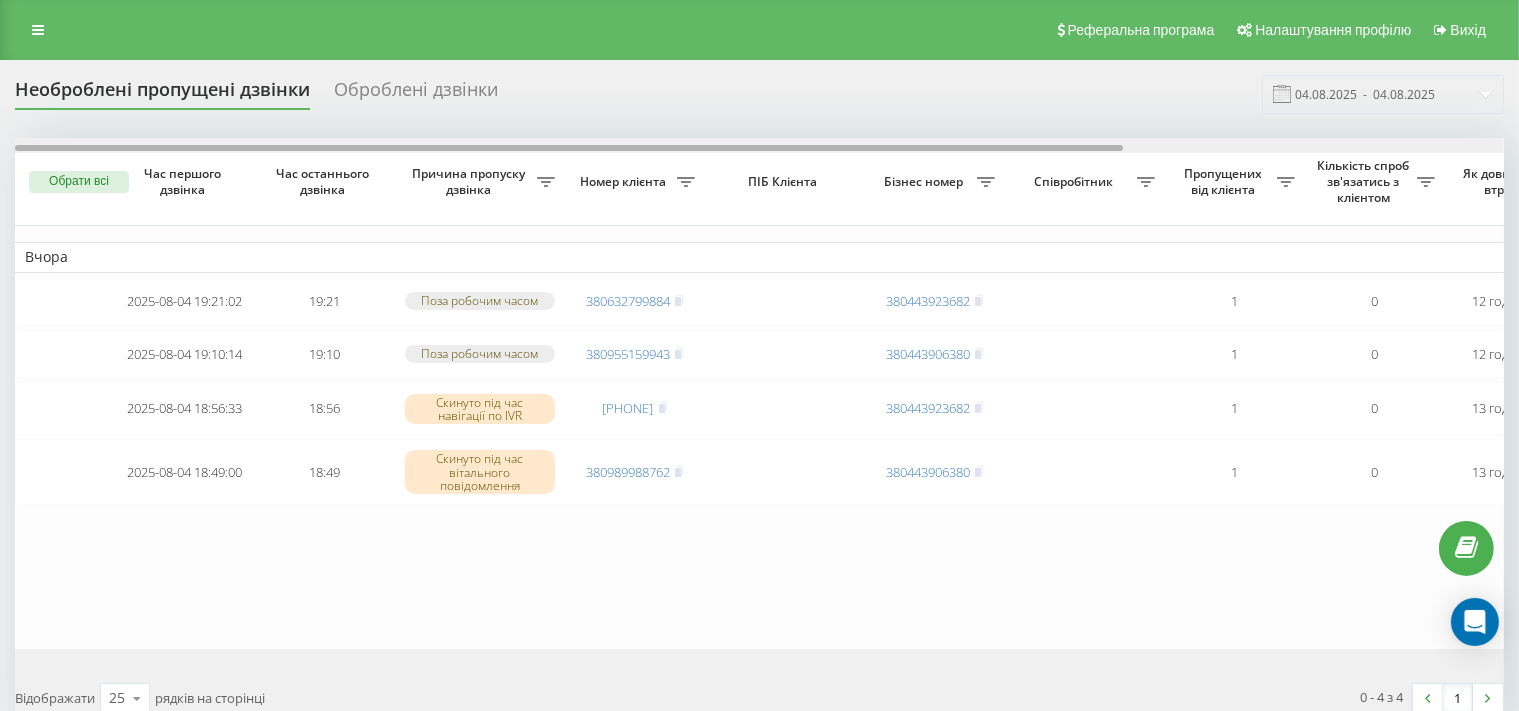 drag, startPoint x: 550, startPoint y: 146, endPoint x: 168, endPoint y: 219, distance: 388.9126 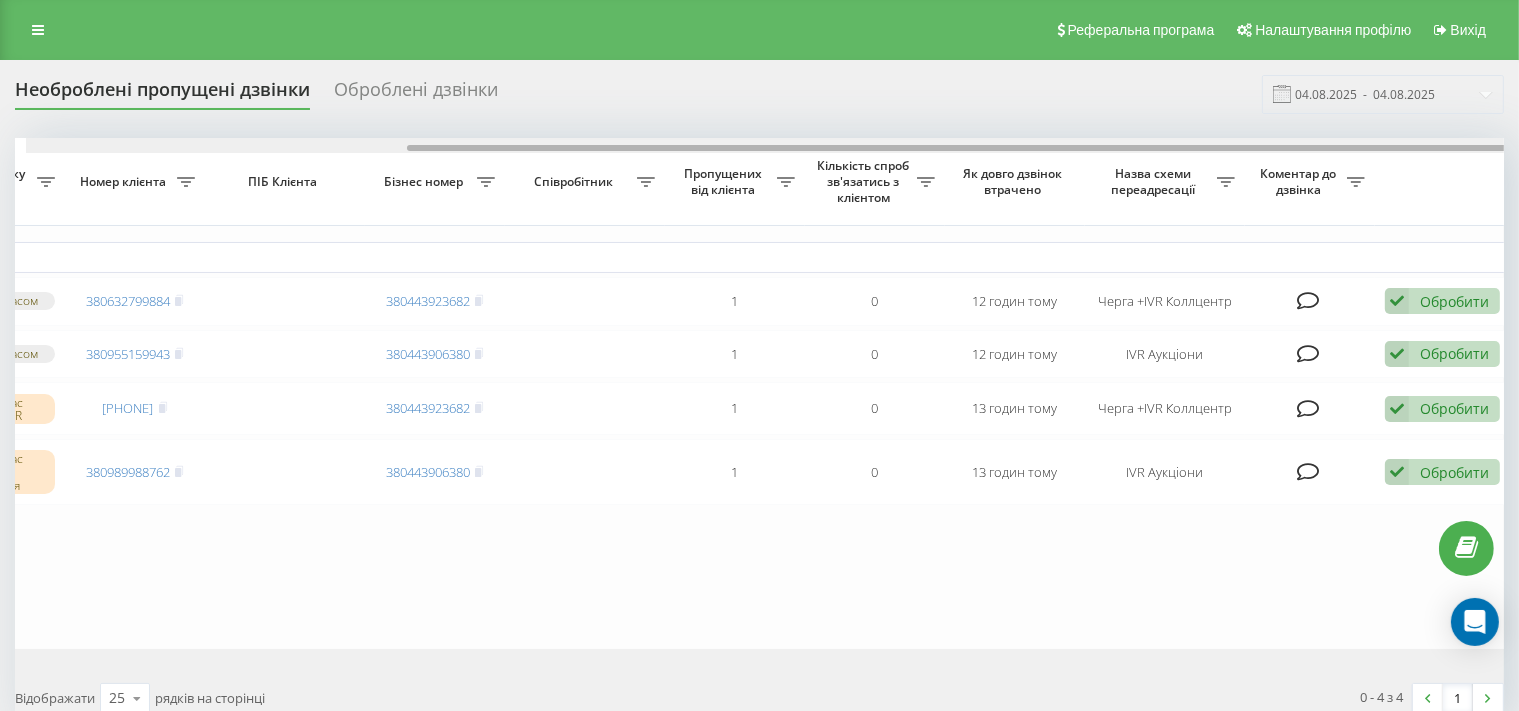 scroll, scrollTop: 0, scrollLeft: 511, axis: horizontal 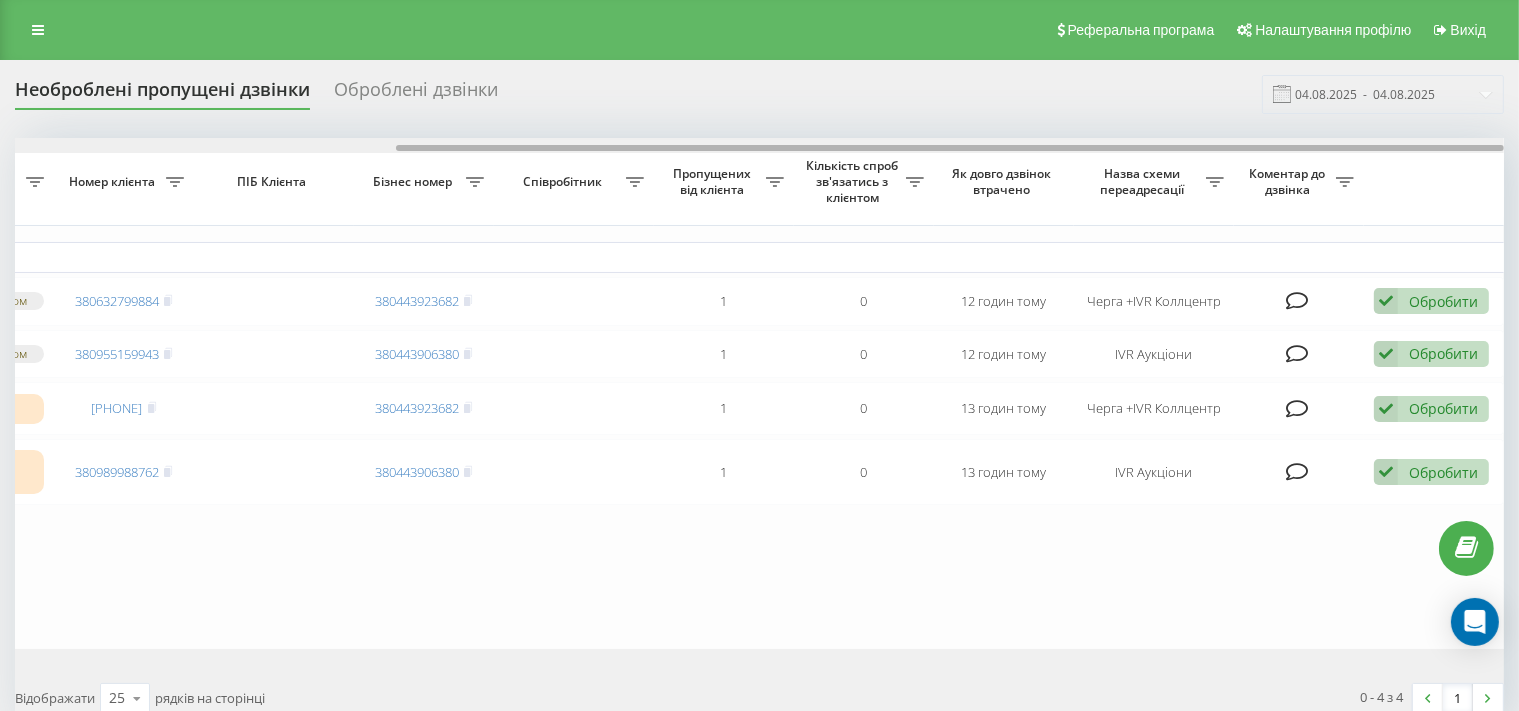 drag, startPoint x: 662, startPoint y: 150, endPoint x: 1118, endPoint y: 130, distance: 456.4384 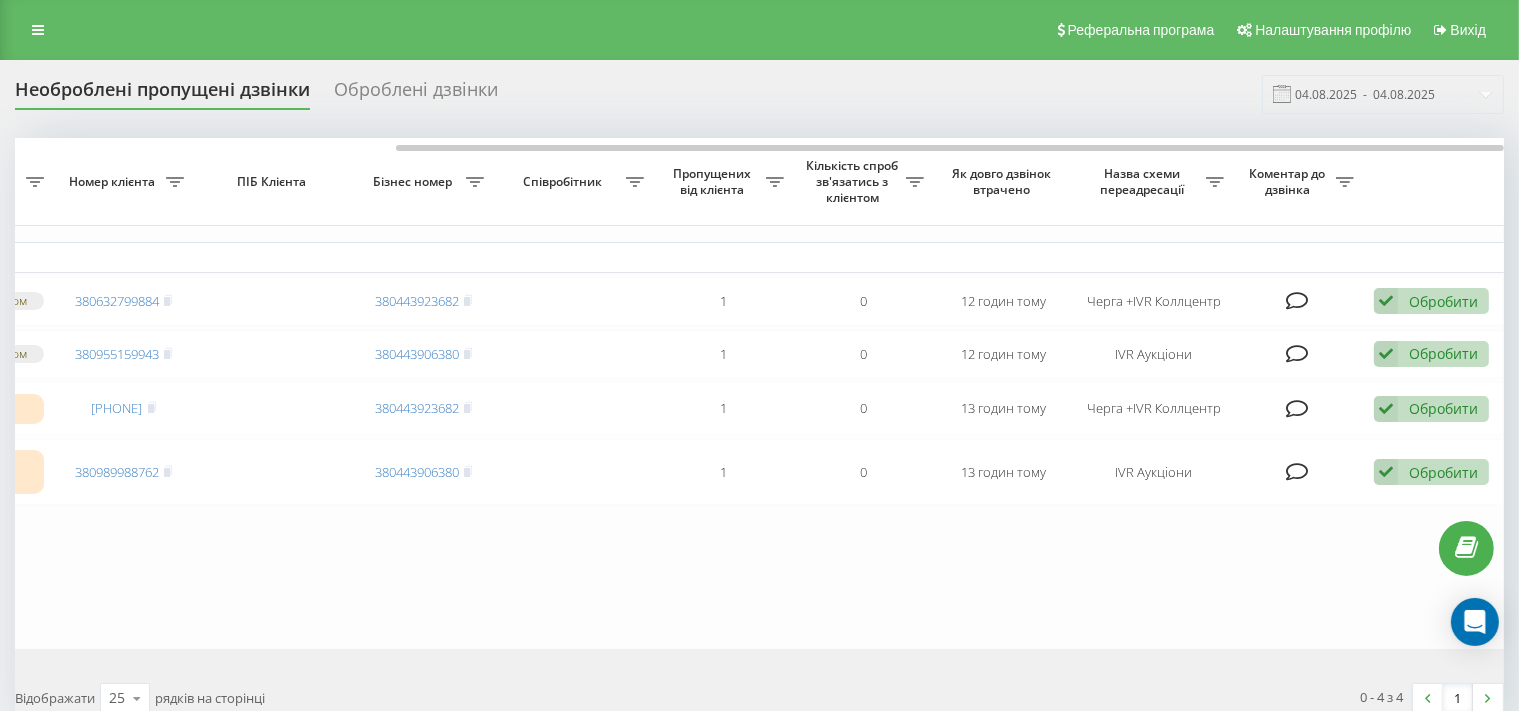 click at bounding box center (38, 30) 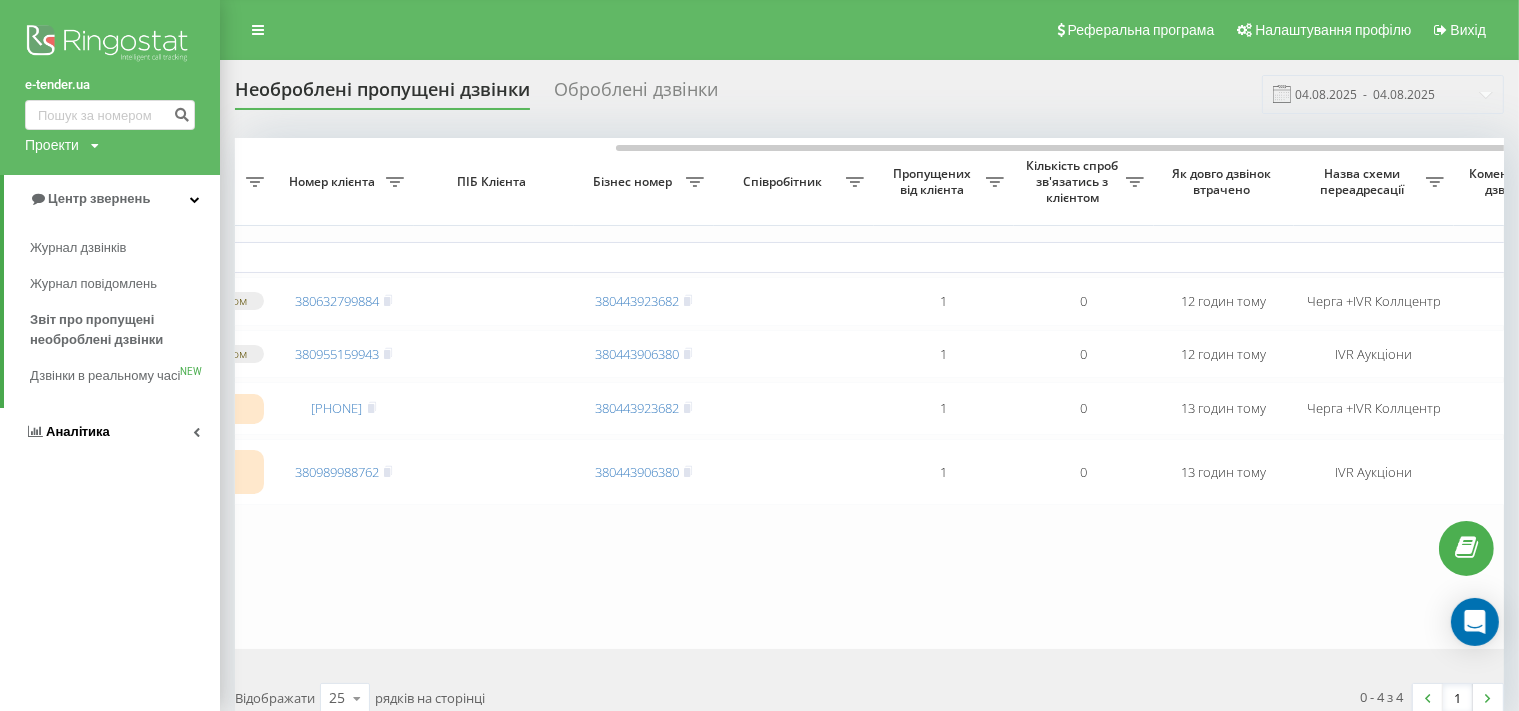 click on "Аналiтика" at bounding box center (78, 431) 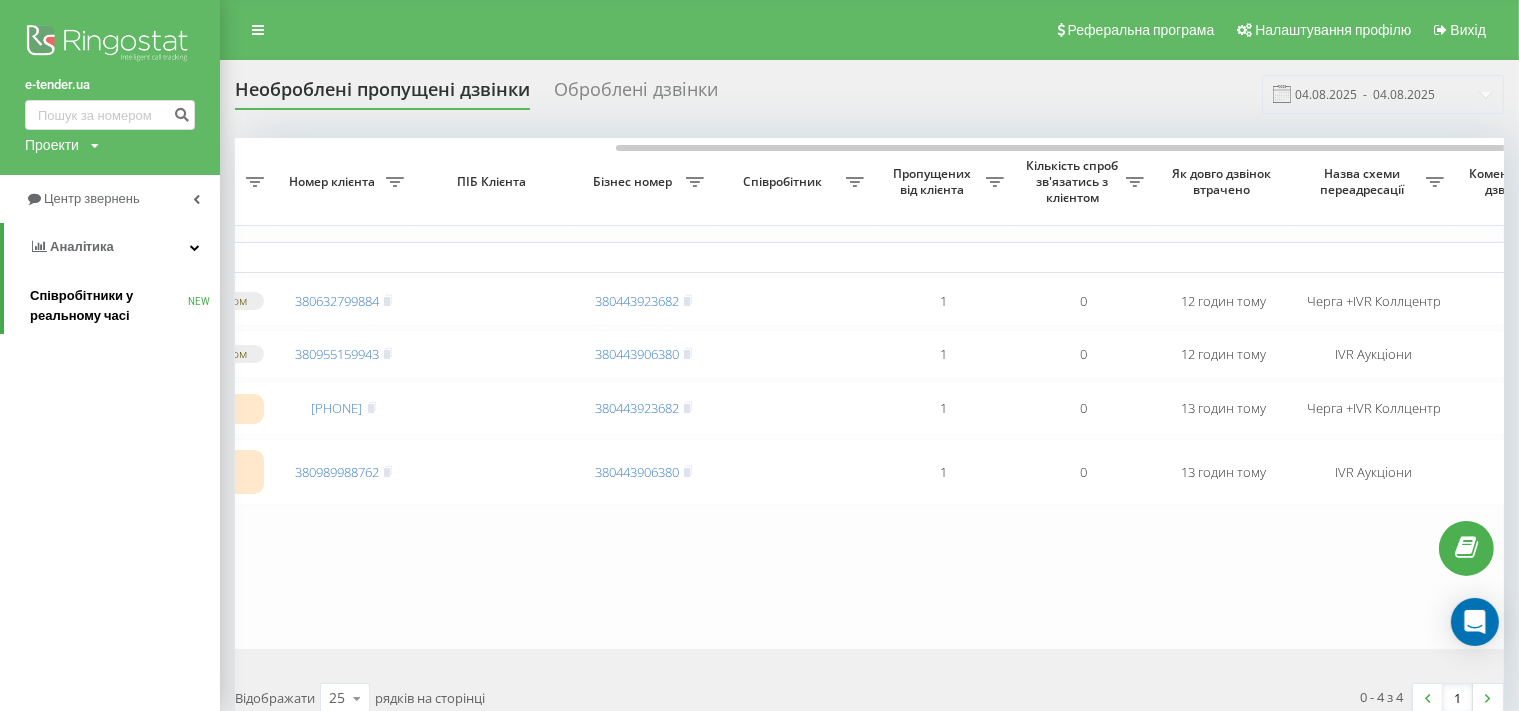 click on "Співробітники у реальному часі" at bounding box center [109, 306] 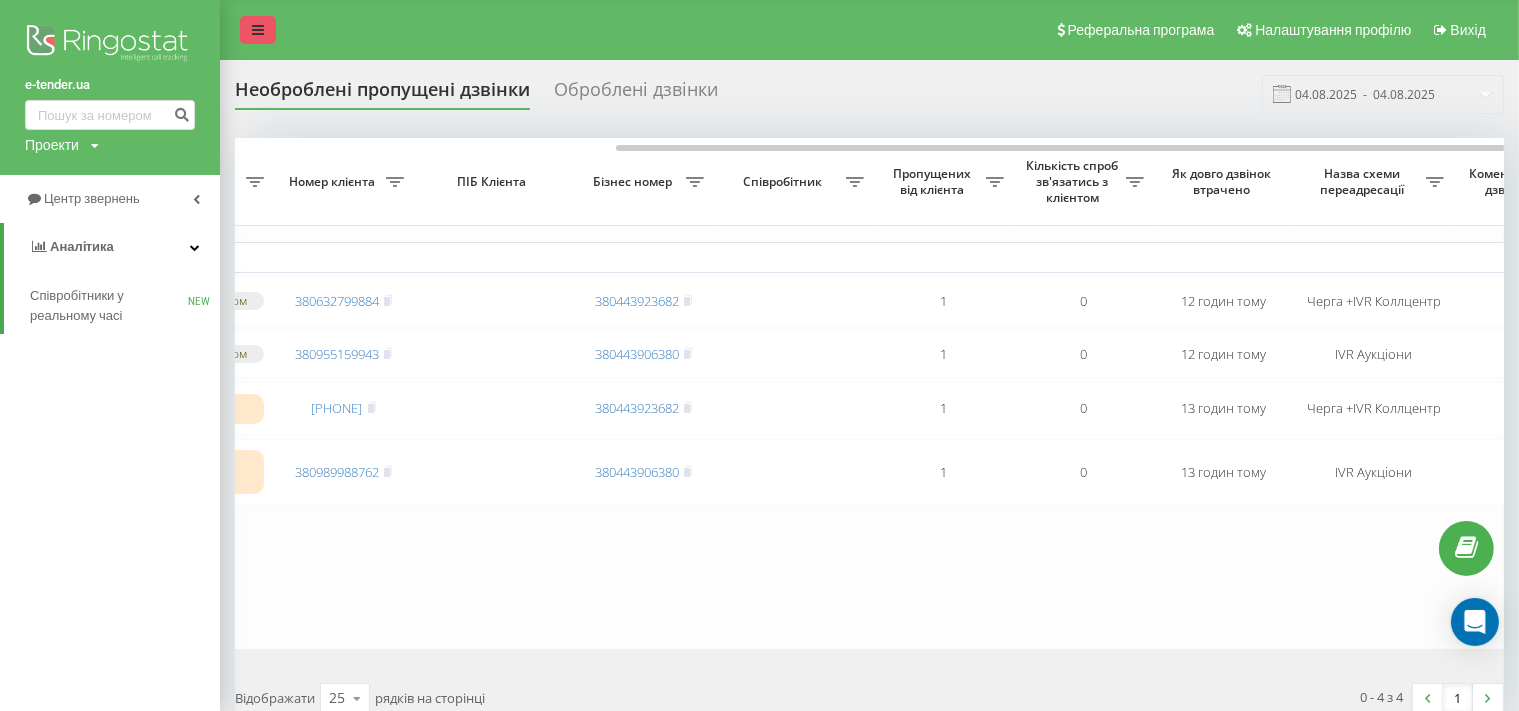 click at bounding box center (258, 30) 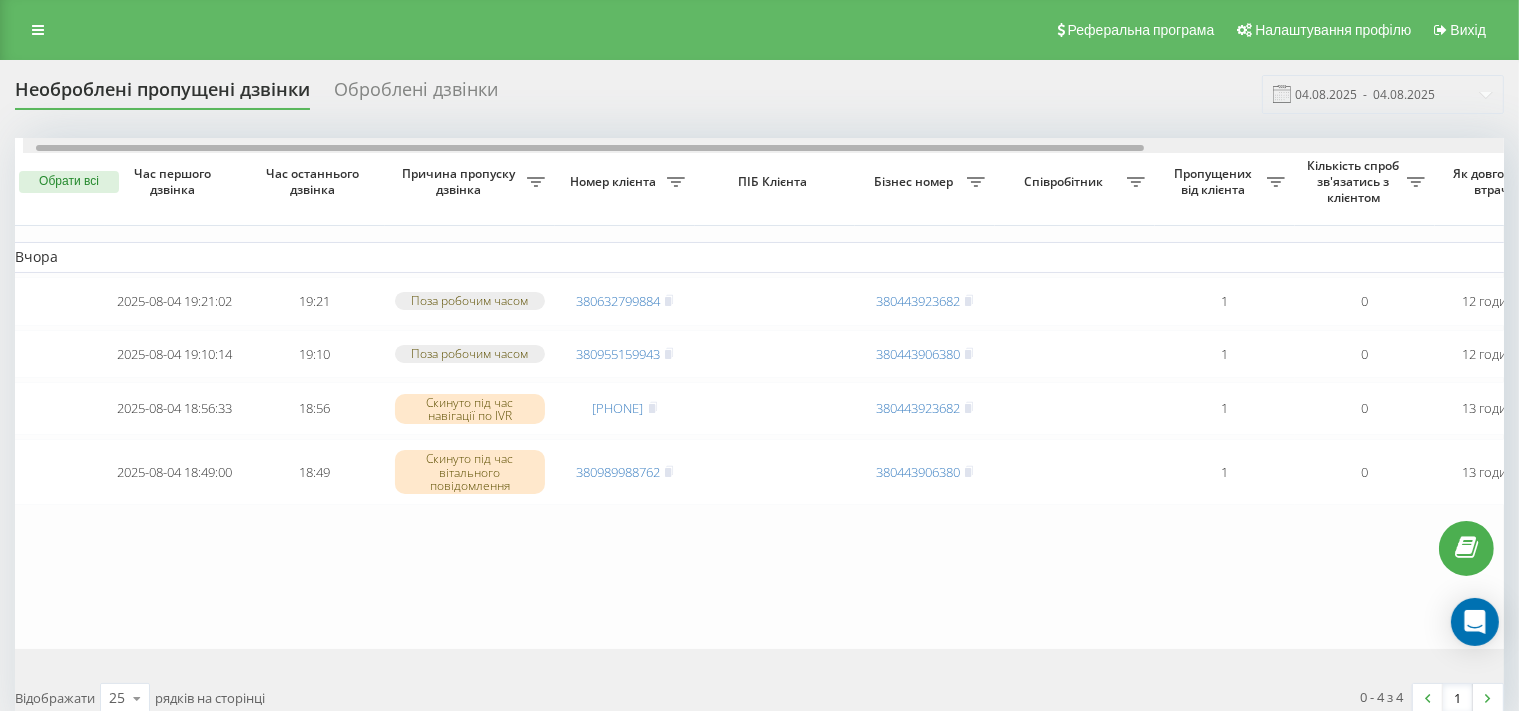 scroll, scrollTop: 0, scrollLeft: 0, axis: both 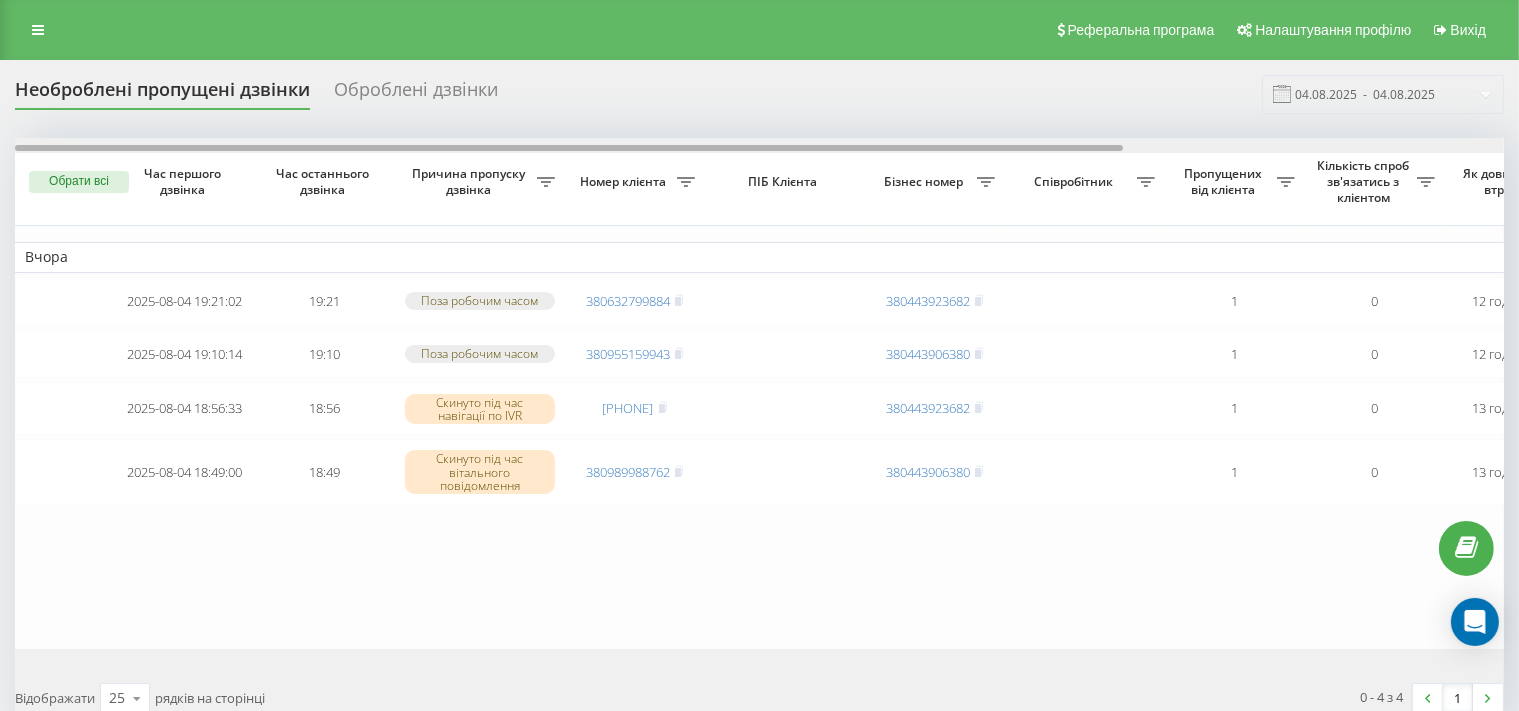 drag, startPoint x: 436, startPoint y: 147, endPoint x: 70, endPoint y: 138, distance: 366.11063 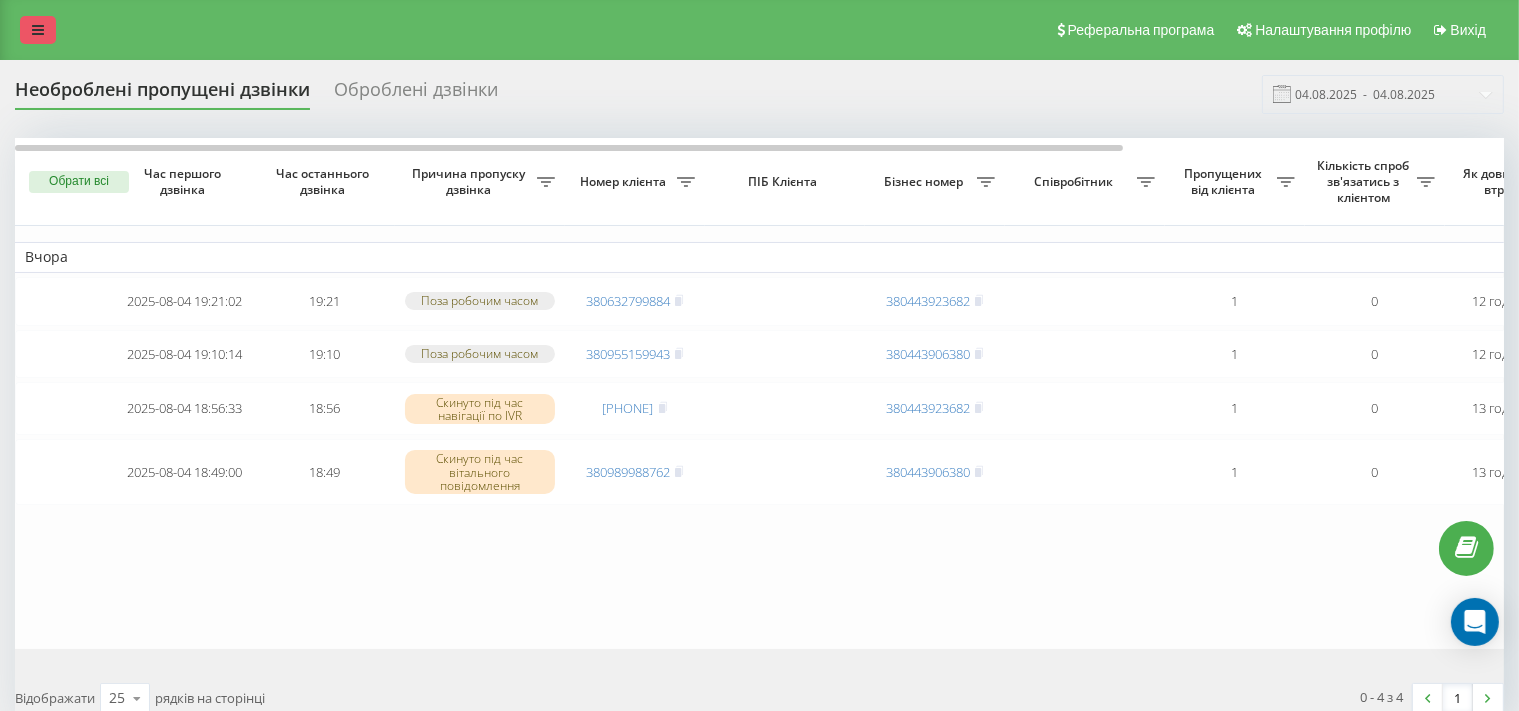 click at bounding box center (38, 30) 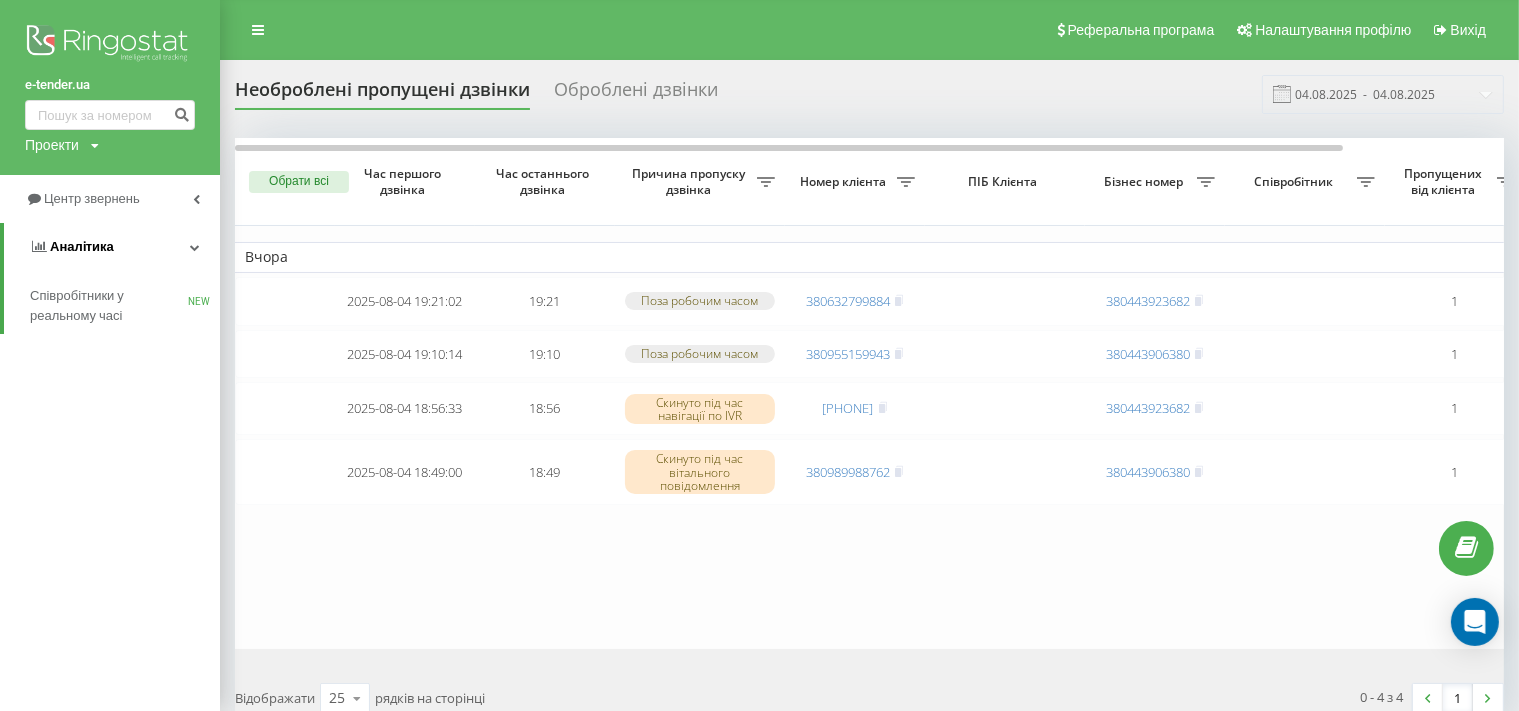 click on "Аналiтика" at bounding box center (82, 246) 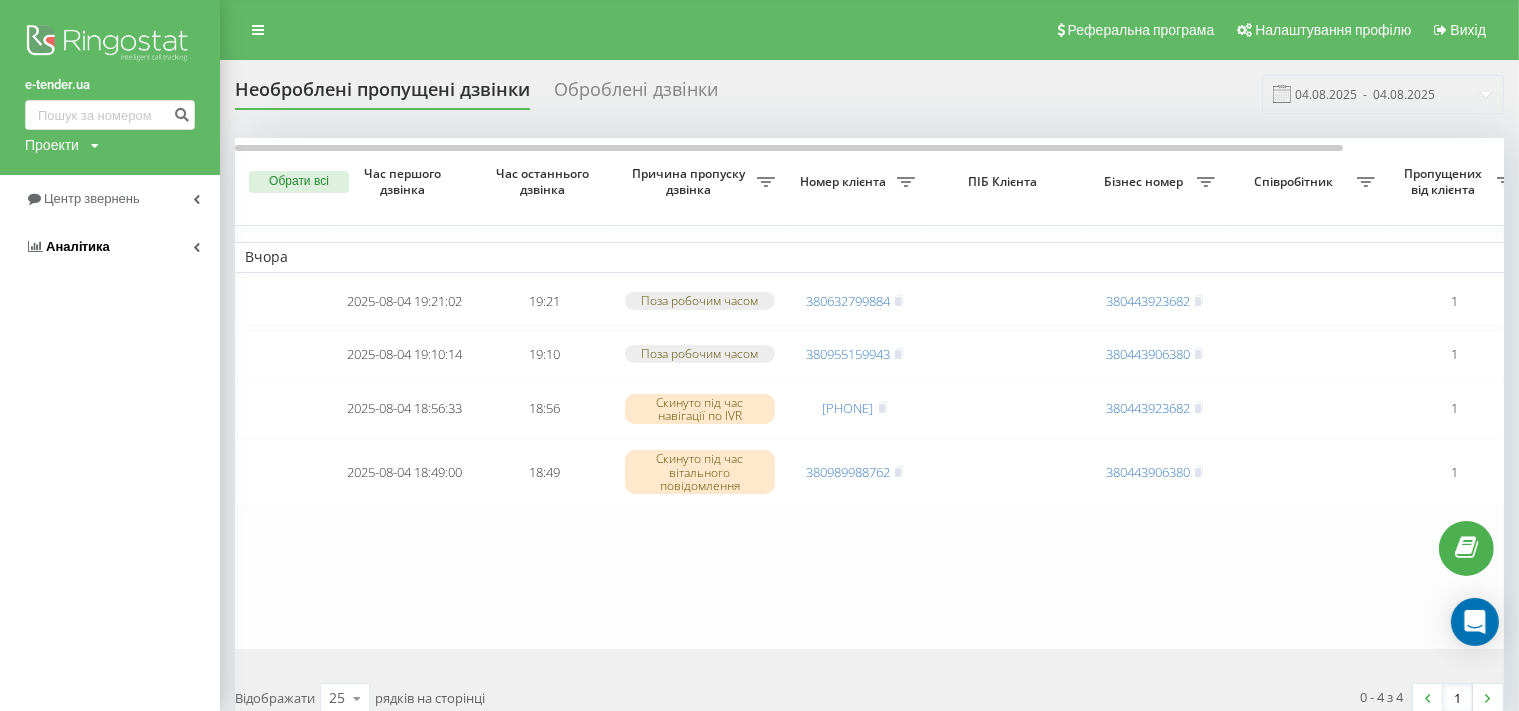 click on "Аналiтика" at bounding box center [78, 246] 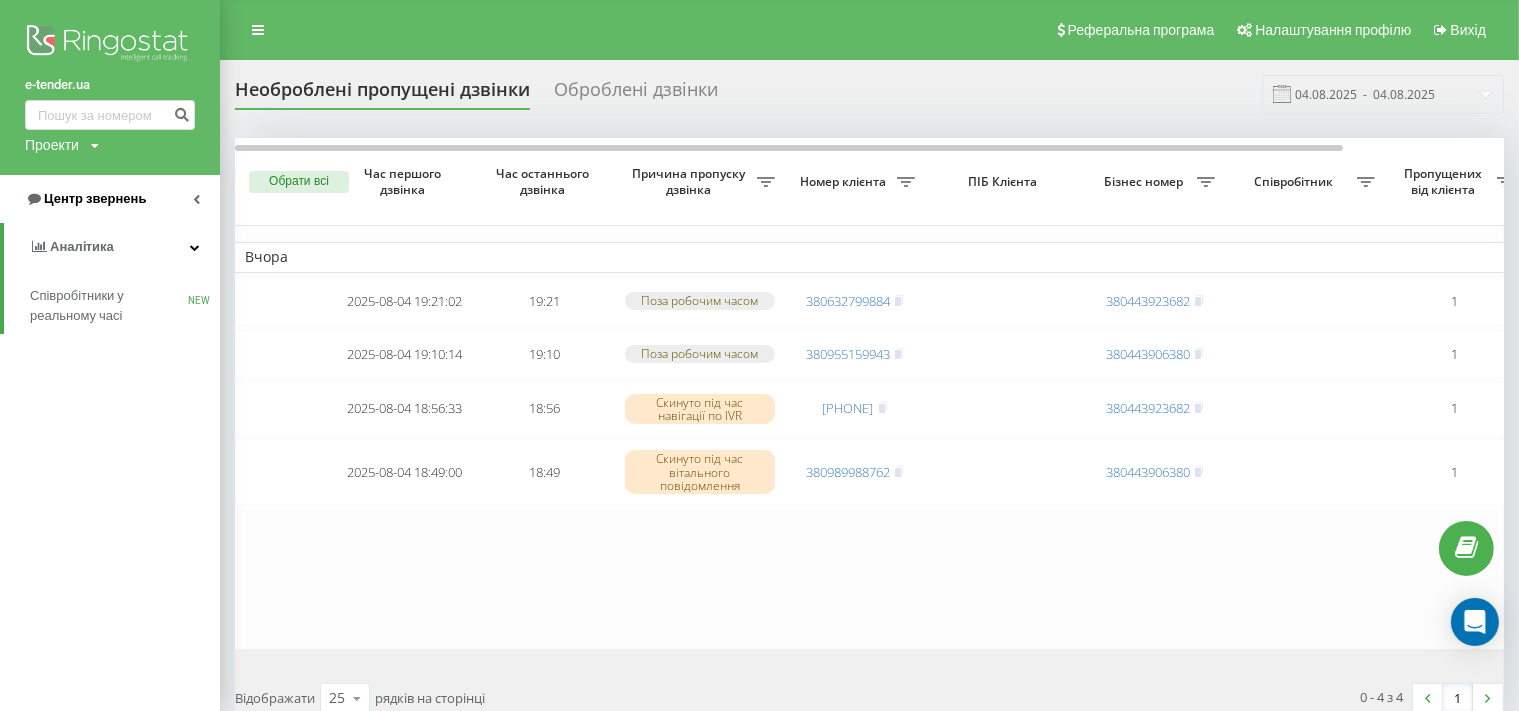 click on "Центр звернень" at bounding box center (95, 198) 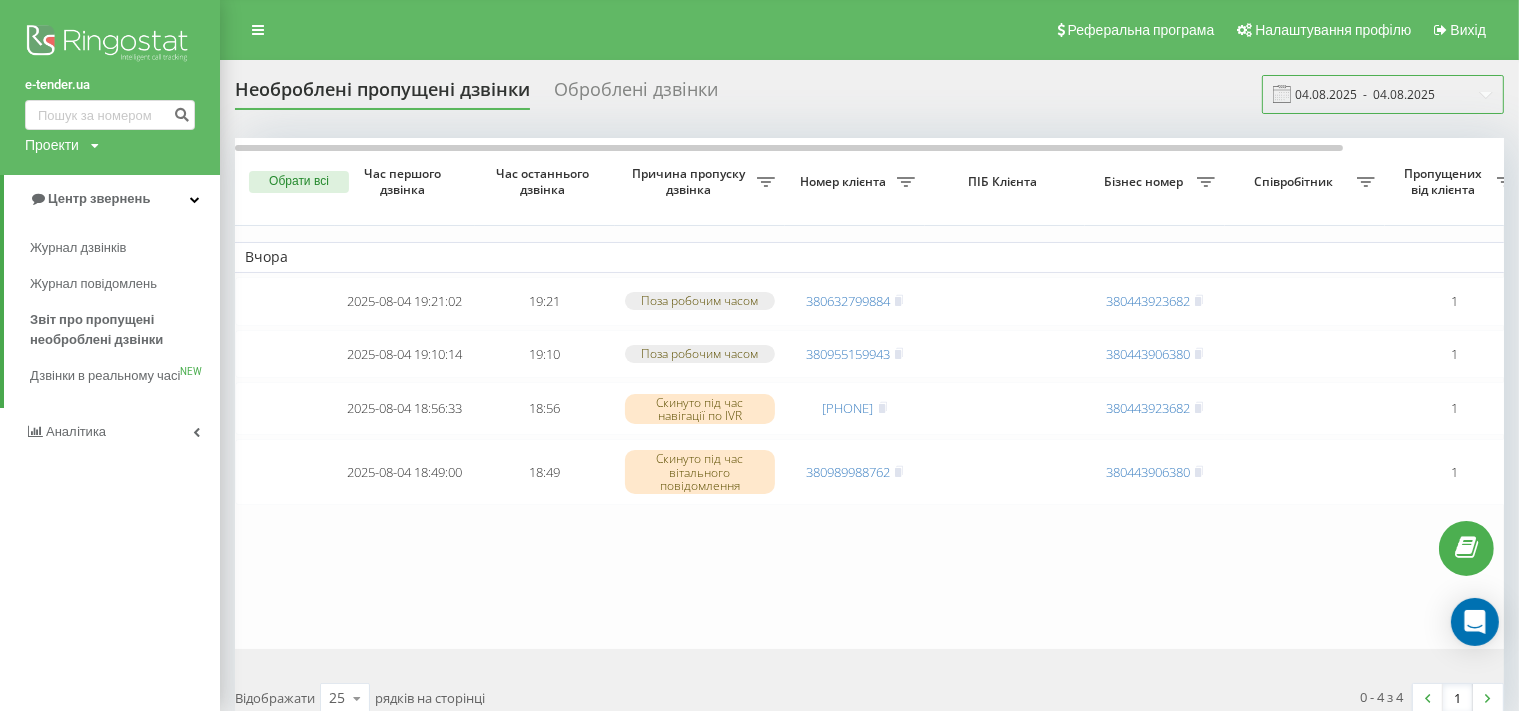 click on "04.08.2025  -  04.08.2025" at bounding box center [1383, 94] 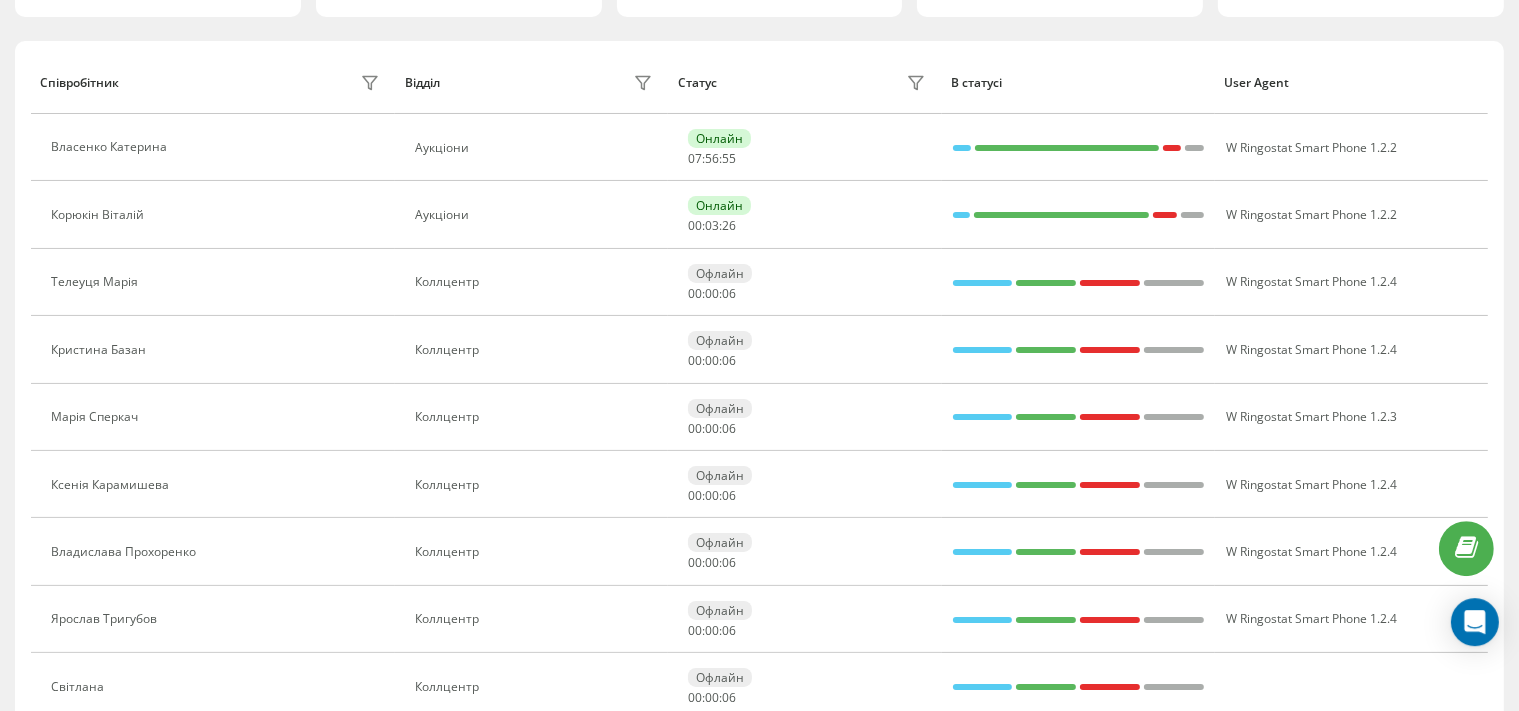 scroll, scrollTop: 132, scrollLeft: 0, axis: vertical 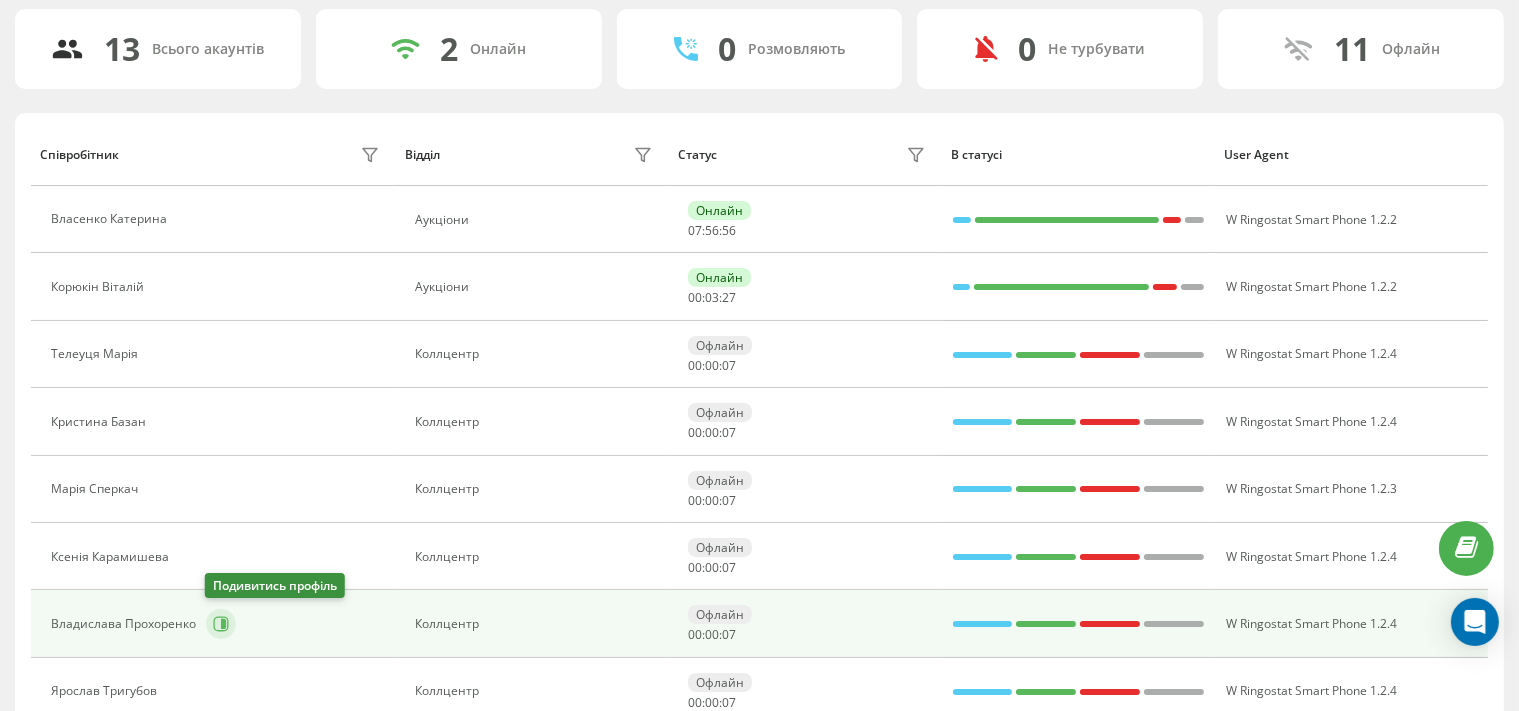 click 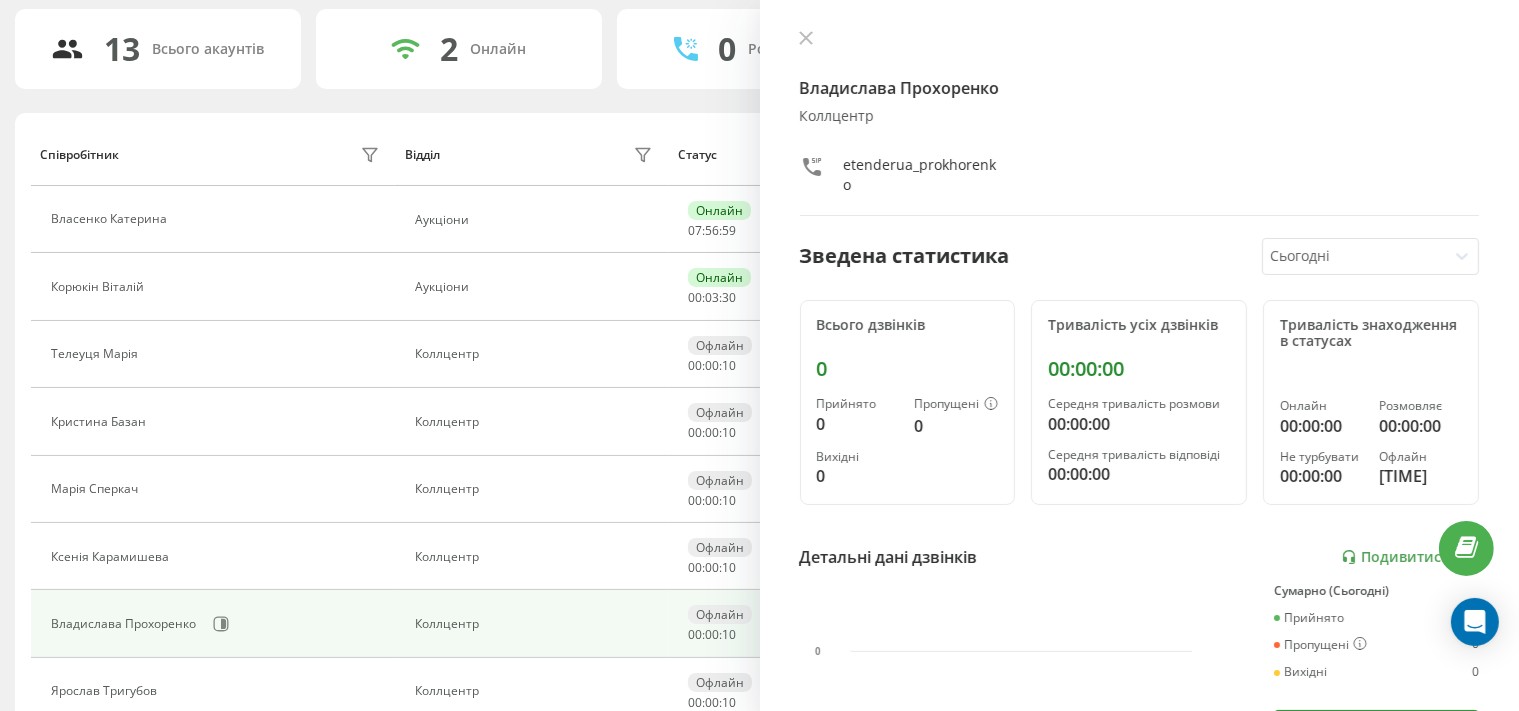click at bounding box center [1354, 256] 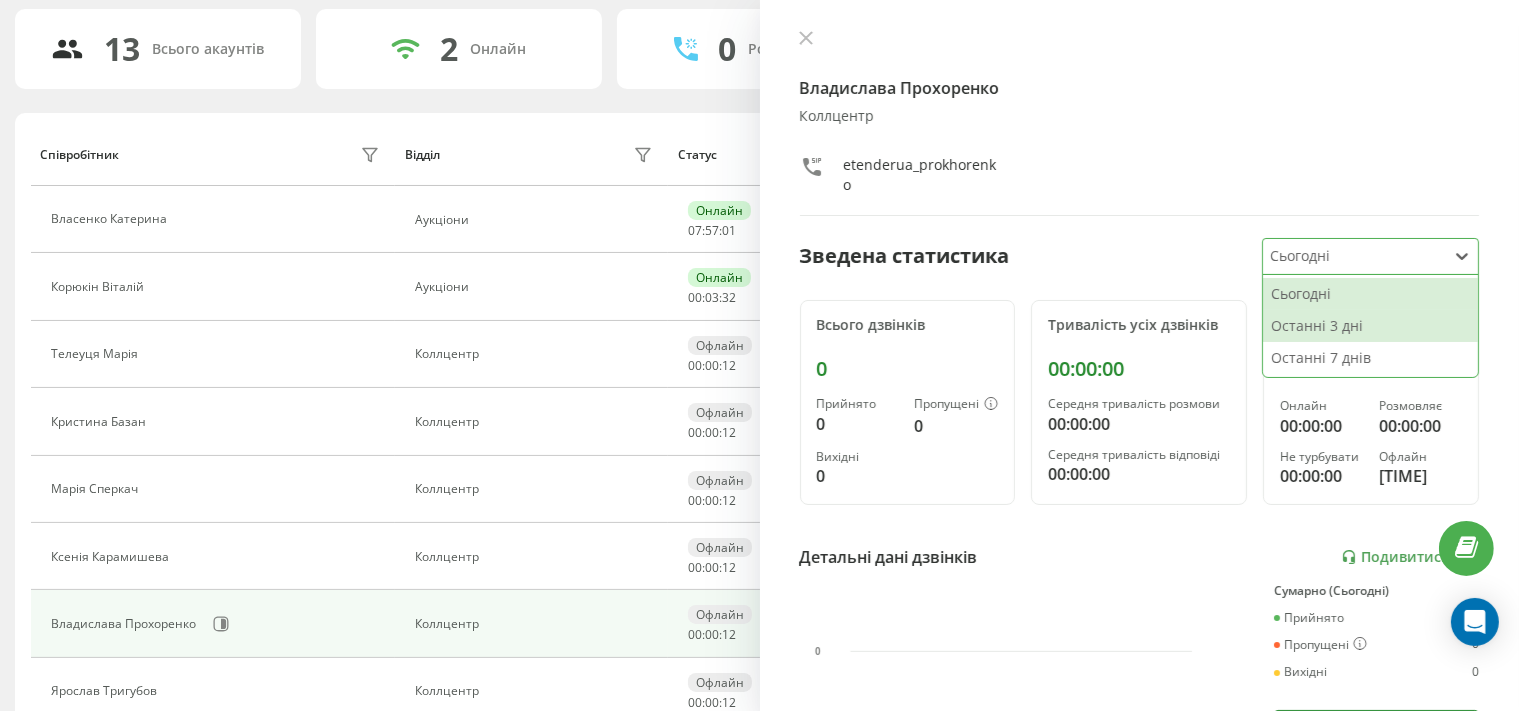 click on "Останні 3 дні" at bounding box center [1370, 326] 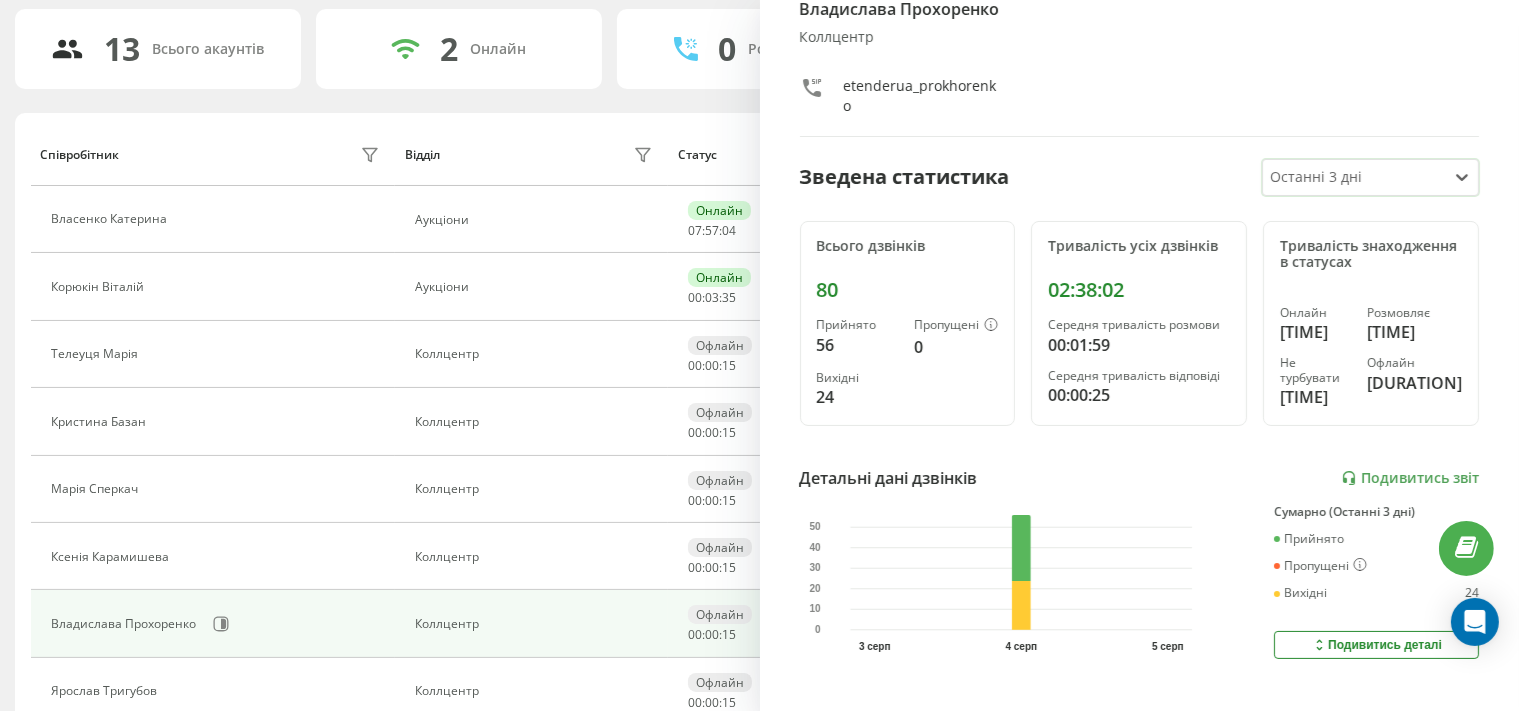 scroll, scrollTop: 115, scrollLeft: 0, axis: vertical 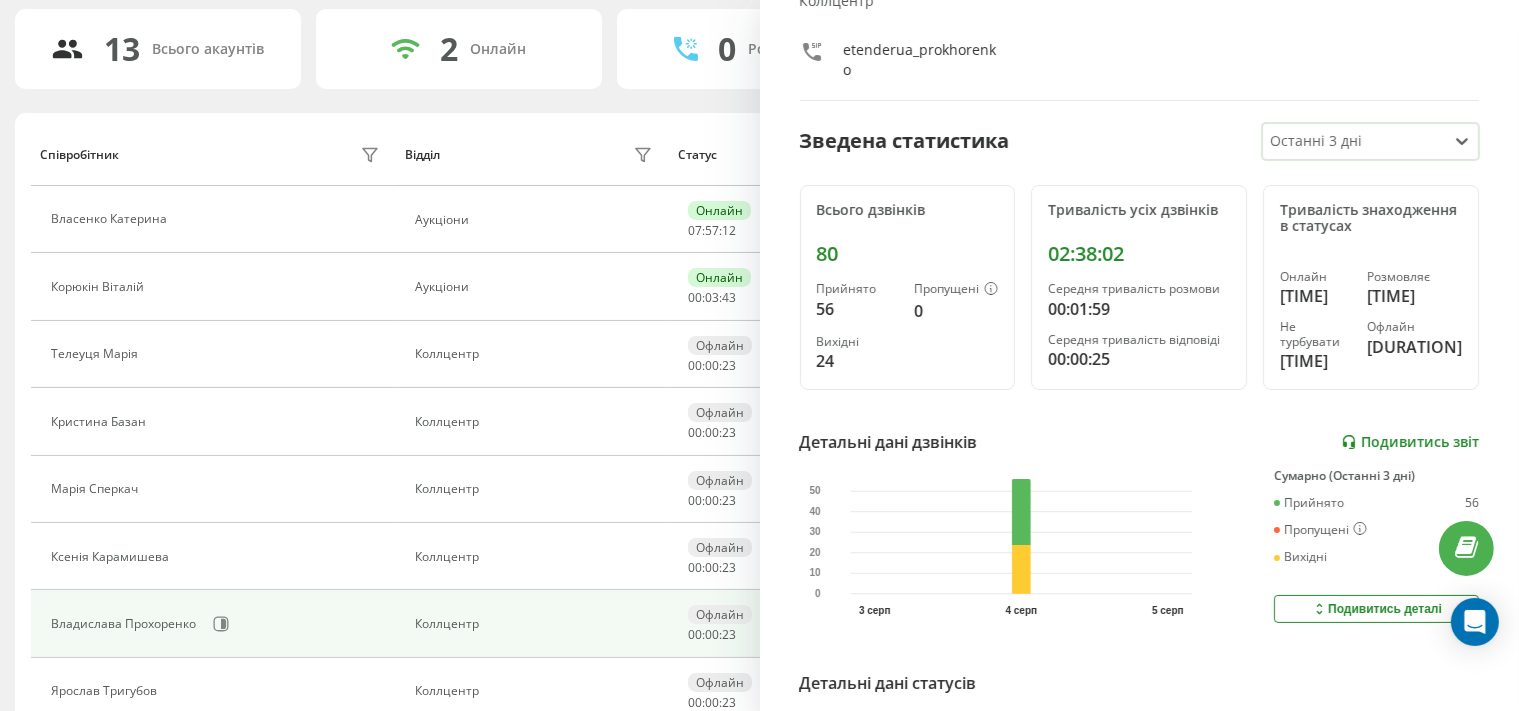 click on "Подивитись звіт" at bounding box center [1410, 442] 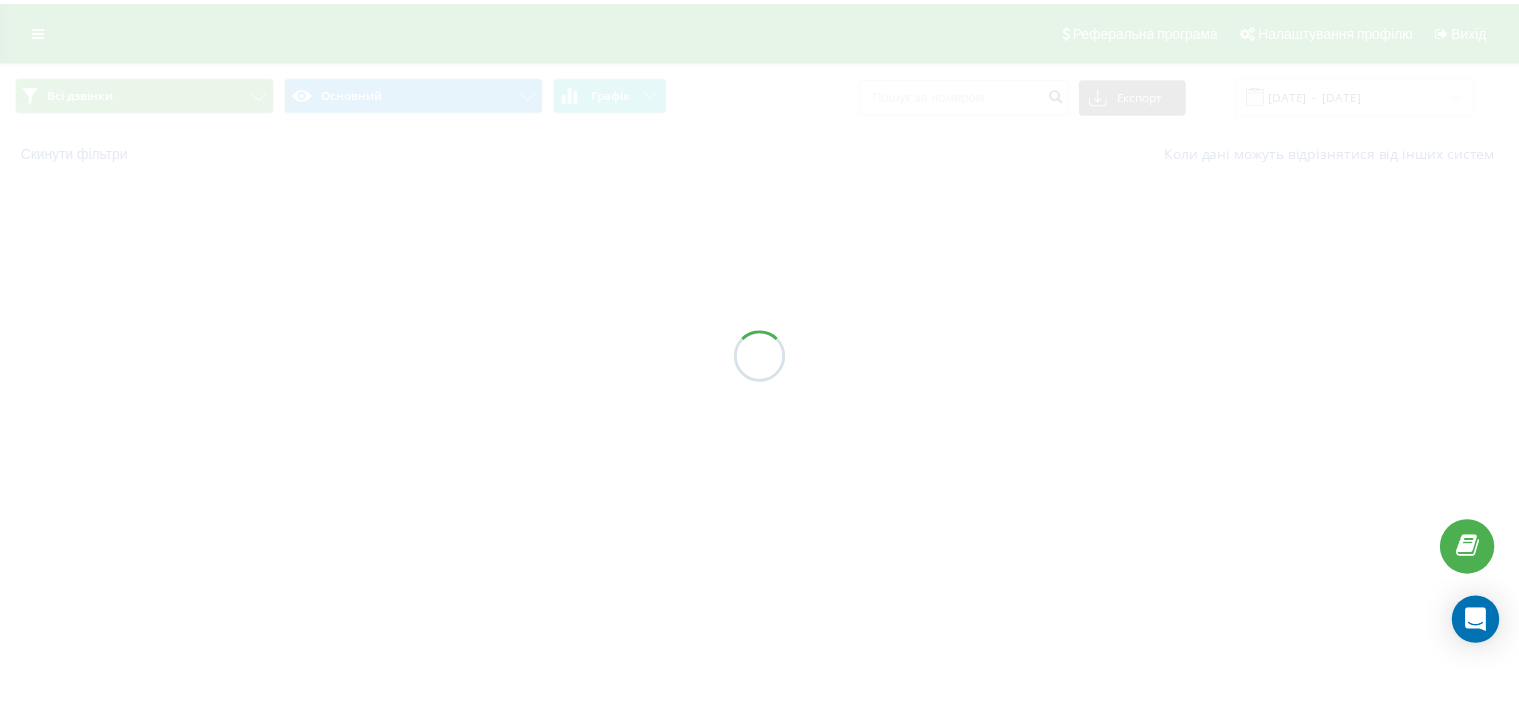 scroll, scrollTop: 0, scrollLeft: 0, axis: both 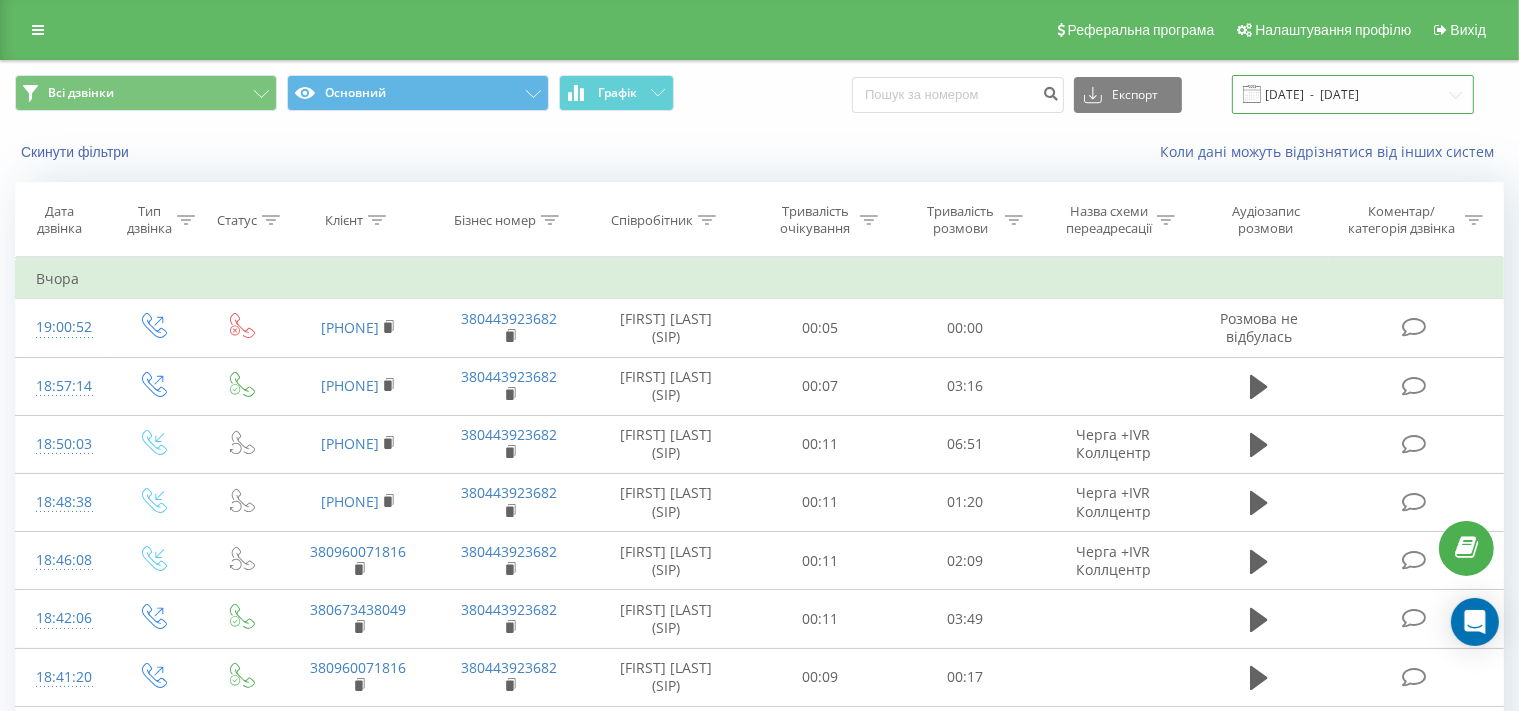 click on "[DATE]  -  [DATE]" at bounding box center (1353, 94) 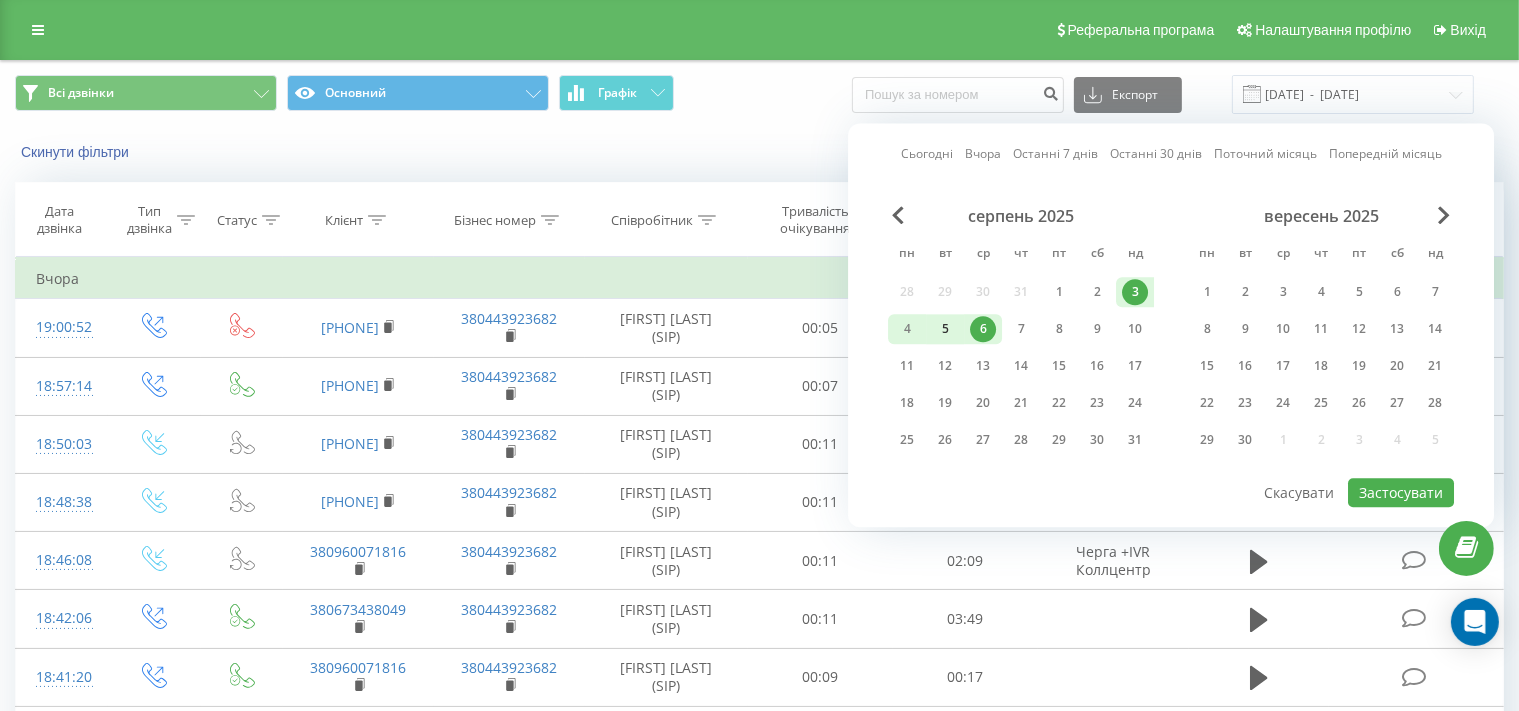 click on "5" at bounding box center [945, 329] 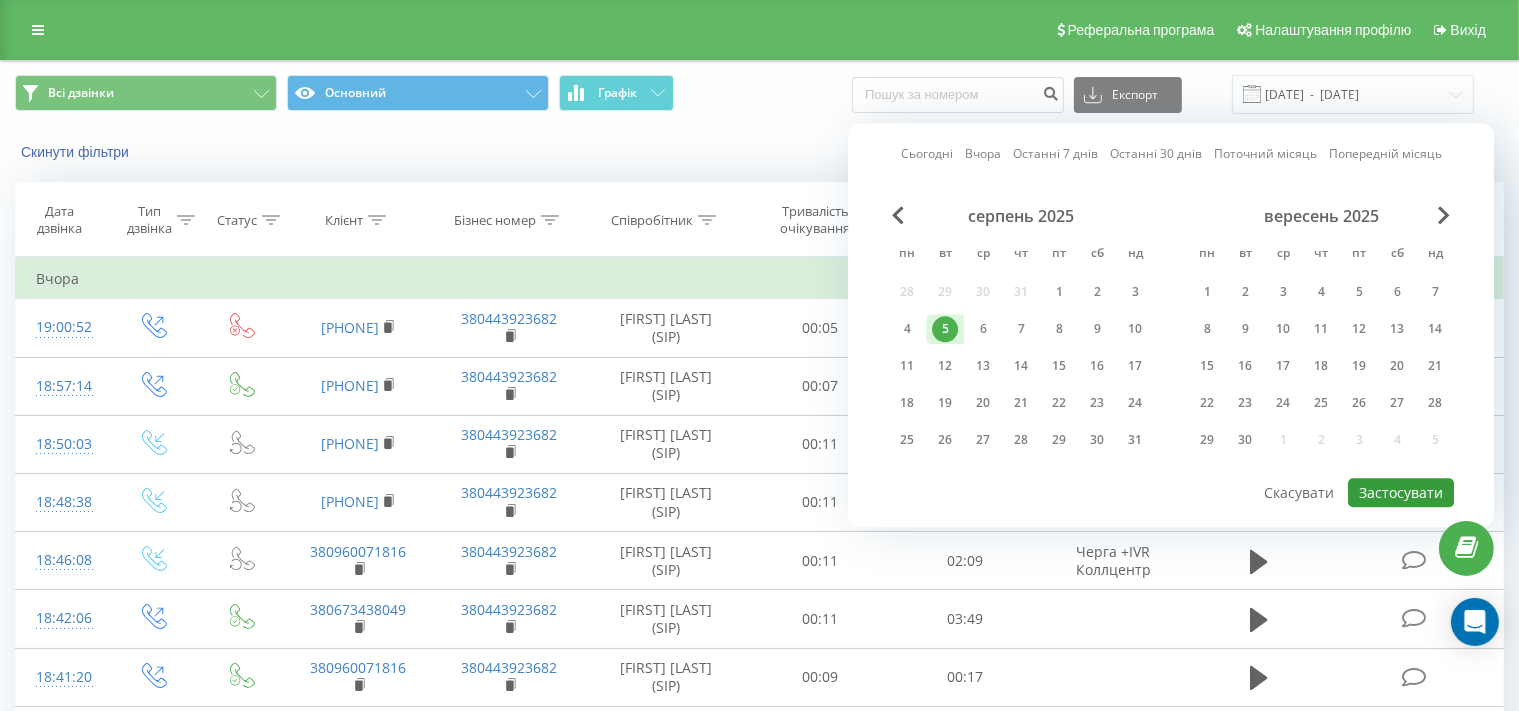 click on "Застосувати" at bounding box center (1401, 492) 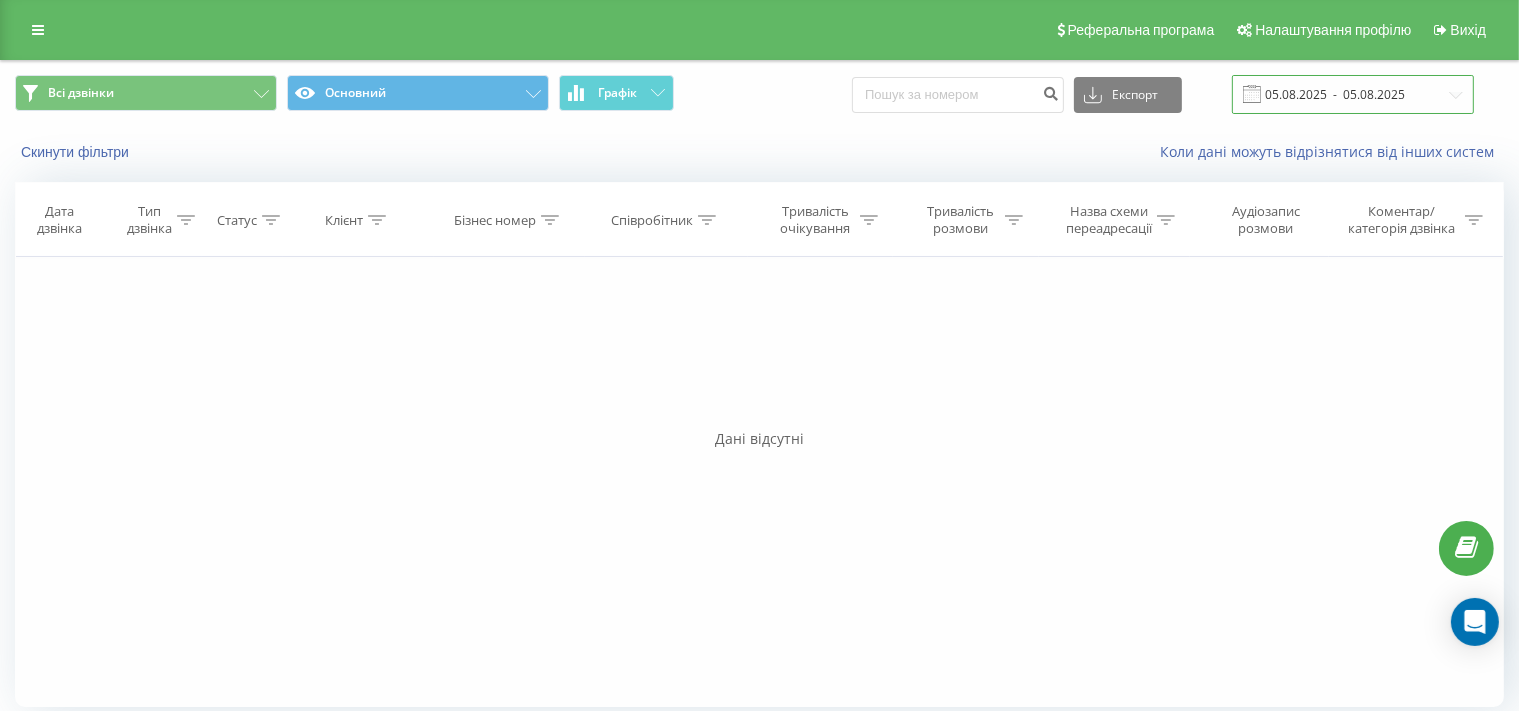 click on "05.08.2025  -  05.08.2025" at bounding box center [1353, 94] 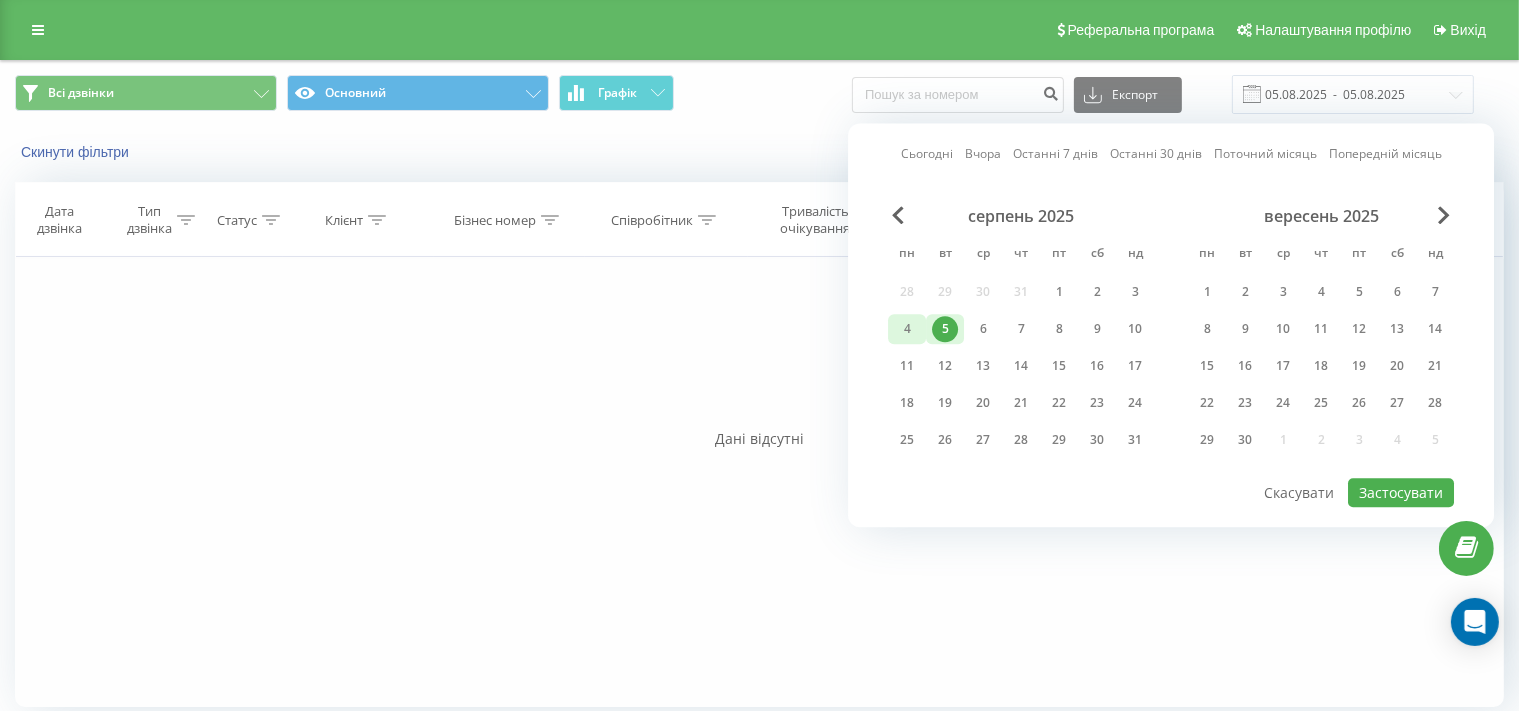 click on "4" at bounding box center (907, 329) 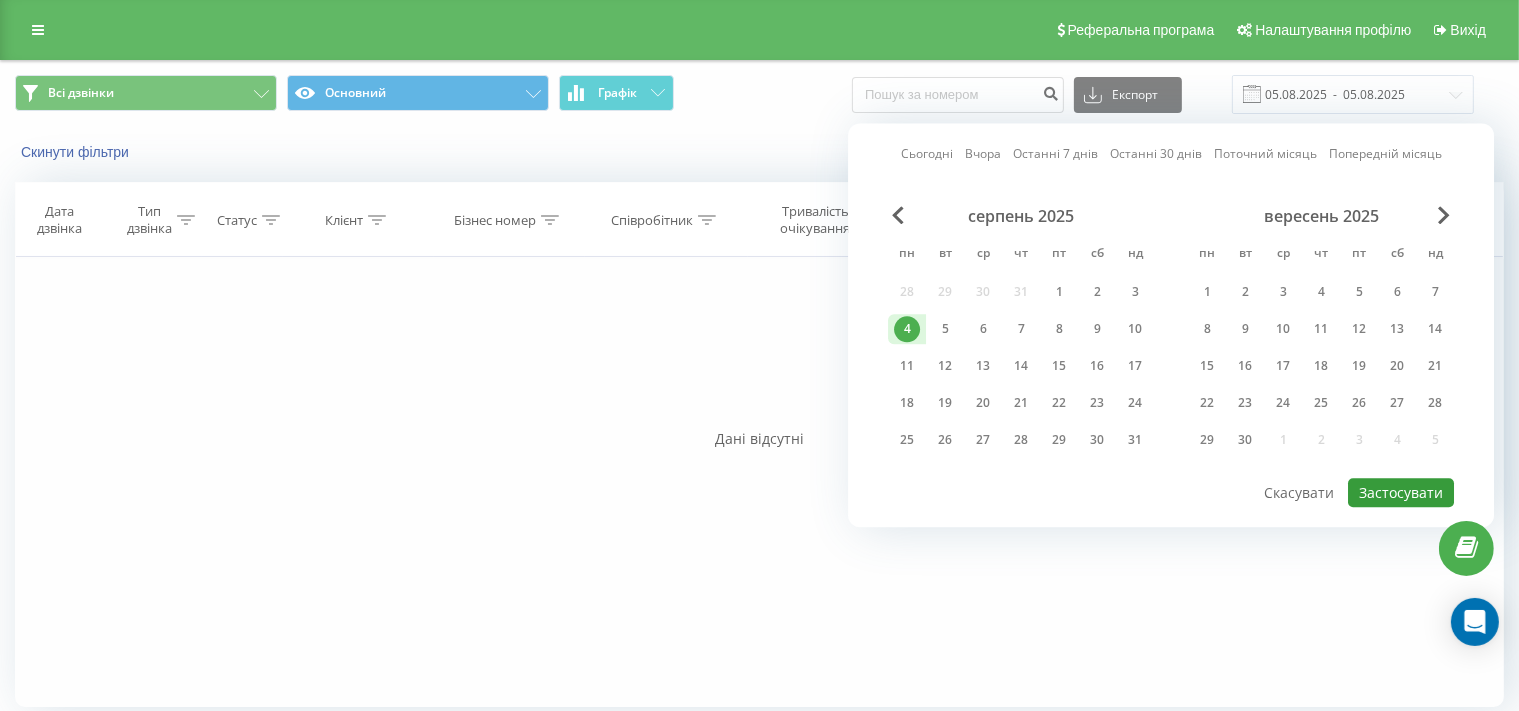 click on "Застосувати" at bounding box center [1401, 492] 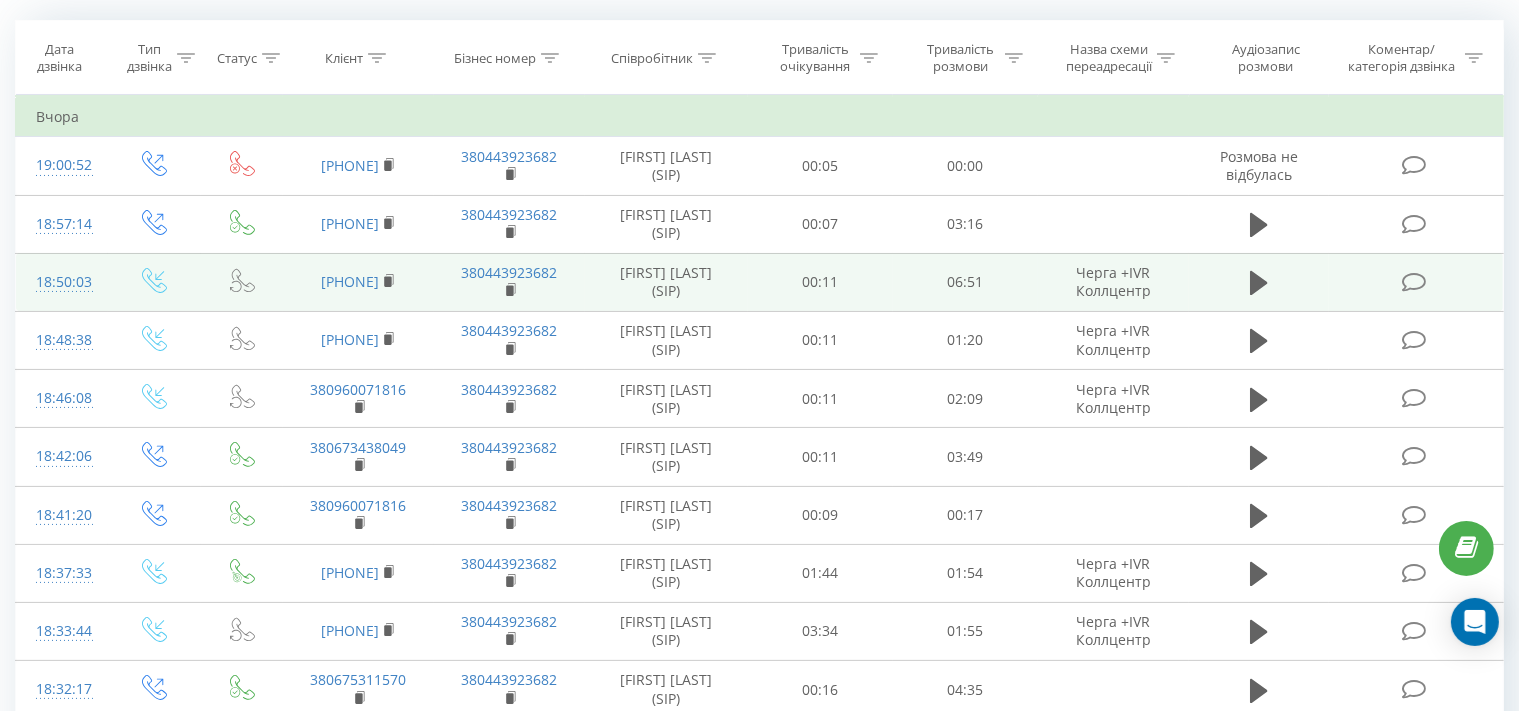scroll, scrollTop: 0, scrollLeft: 0, axis: both 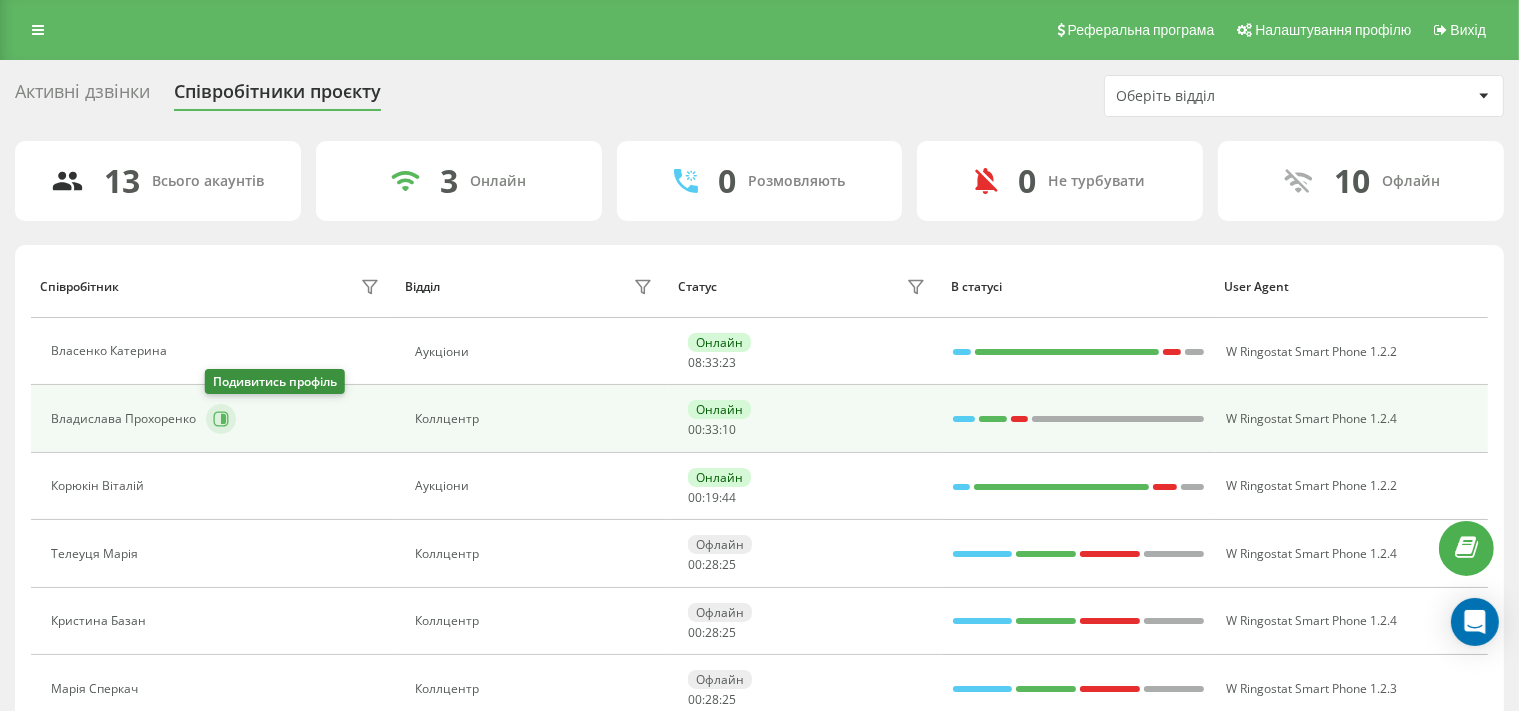 click at bounding box center (221, 419) 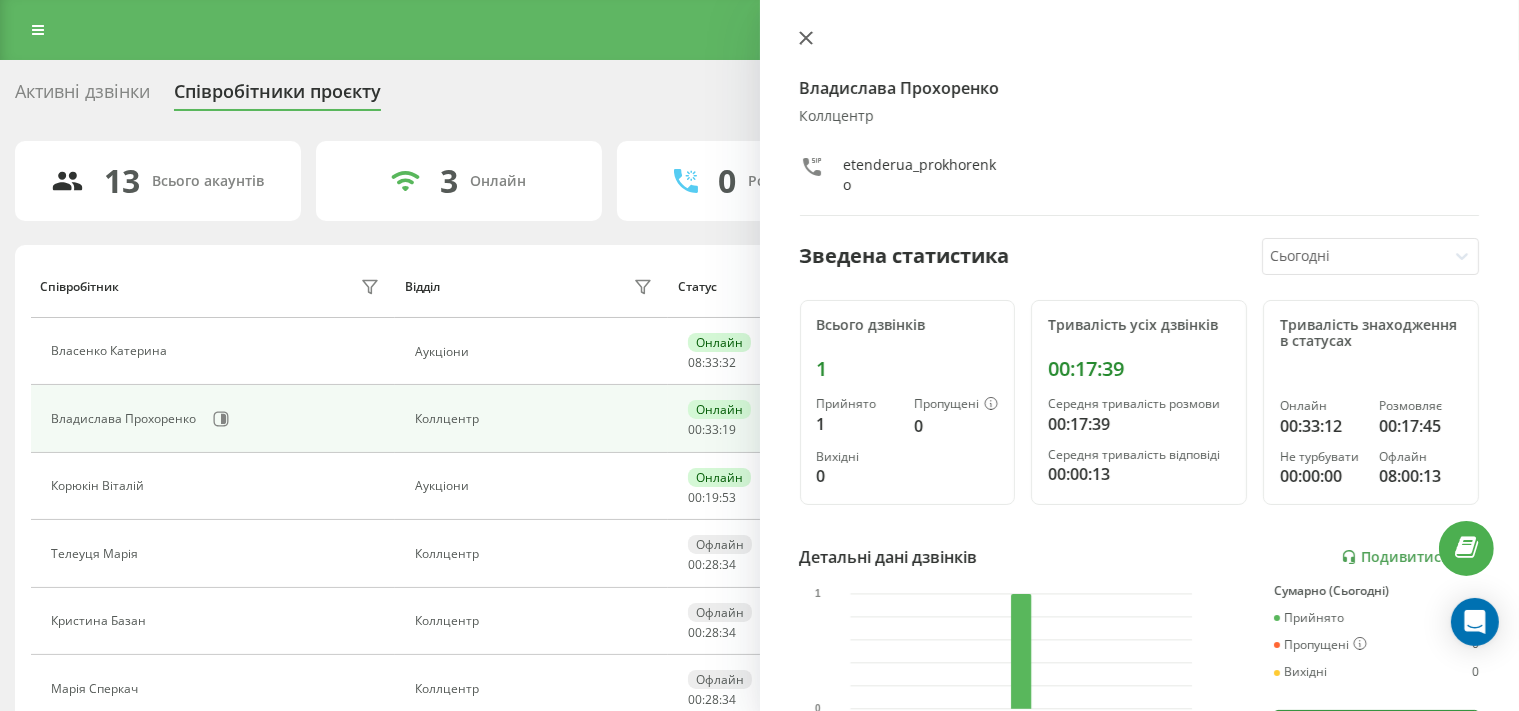 click 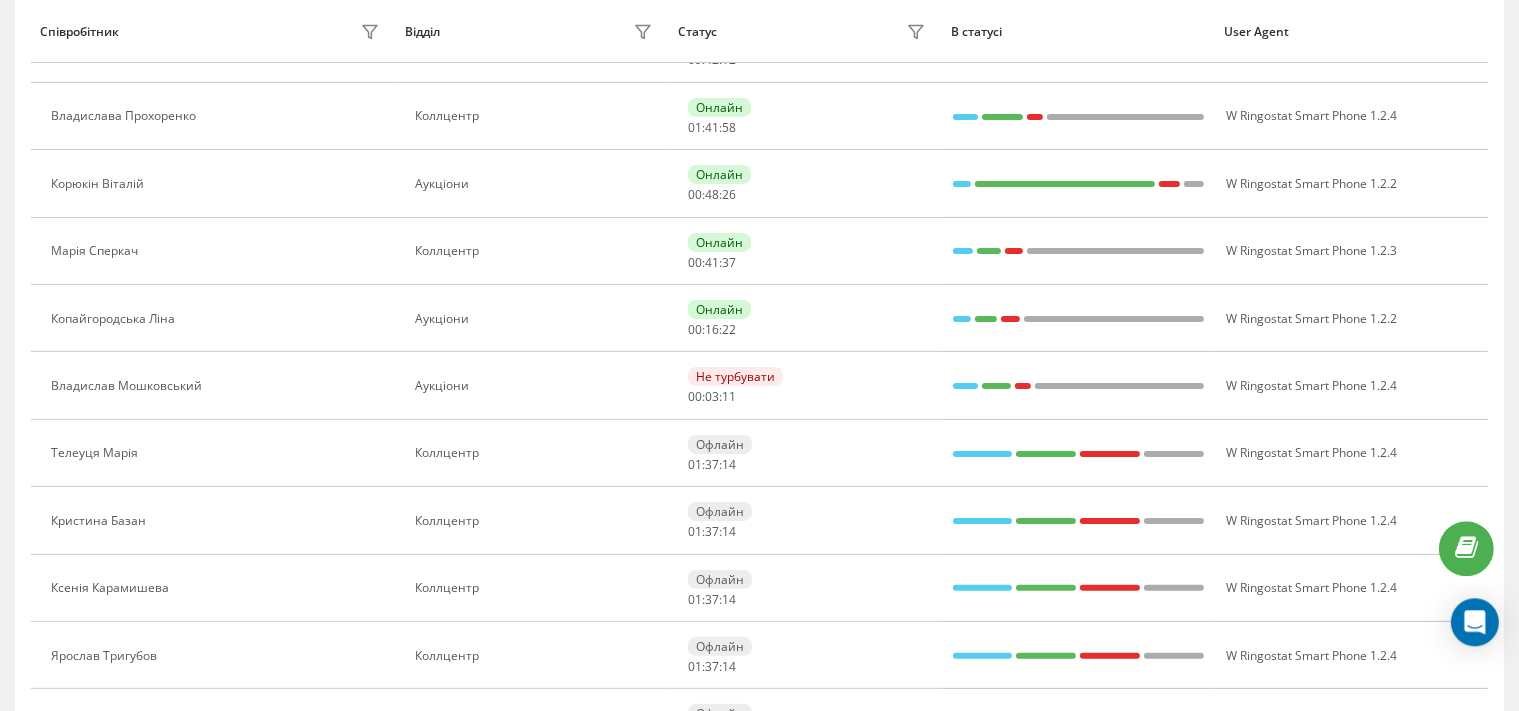 scroll, scrollTop: 0, scrollLeft: 0, axis: both 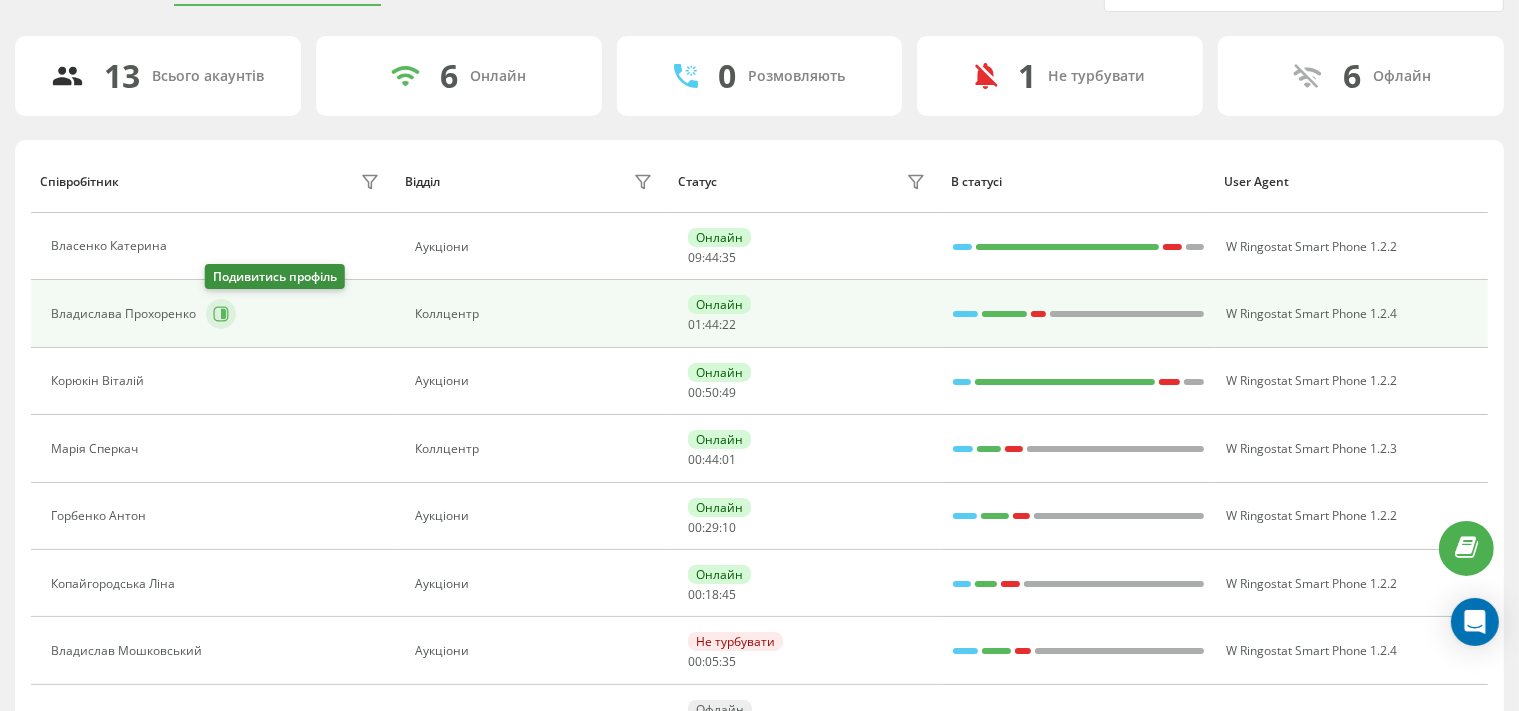 click 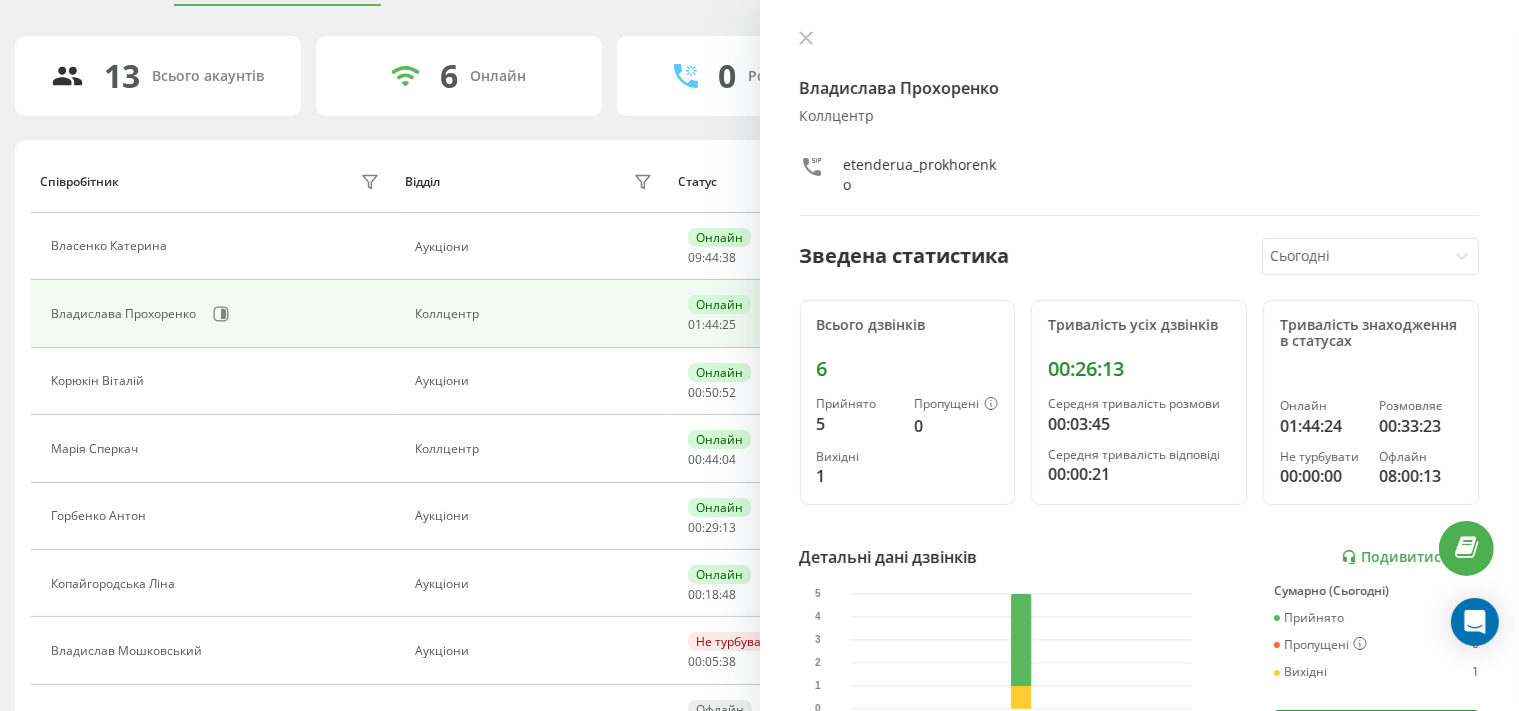 click on "Владислава Прохоренко Коллцентр etenderua_prokhorenko Зведена статистика Сьогодні Всього дзвінків 6 Прийнято 5 Пропущені 0 Вихідні 1 Тривалість усіх дзвінків 00:26:13 Середня тривалість розмови 00:03:45 Середня тривалість відповіді 00:00:21 Тривалість знаходження в статусах Онлайн 01:44:24 Розмовляє 00:33:23 Не турбувати 00:00:00 Офлайн 08:00:13 Детальні дані дзвінків Подивитись звіт 5 серп 0 1 2 3 4 5 Сумарно (Сьогодні) Прийнято 5 Пропущені 0 Вихідні 1   Подивитись деталі Детальні дані статусів 5 серп Сумарно (Сьогодні) Онлайн 01:44:24 Розмовляє 00:33:23 Не турбувати 00:00:00 Офлайн 08:00:13" at bounding box center (1140, 355) 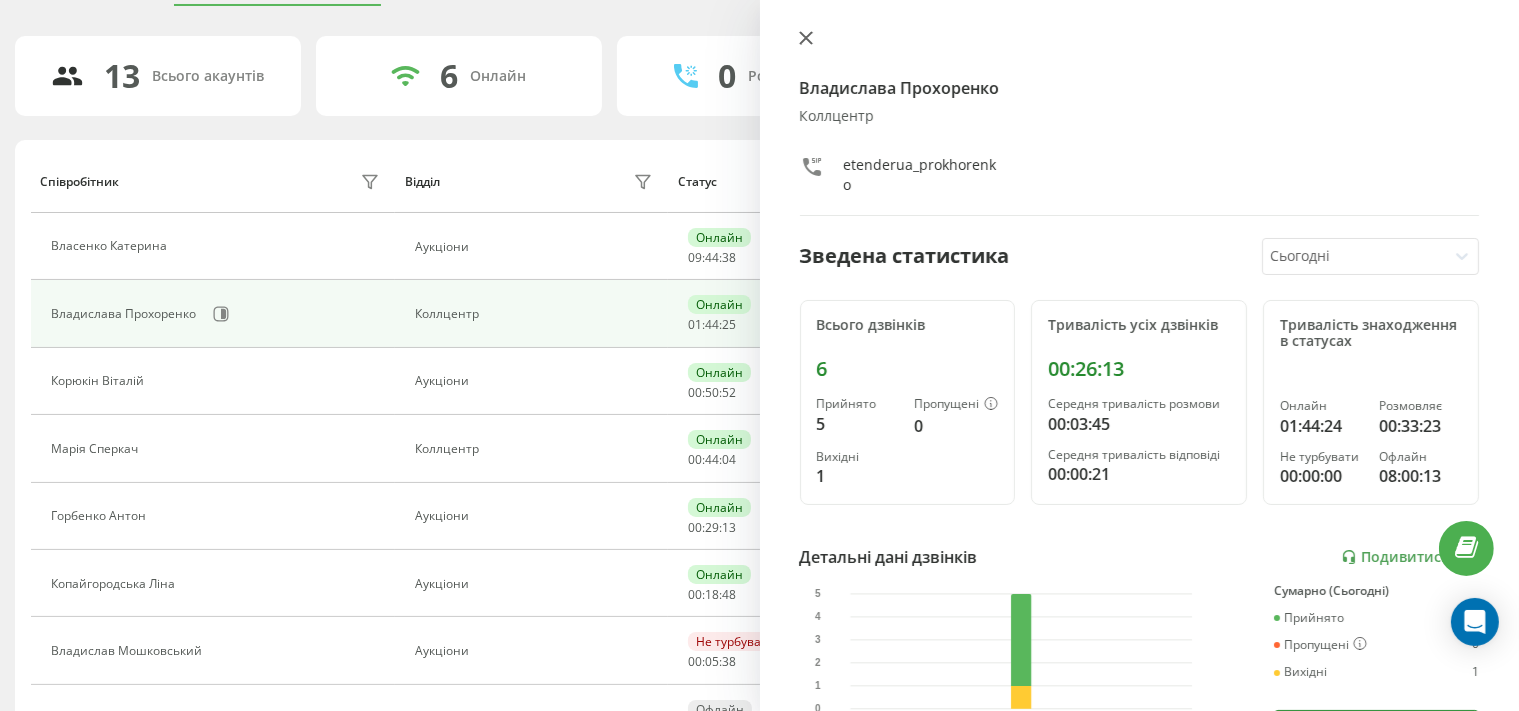 click 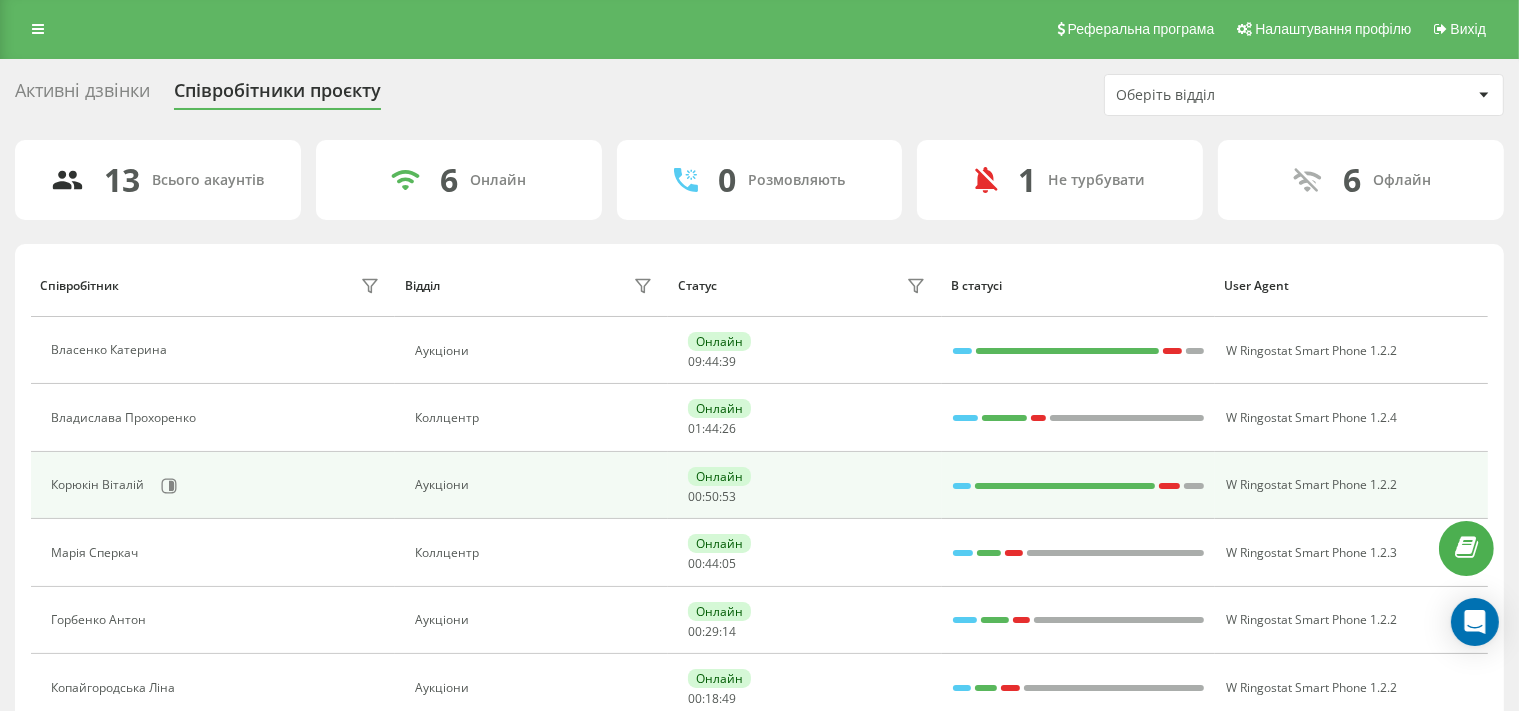 scroll, scrollTop: 0, scrollLeft: 0, axis: both 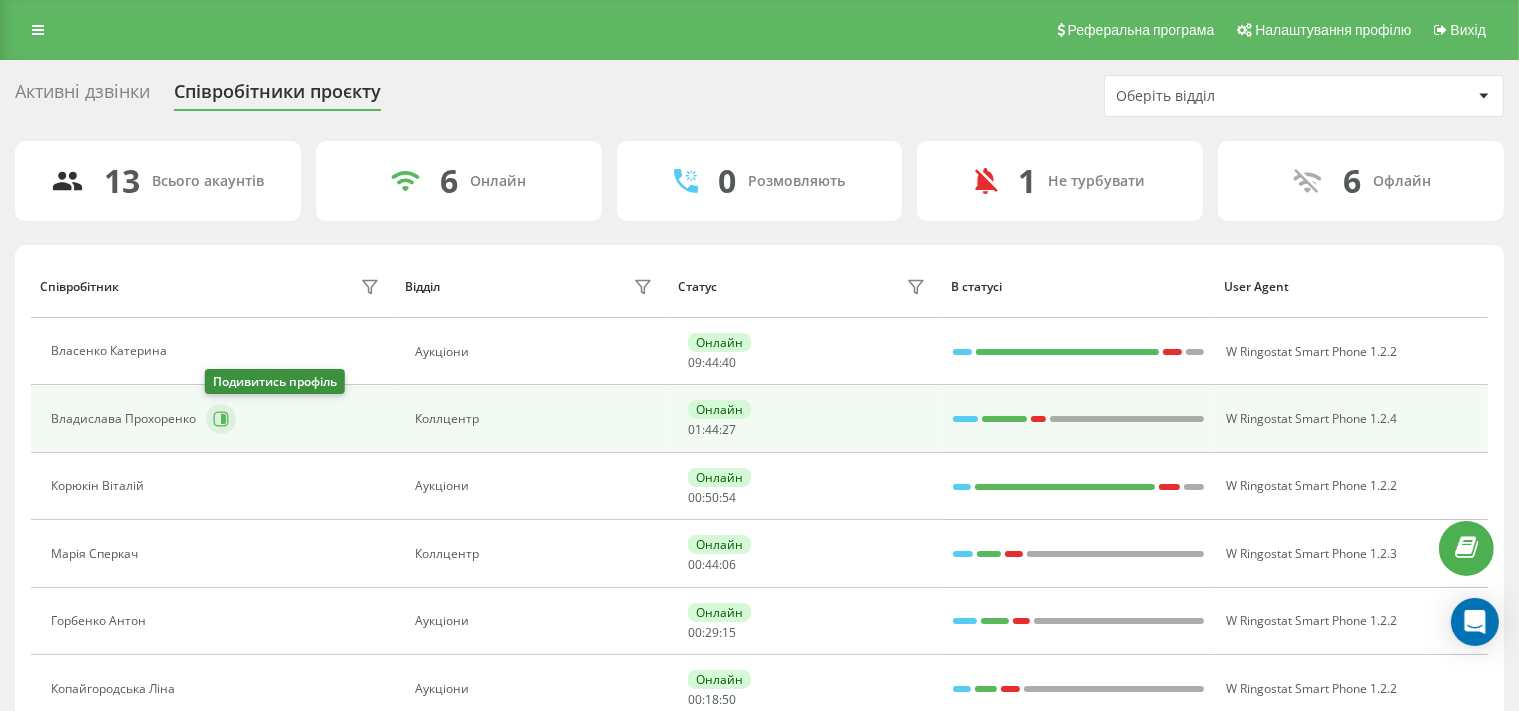 click 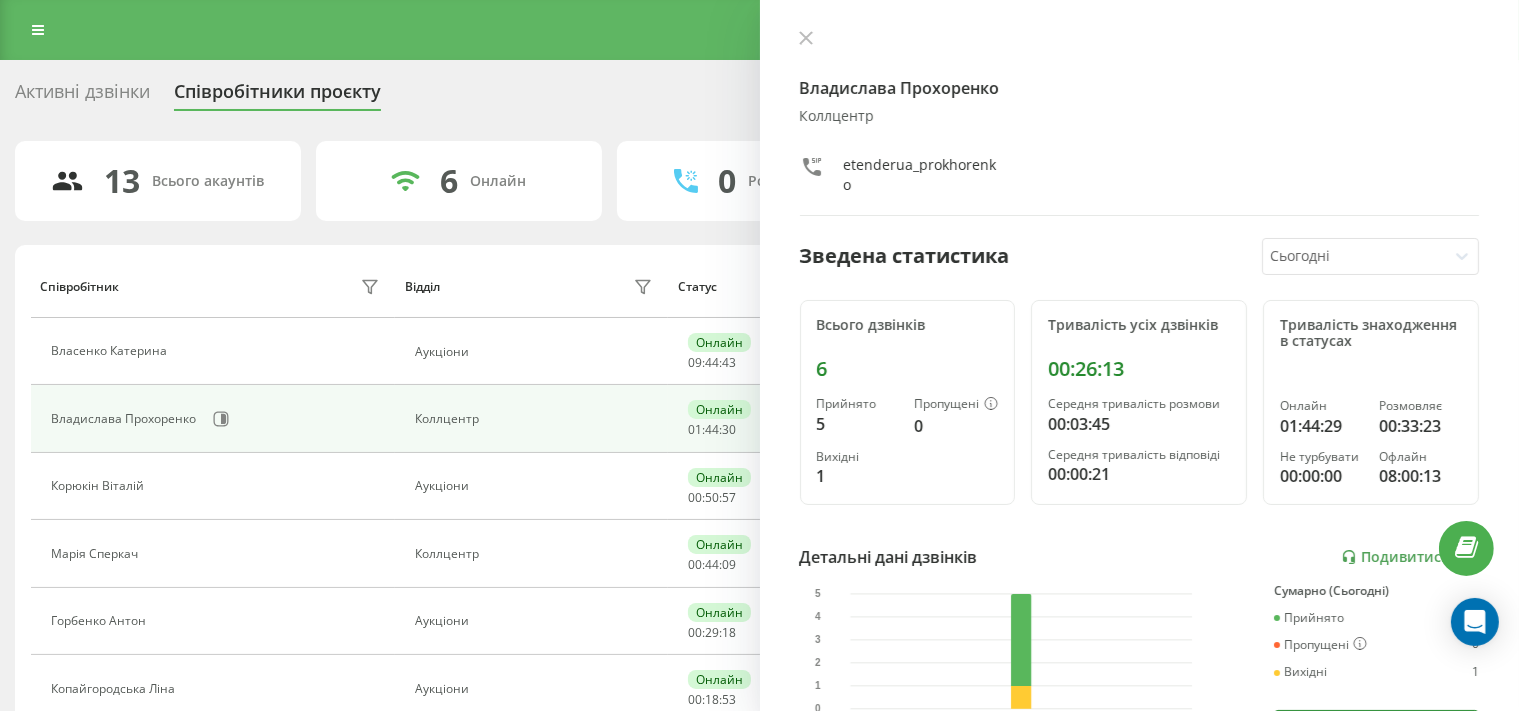 click at bounding box center [1354, 256] 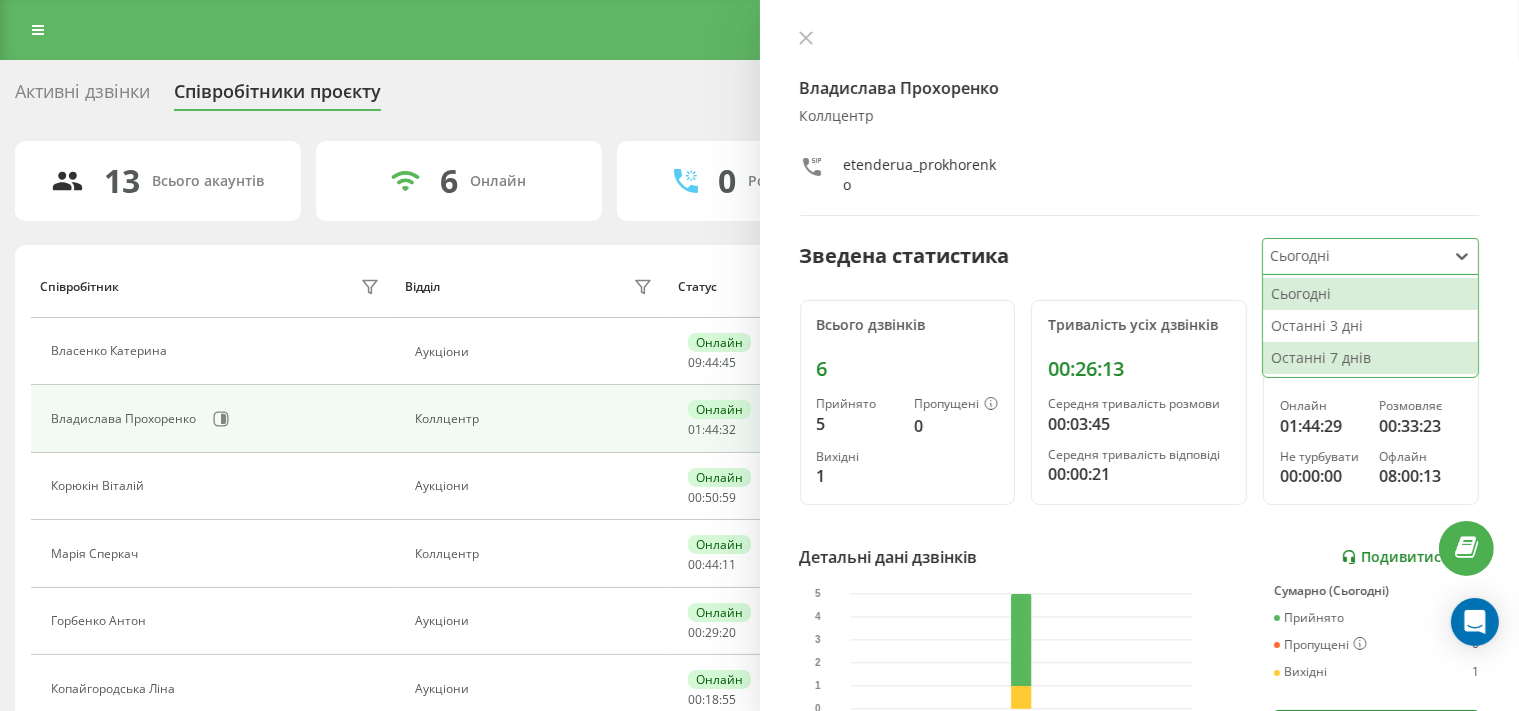 click on "Подивитись звіт" at bounding box center (1410, 557) 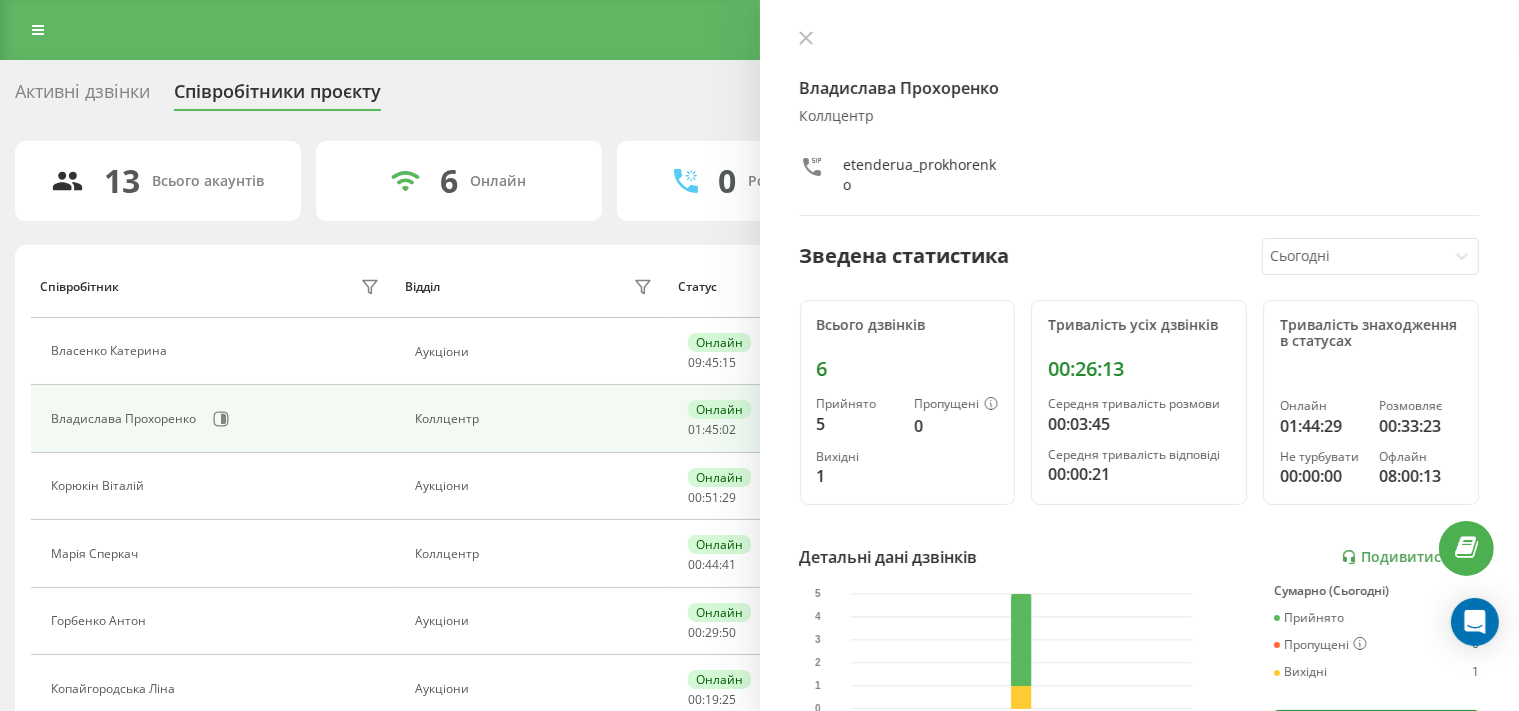 click on "Владислава Прохоренко Коллцентр etenderua_prokhorenko" at bounding box center (1140, 123) 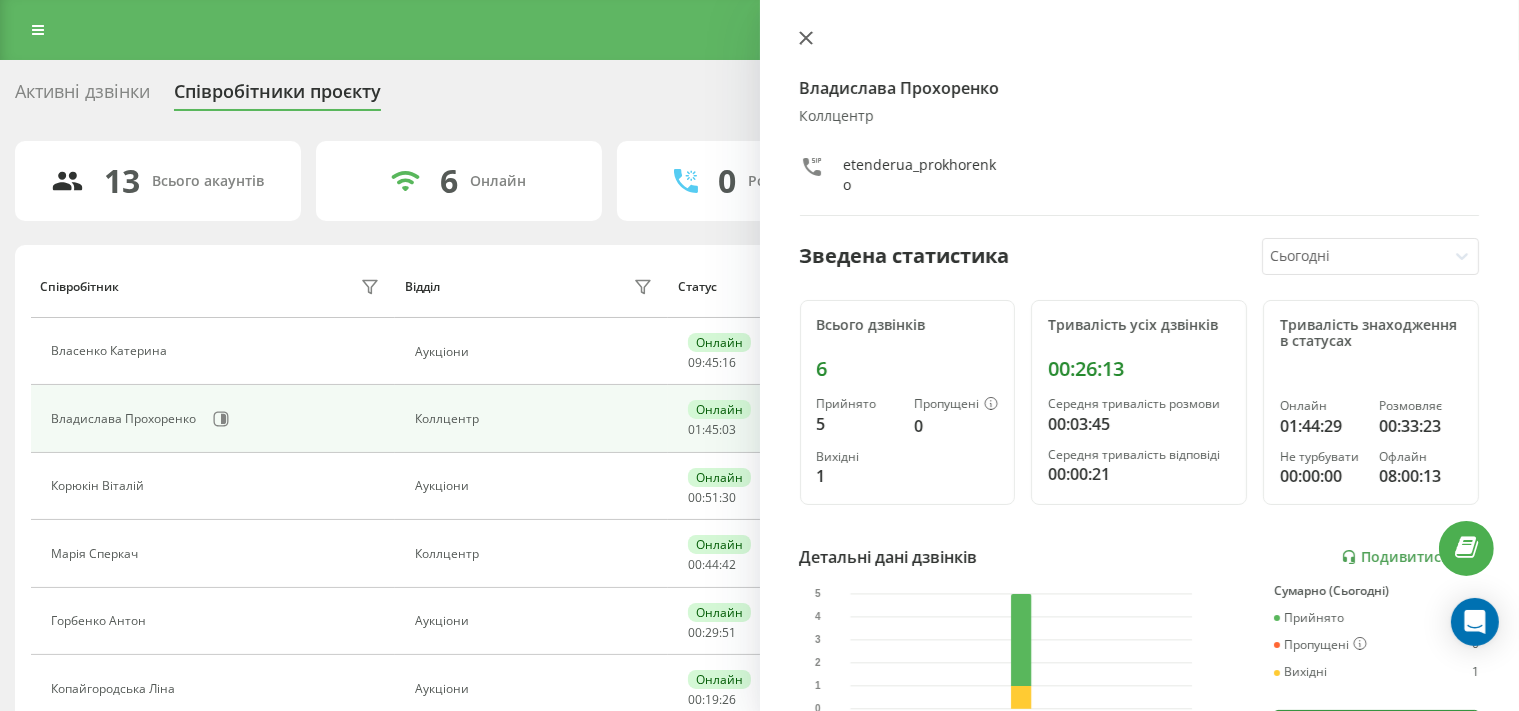 click 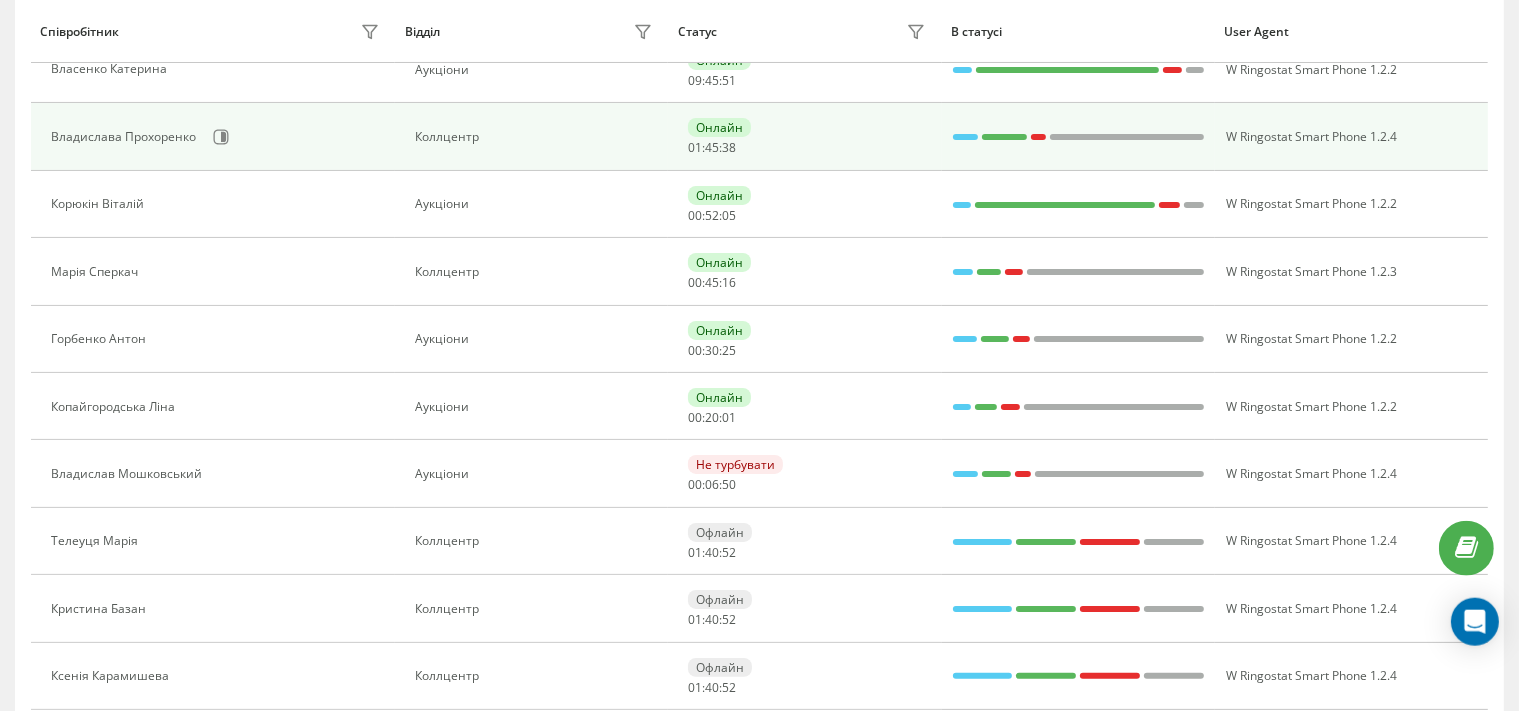 scroll, scrollTop: 0, scrollLeft: 0, axis: both 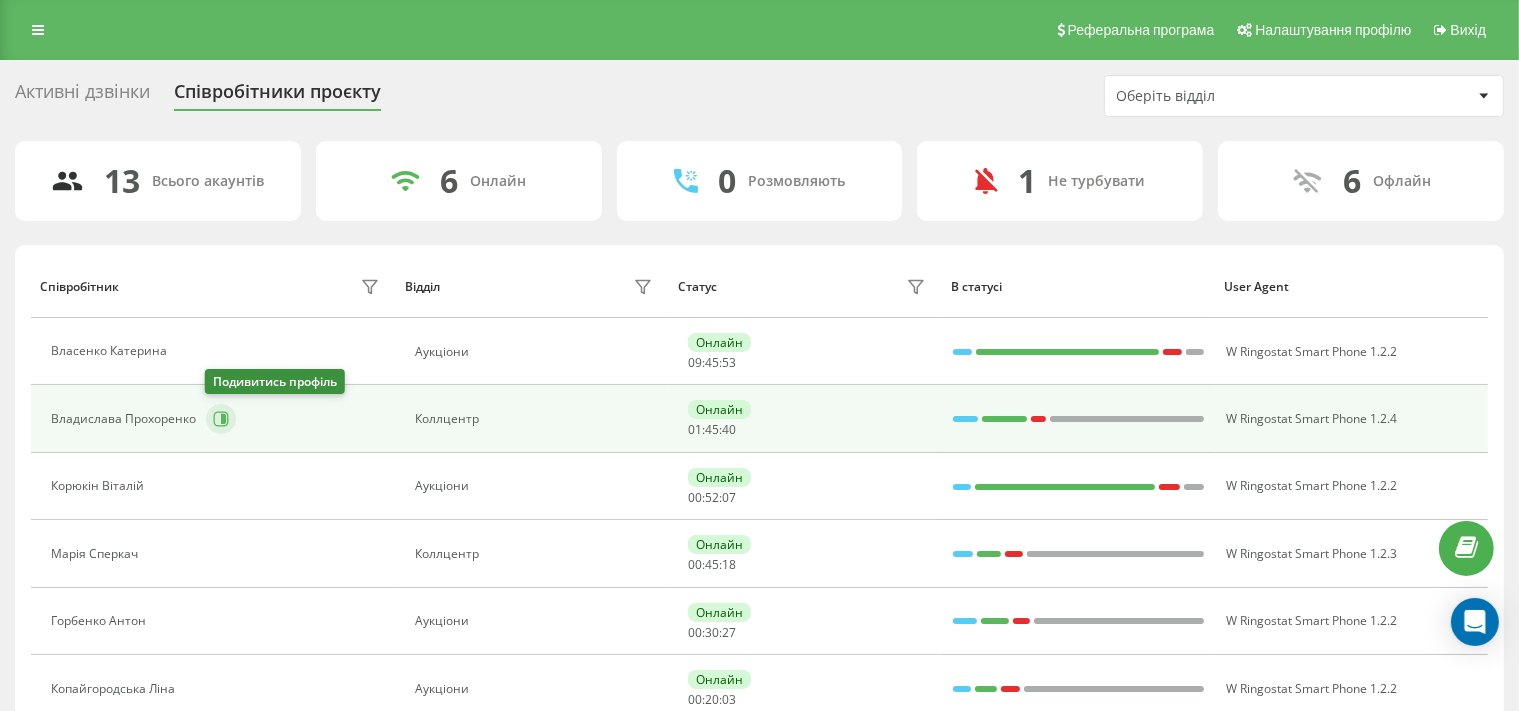 click 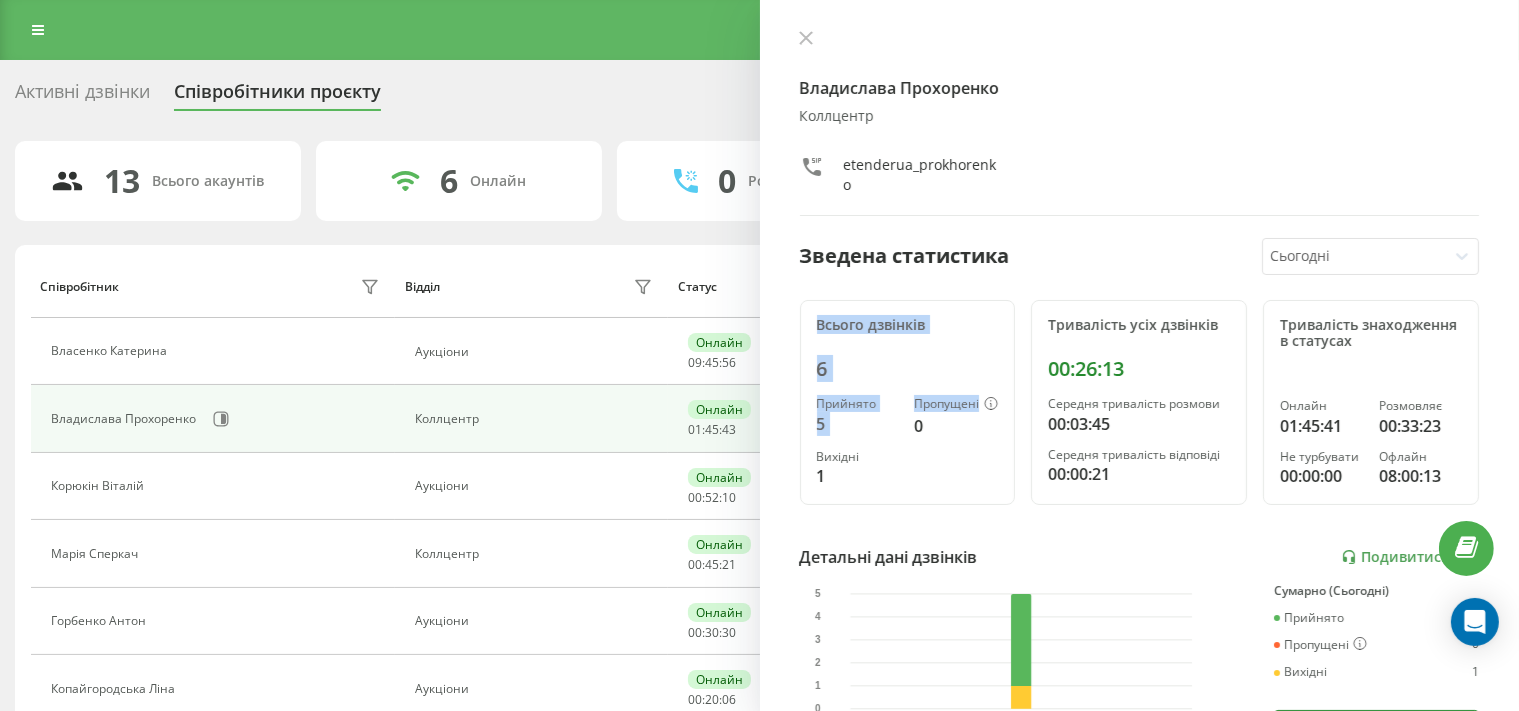 drag, startPoint x: 785, startPoint y: 422, endPoint x: 809, endPoint y: 336, distance: 89.28606 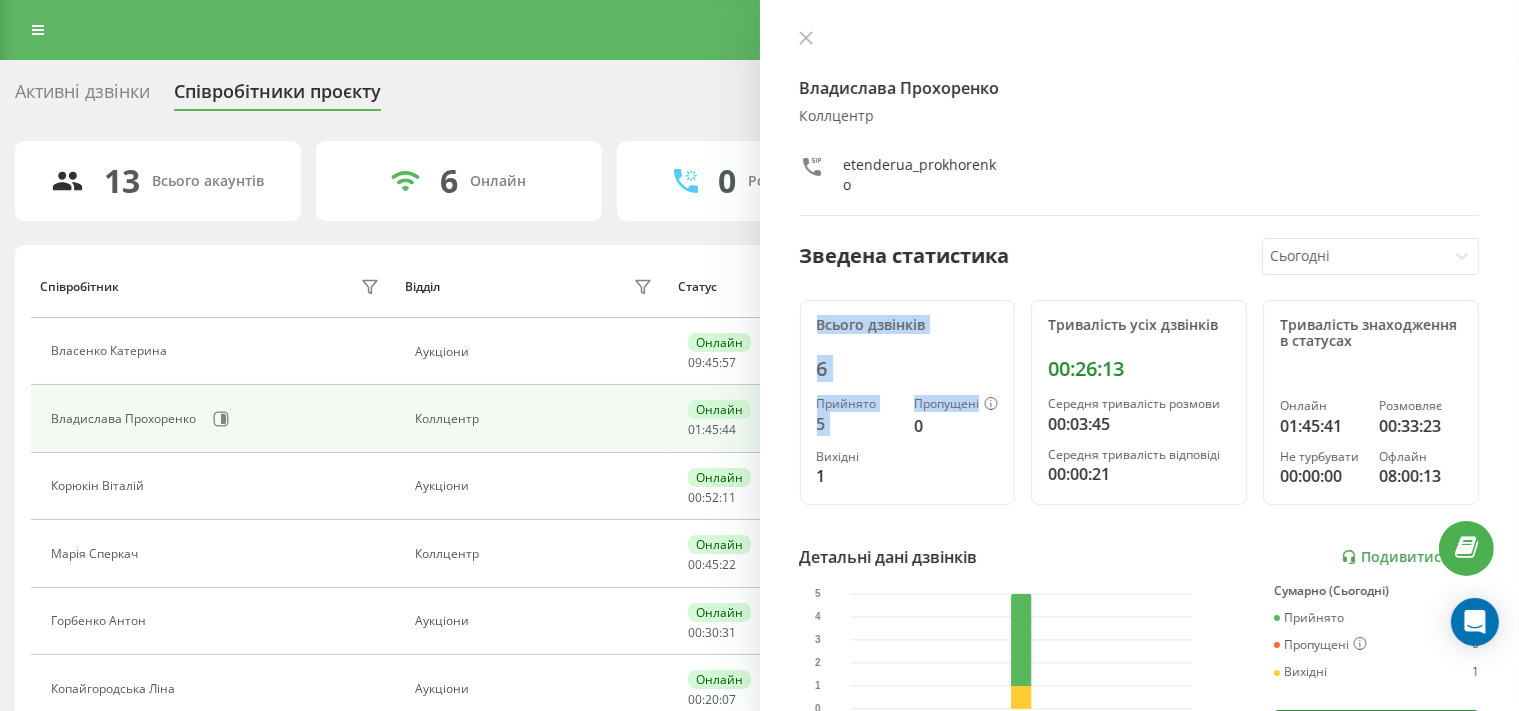 click on "Прийнято 5 Пропущені 0 Вихідні 1" at bounding box center [908, 442] 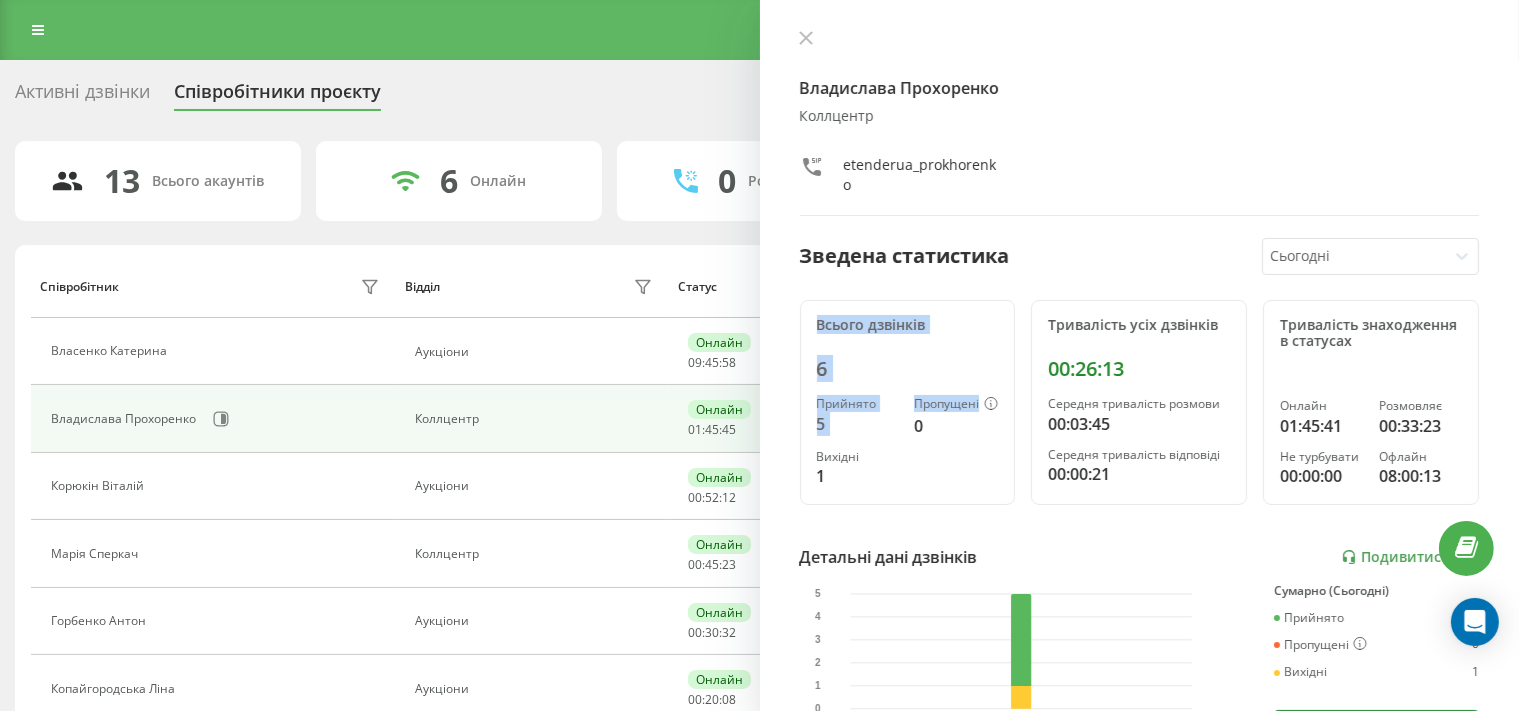 drag, startPoint x: 814, startPoint y: 454, endPoint x: 814, endPoint y: 307, distance: 147 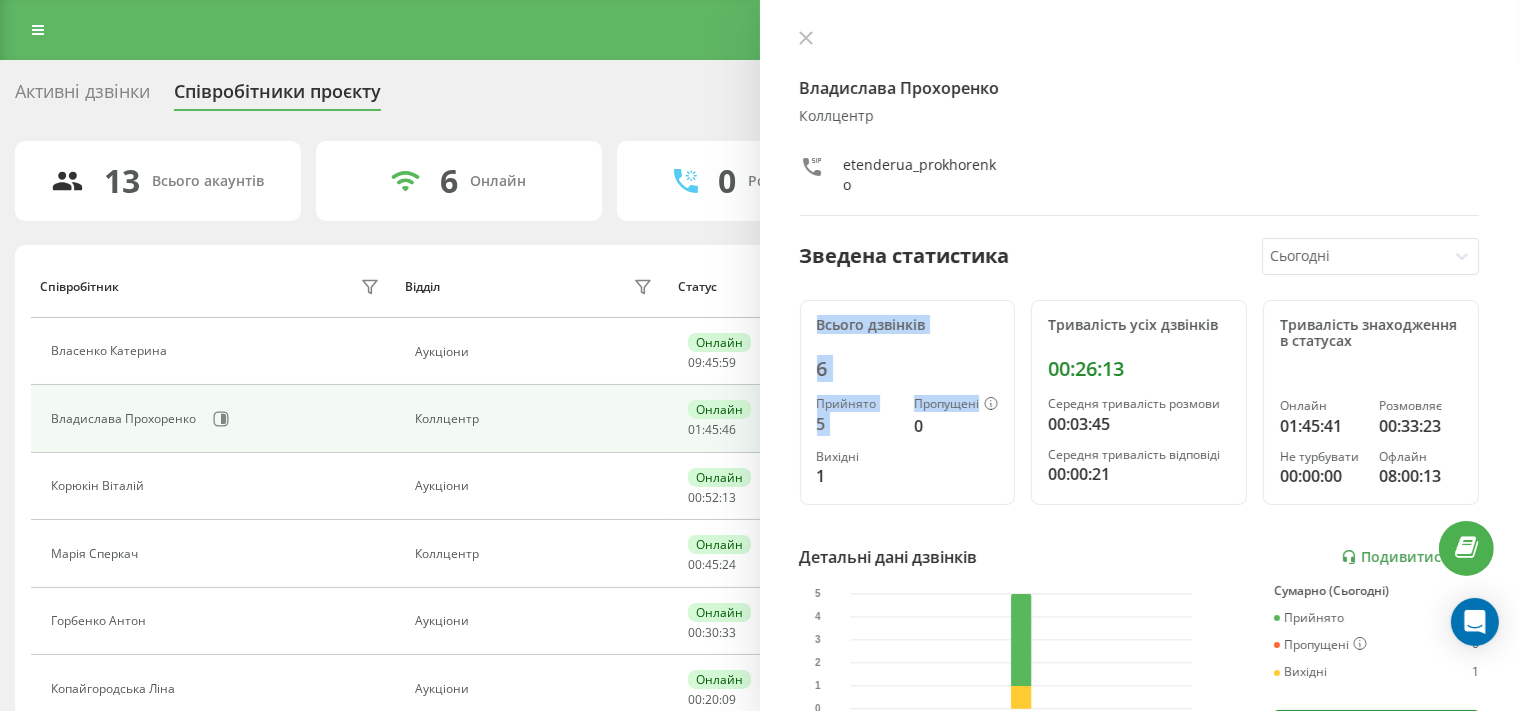 click on "1" at bounding box center (858, 476) 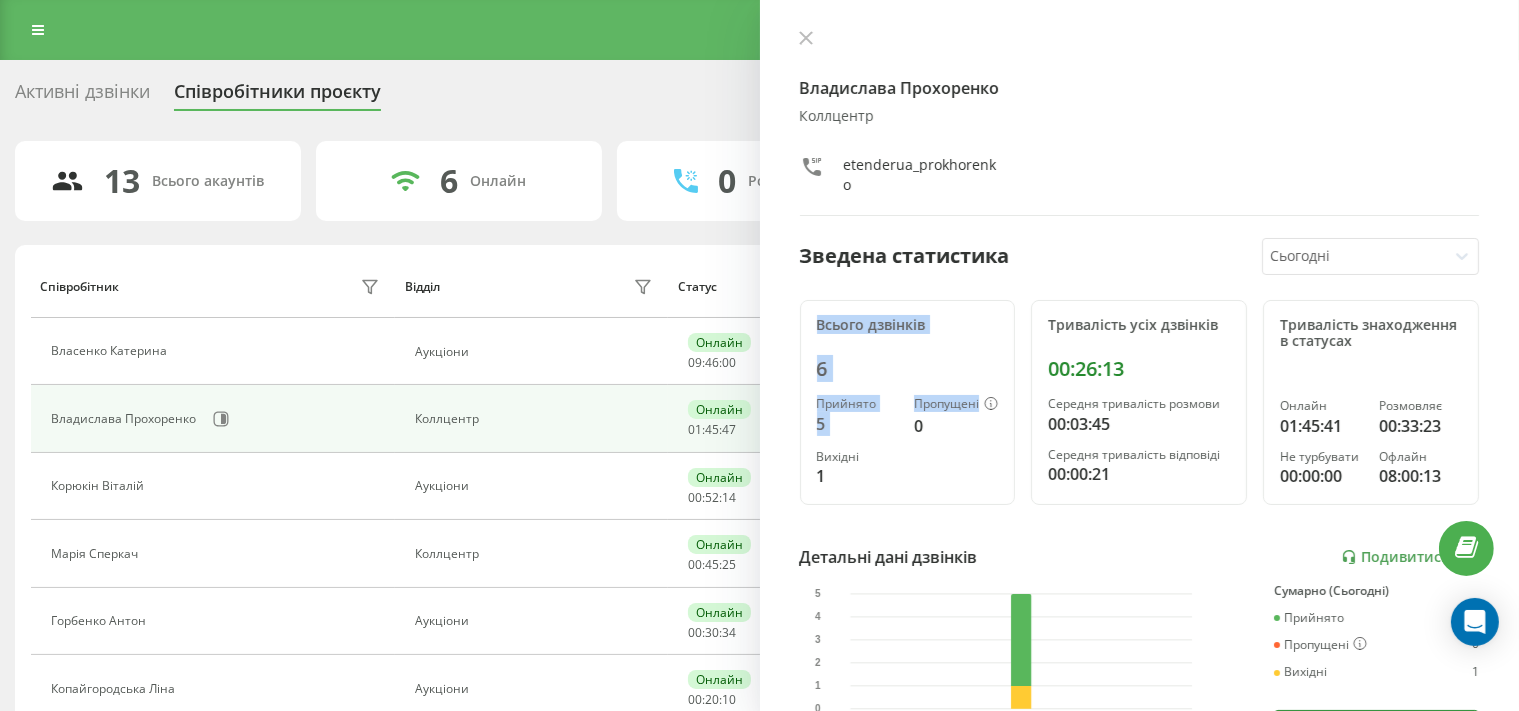 drag, startPoint x: 840, startPoint y: 470, endPoint x: 813, endPoint y: 333, distance: 139.63524 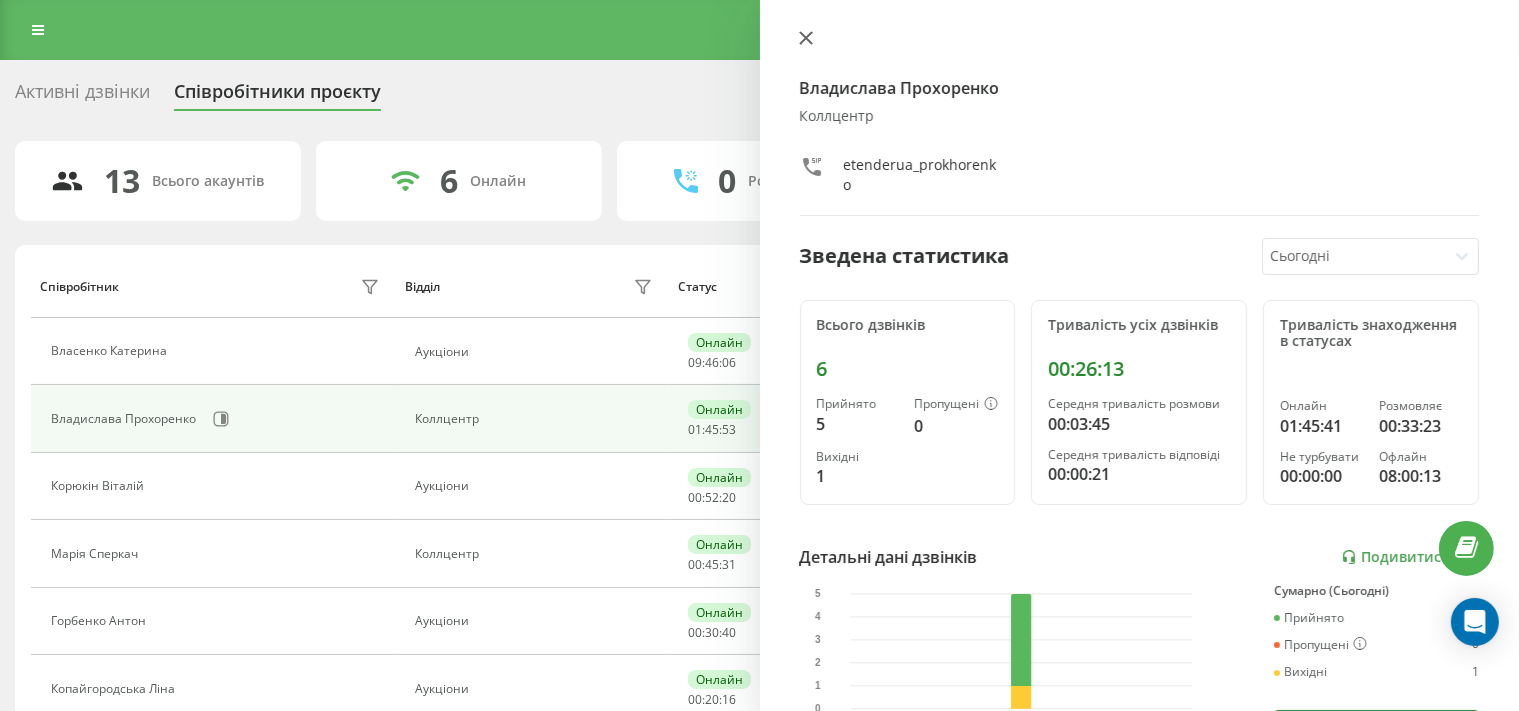 click 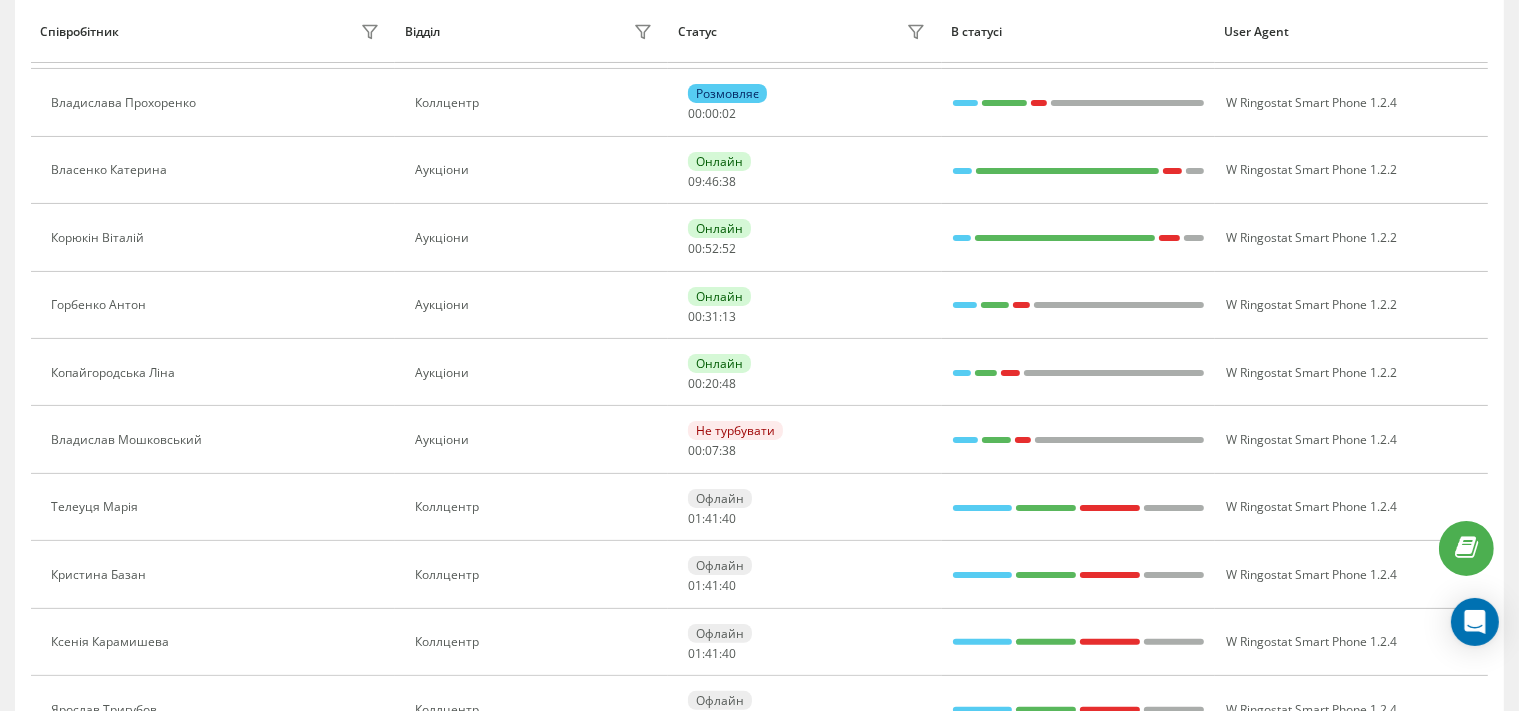 scroll, scrollTop: 0, scrollLeft: 0, axis: both 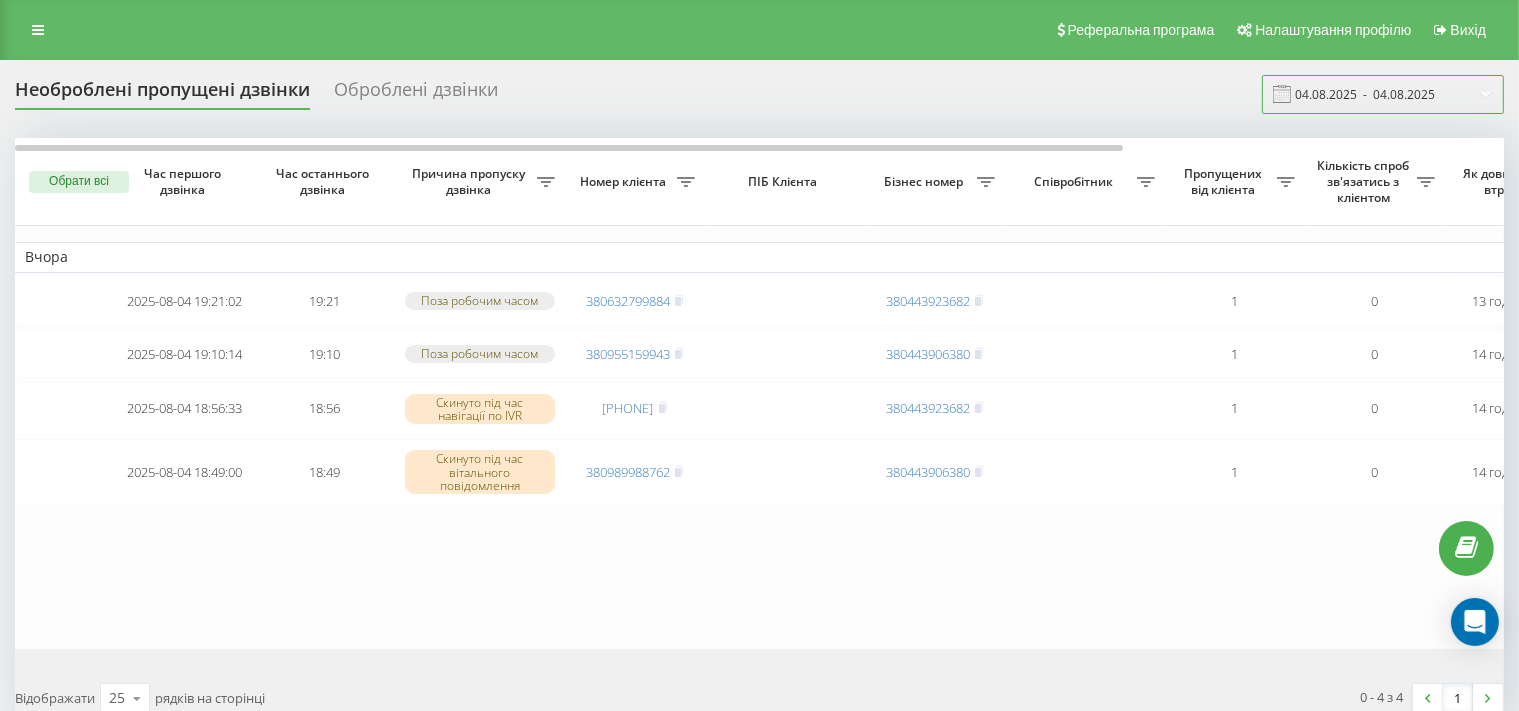 click on "04.08.2025  -  04.08.2025" at bounding box center (1383, 94) 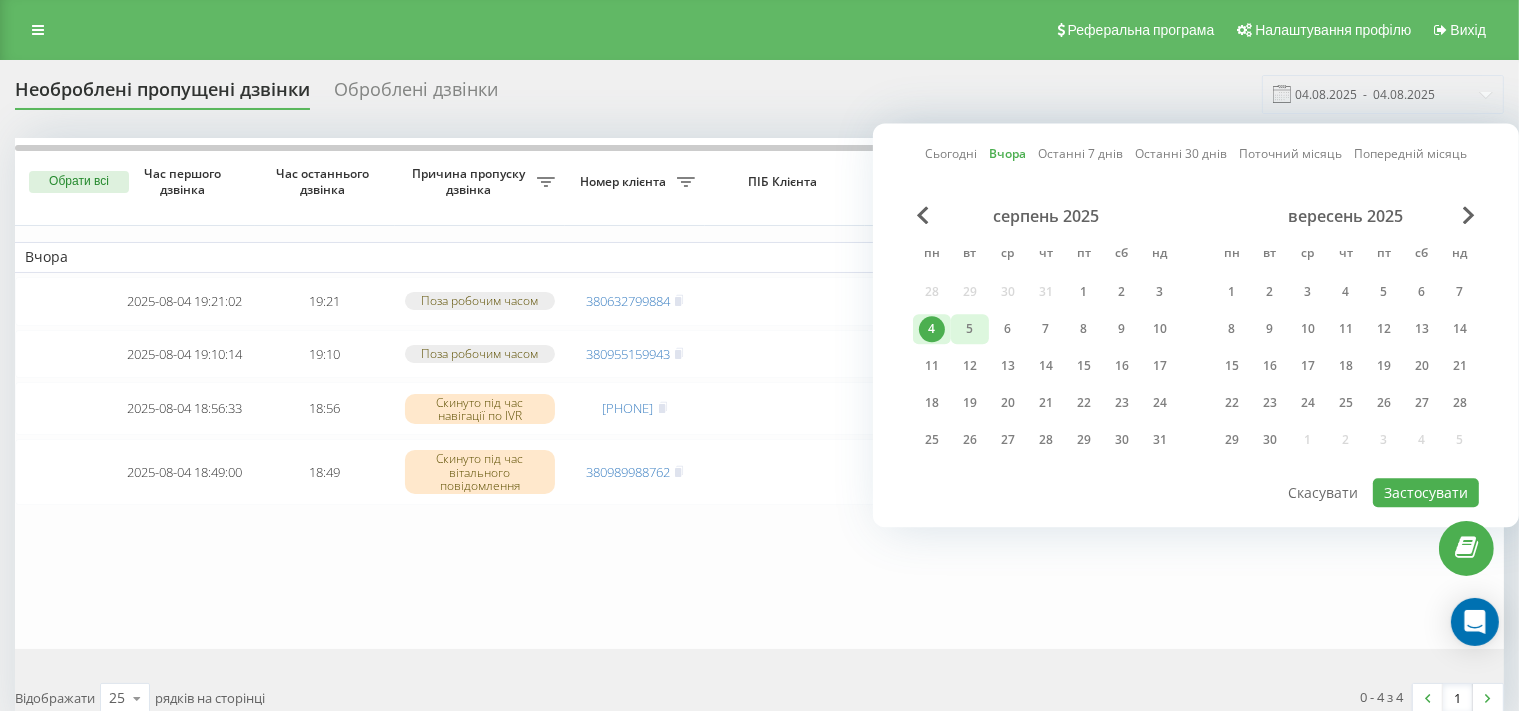 click on "5" at bounding box center [970, 329] 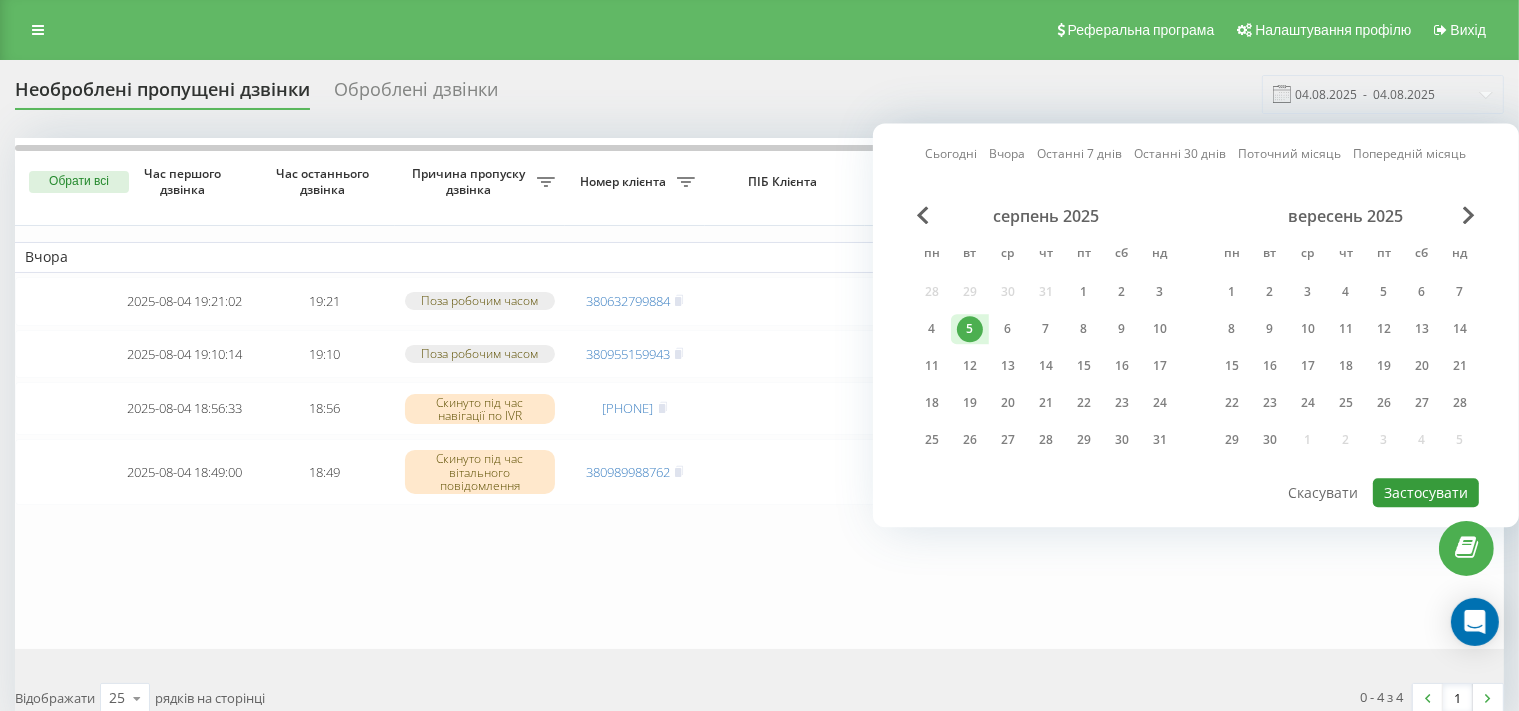 click on "Застосувати" at bounding box center [1426, 492] 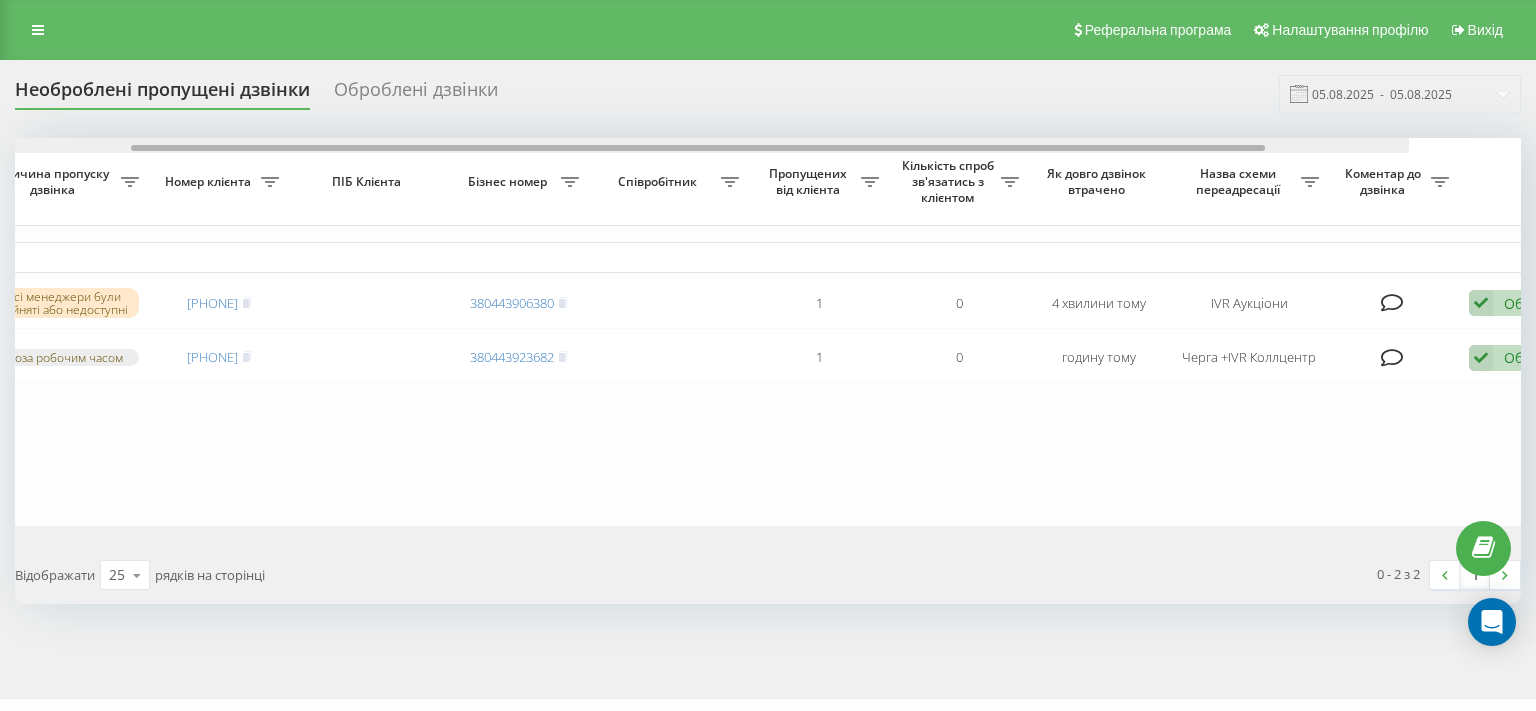 scroll, scrollTop: 0, scrollLeft: 420, axis: horizontal 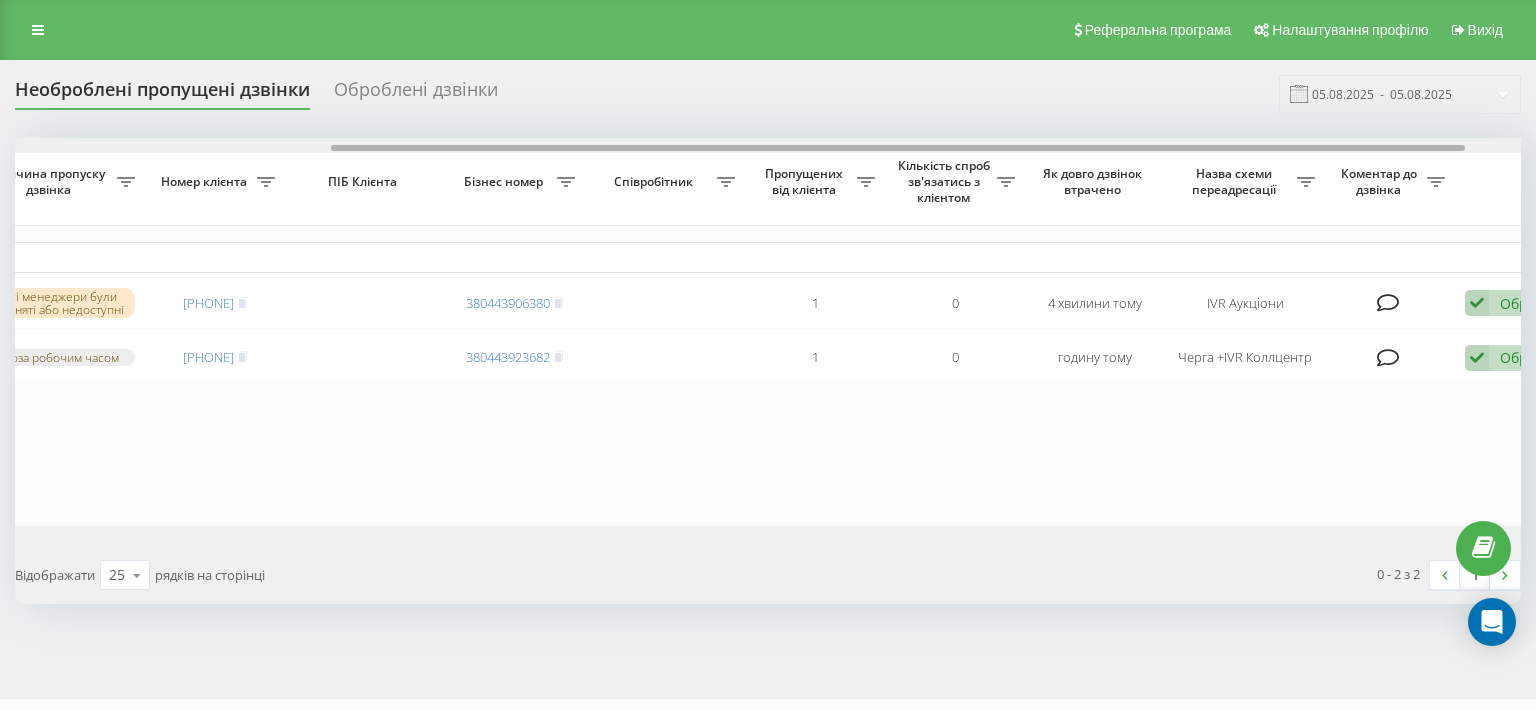 drag, startPoint x: 789, startPoint y: 147, endPoint x: 1105, endPoint y: 136, distance: 316.1914 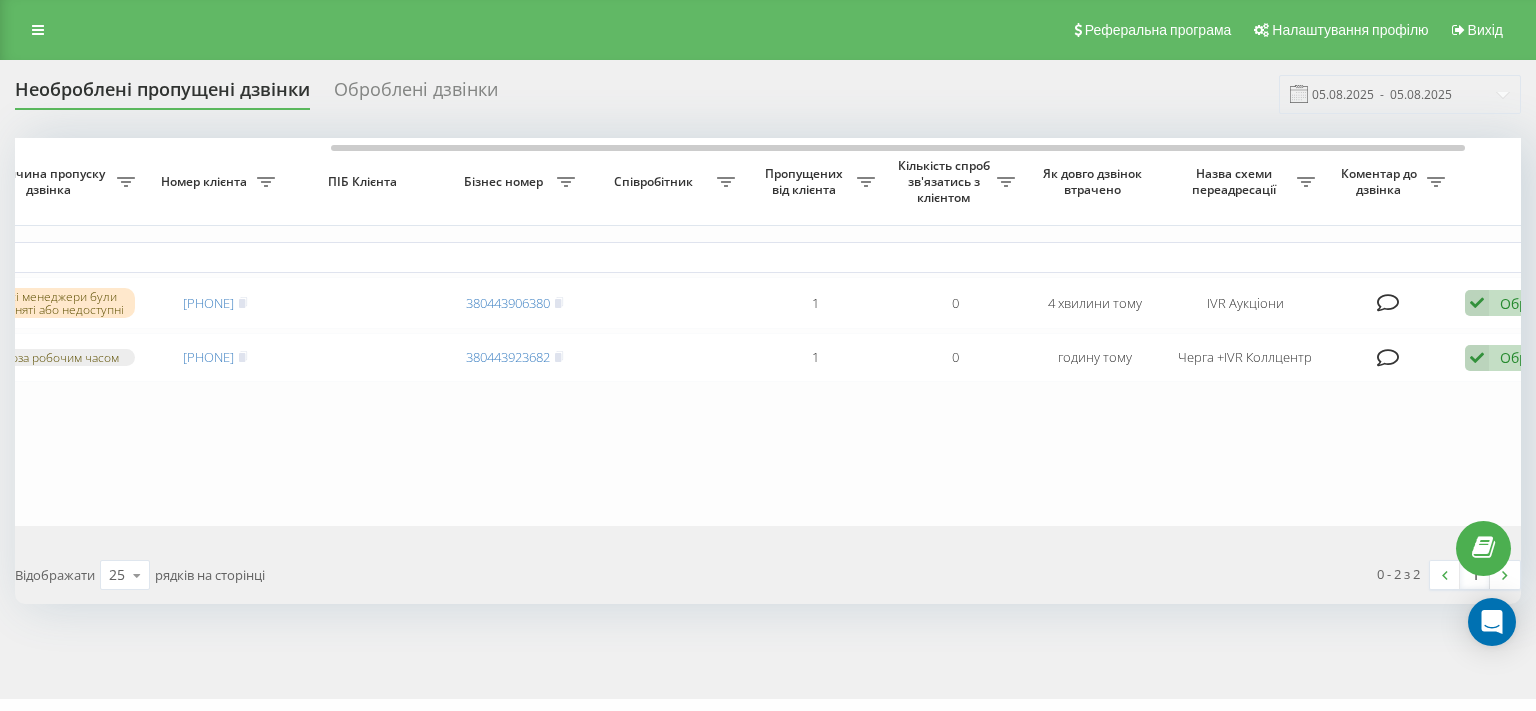 click on "Необроблені пропущені дзвінки Оброблені дзвінки 05.08.2025  -  05.08.2025 Обрати всі Час першого дзвінка Час останнього дзвінка Причина пропуску дзвінка Номер клієнта ПІБ Клієнта Бізнес номер Співробітник Пропущених від клієнта Кількість спроб зв'язатись з клієнтом Як довго дзвінок втрачено Назва схеми переадресації Коментар до дзвінка Сьогодні 2025-08-05 08:46:36 08:46 Усі менеджери були зайняті або недоступні 380630640611 380443906380 1 0 4 хвилини тому IVR Аукціони Обробити Не вдалося зв'язатися Зв'язався з клієнтом за допомогою іншого каналу Клієнт передзвонив сам з іншого номера 1" at bounding box center (768, 339) 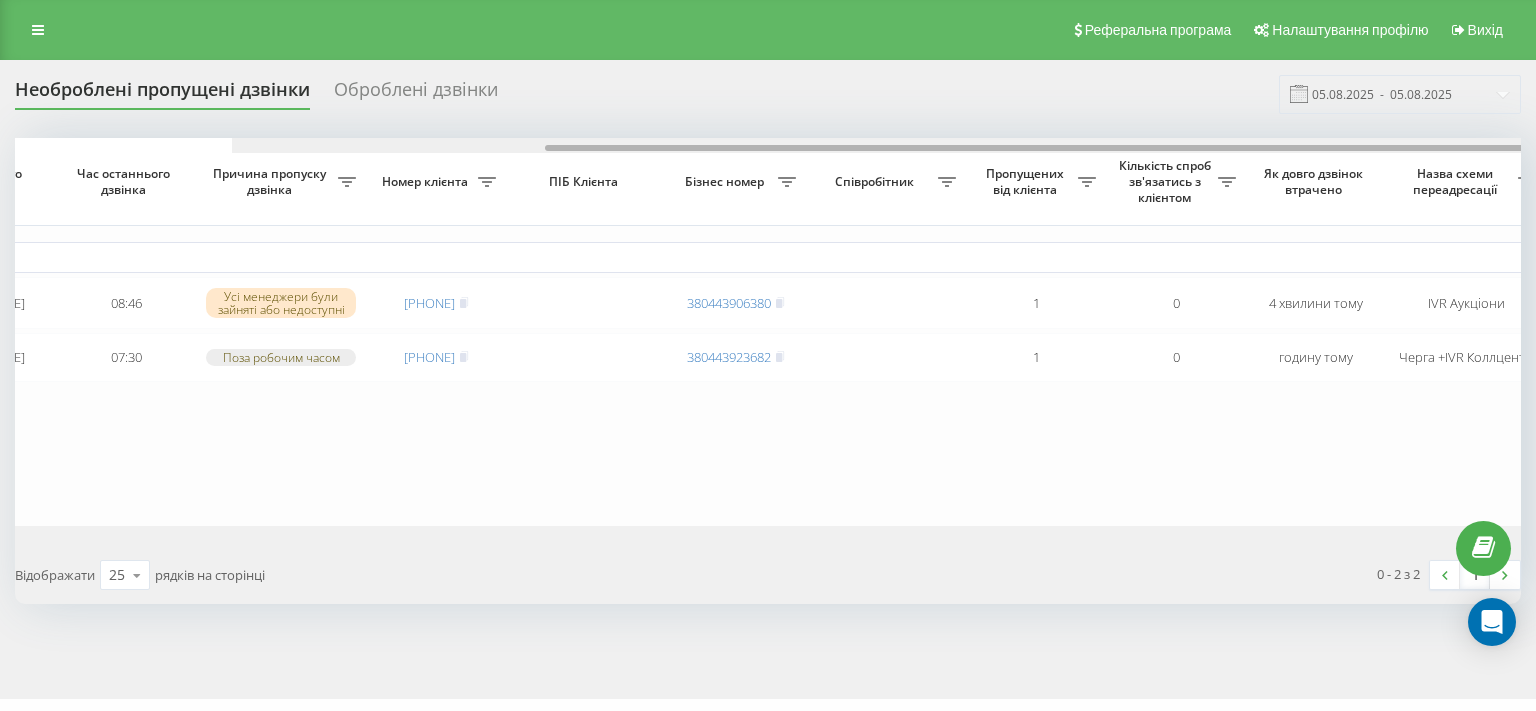 scroll, scrollTop: 0, scrollLeft: 0, axis: both 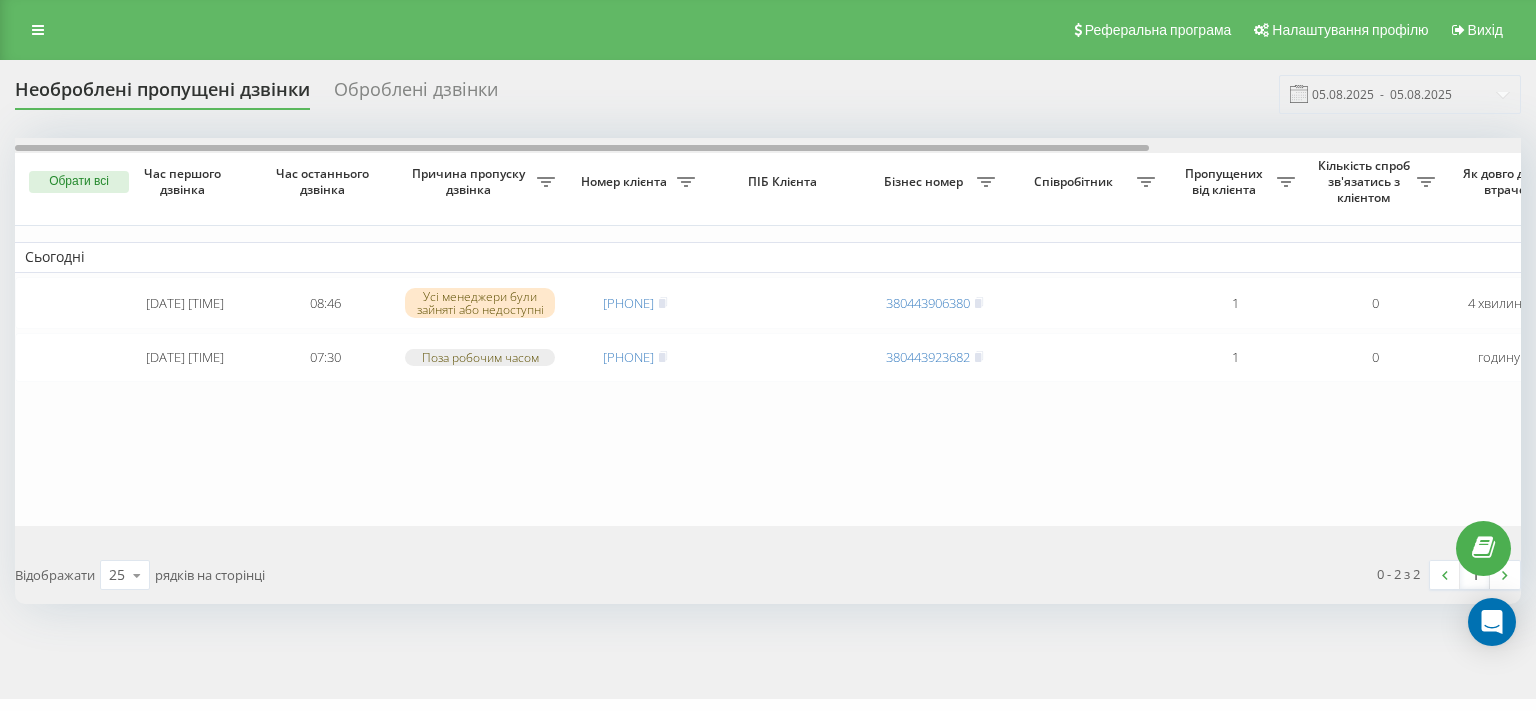 drag, startPoint x: 661, startPoint y: 149, endPoint x: 277, endPoint y: 195, distance: 386.7454 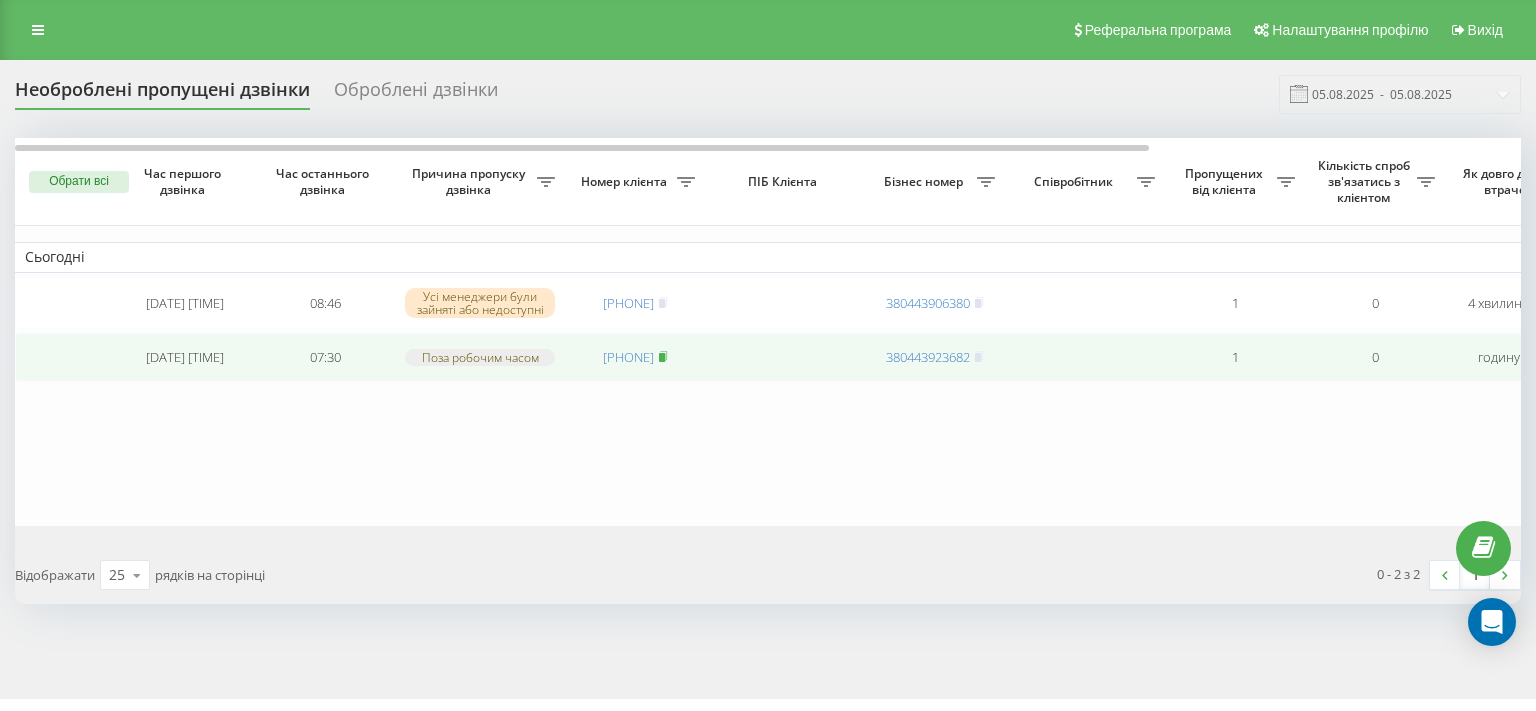 click 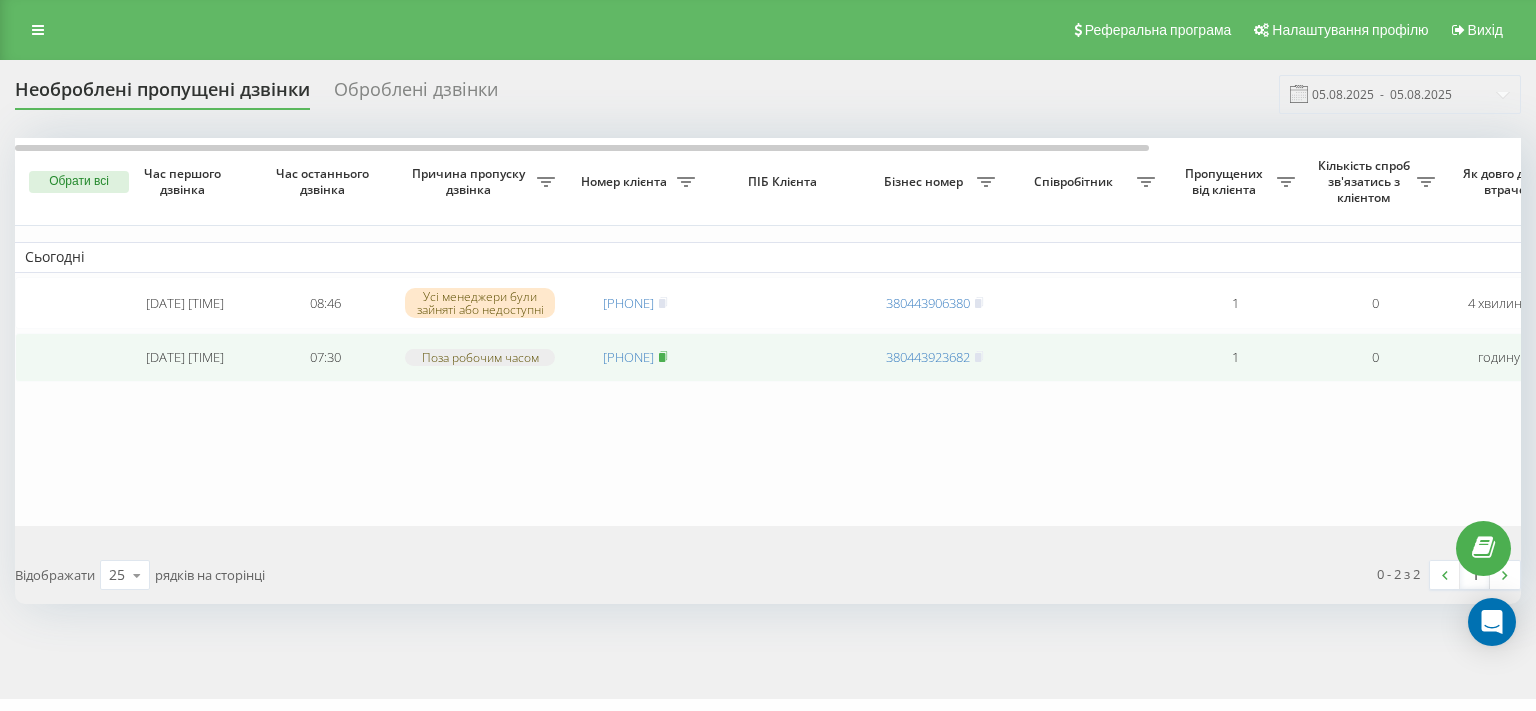 click 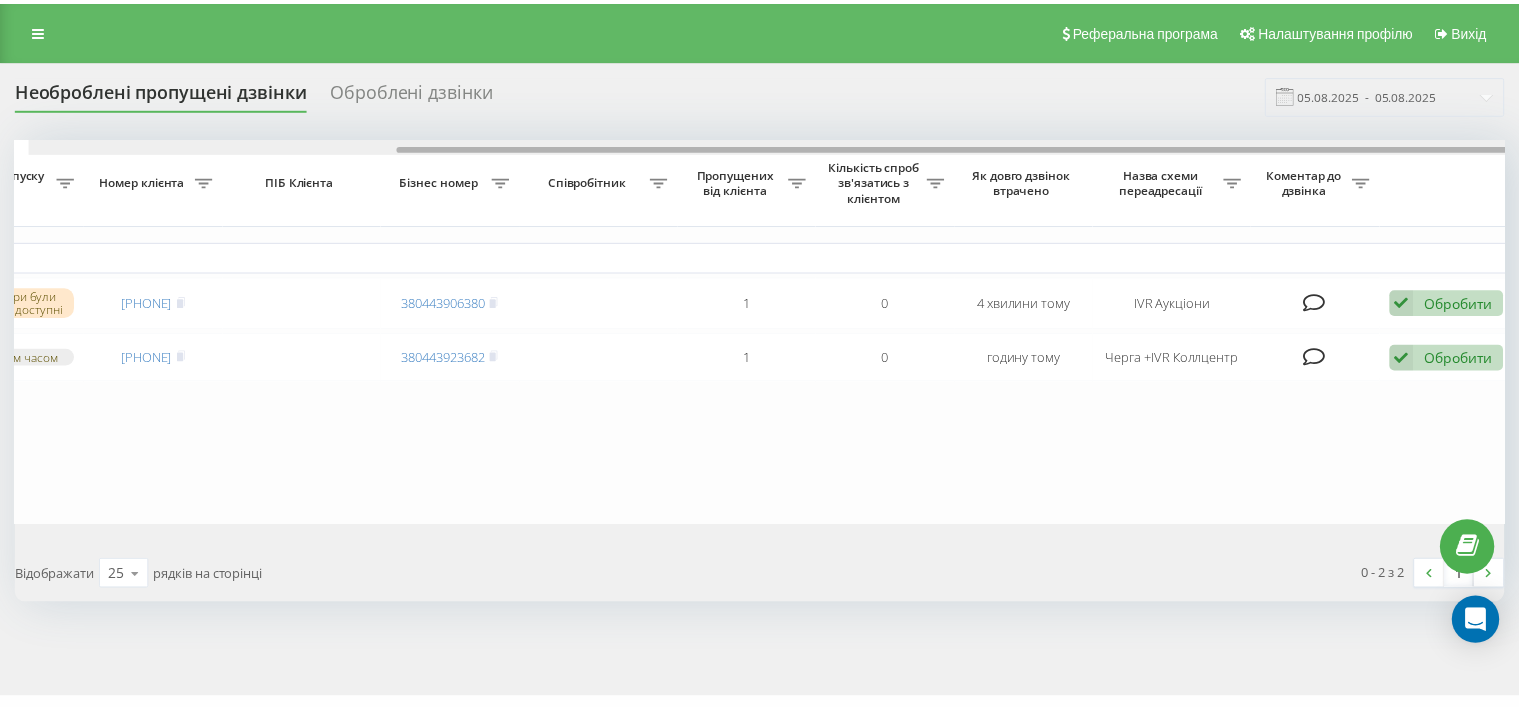 scroll, scrollTop: 0, scrollLeft: 494, axis: horizontal 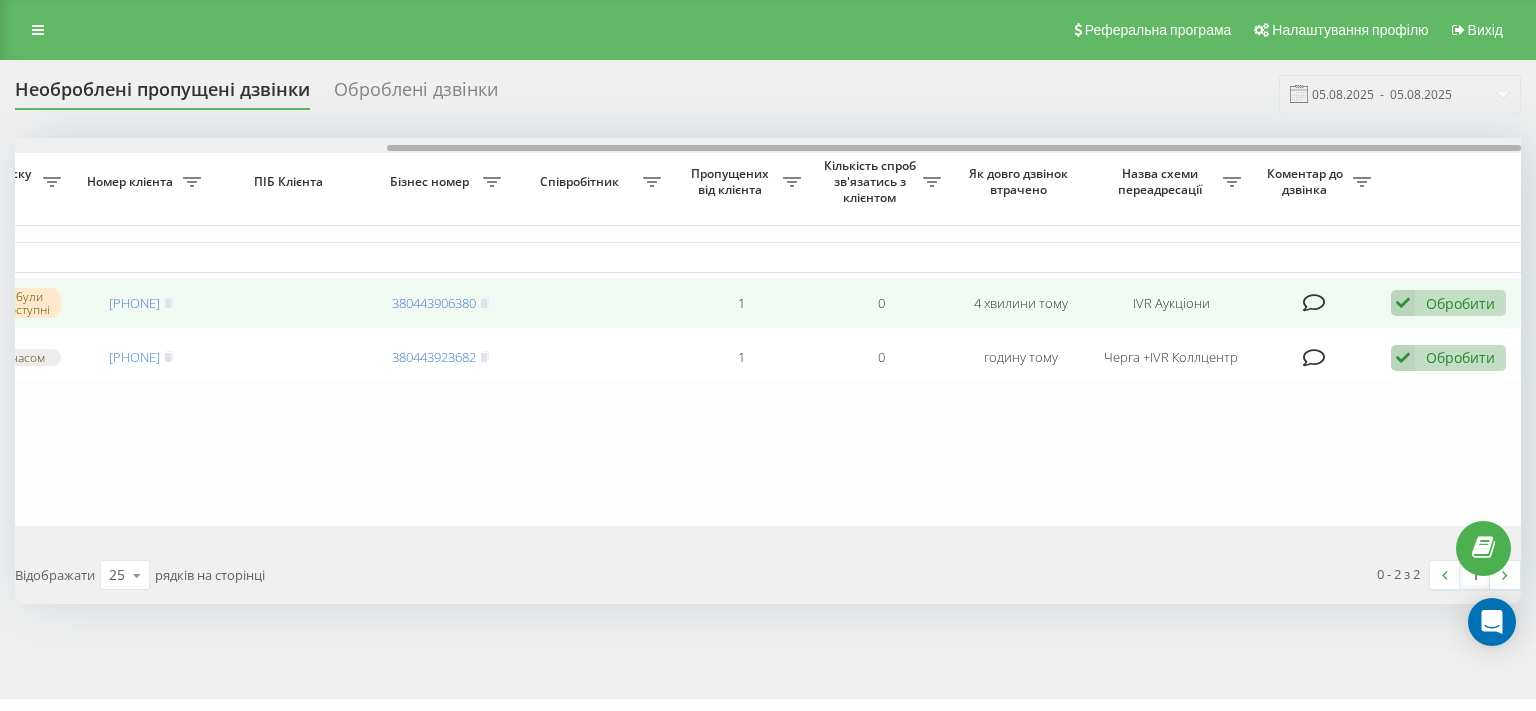 drag, startPoint x: 691, startPoint y: 147, endPoint x: 1265, endPoint y: 321, distance: 599.7933 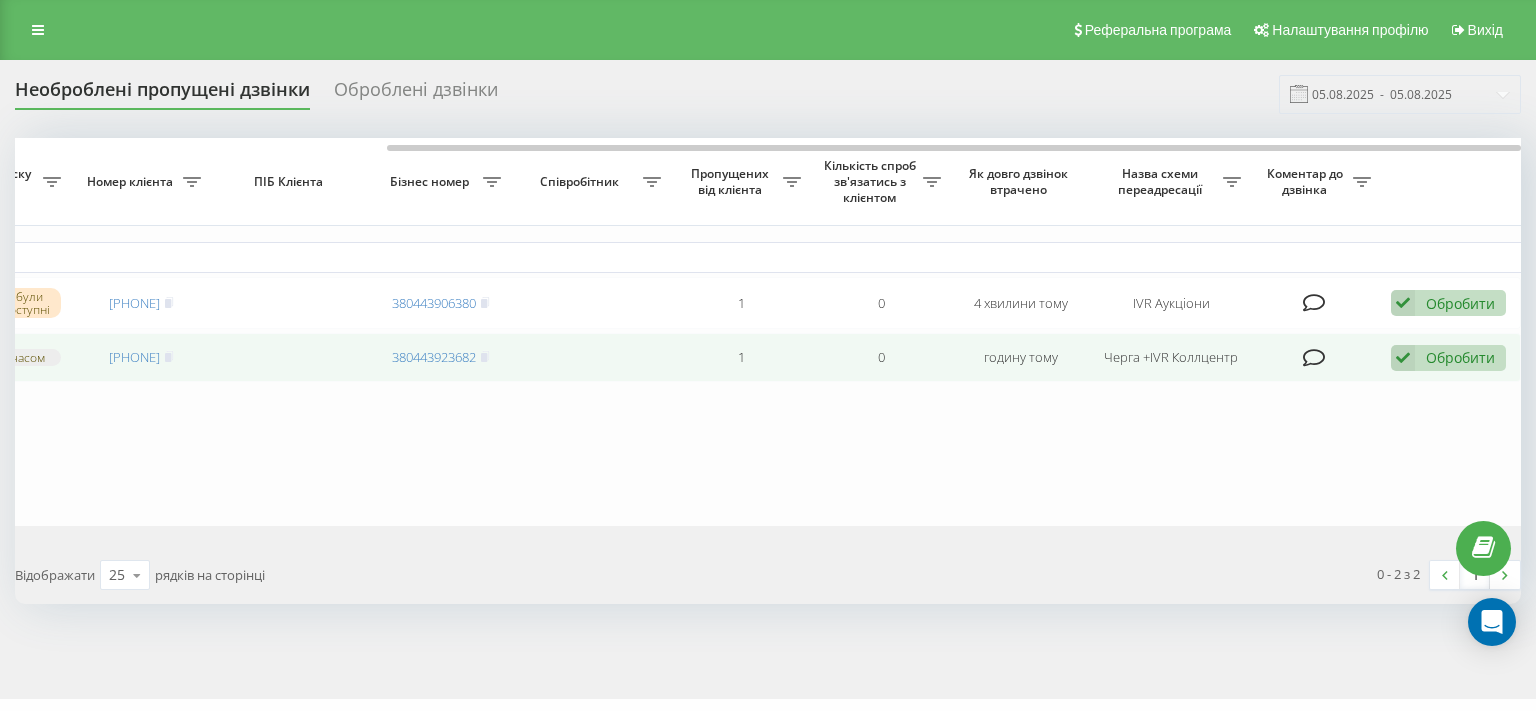click at bounding box center (1403, 358) 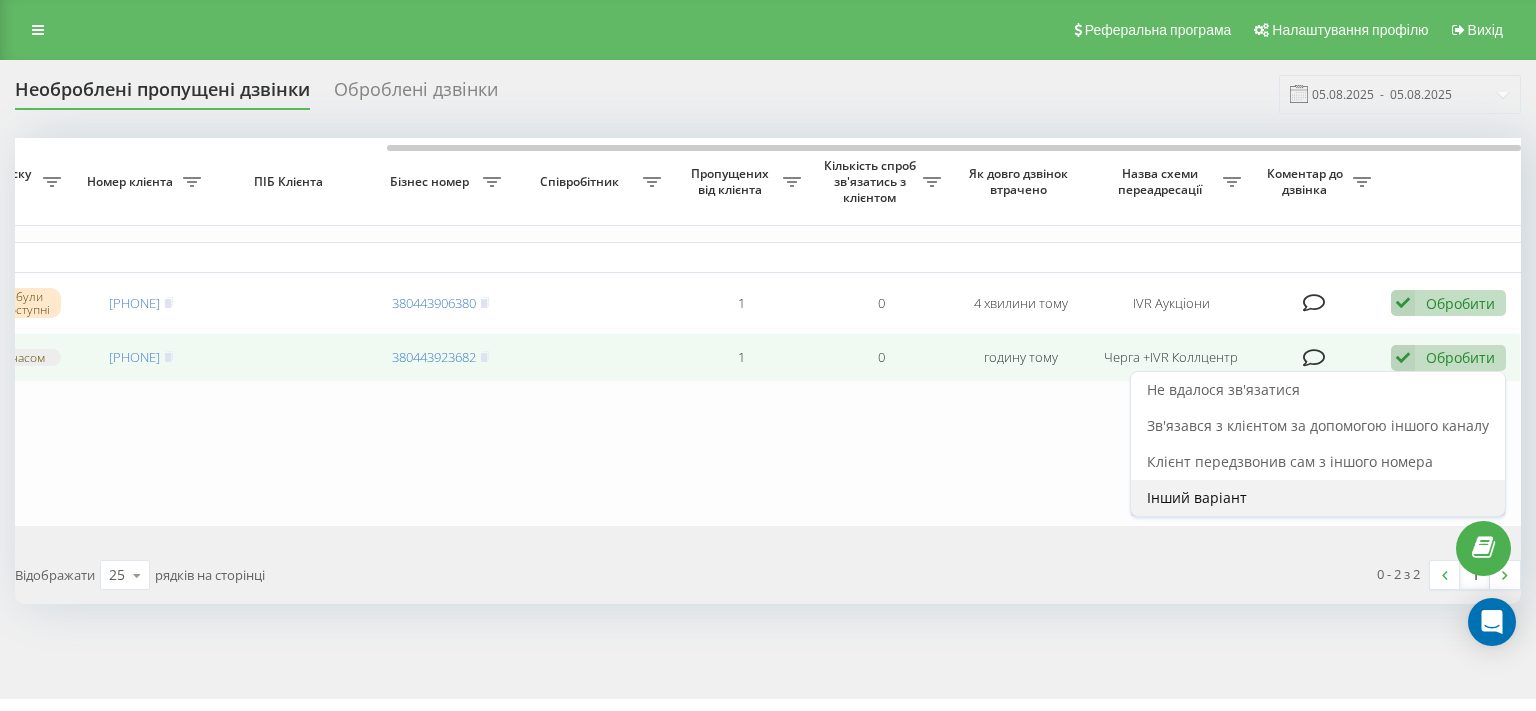 click on "Інший варіант" at bounding box center (1197, 497) 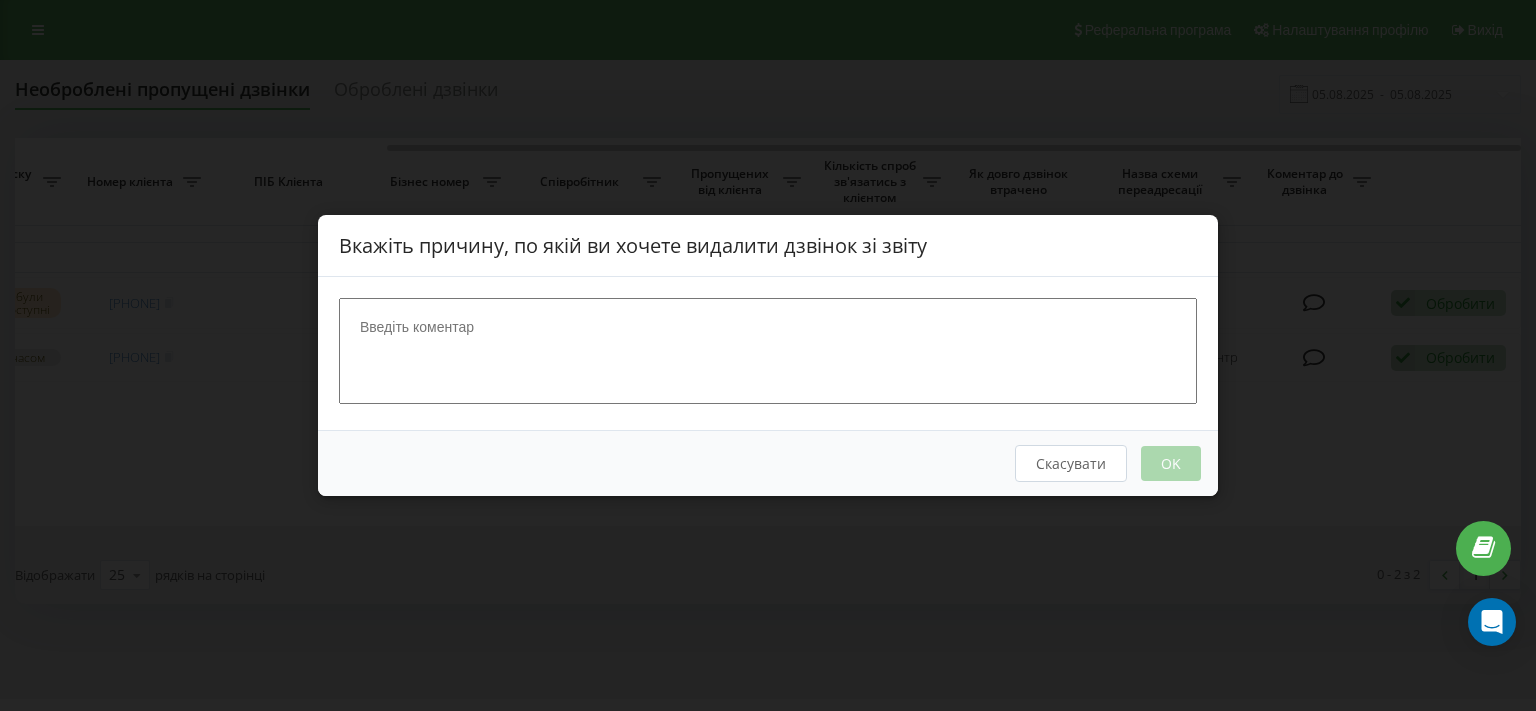 click at bounding box center (768, 351) 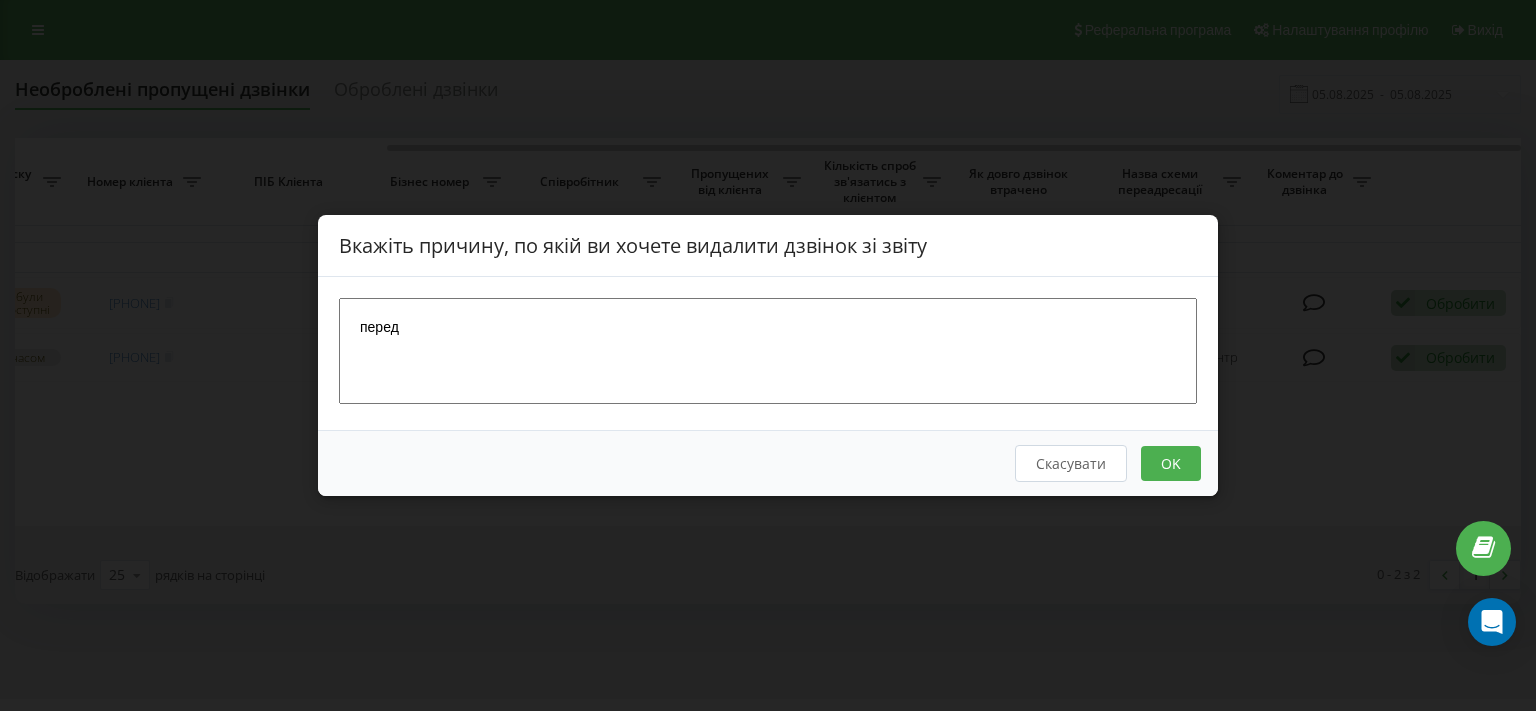 type on "перед" 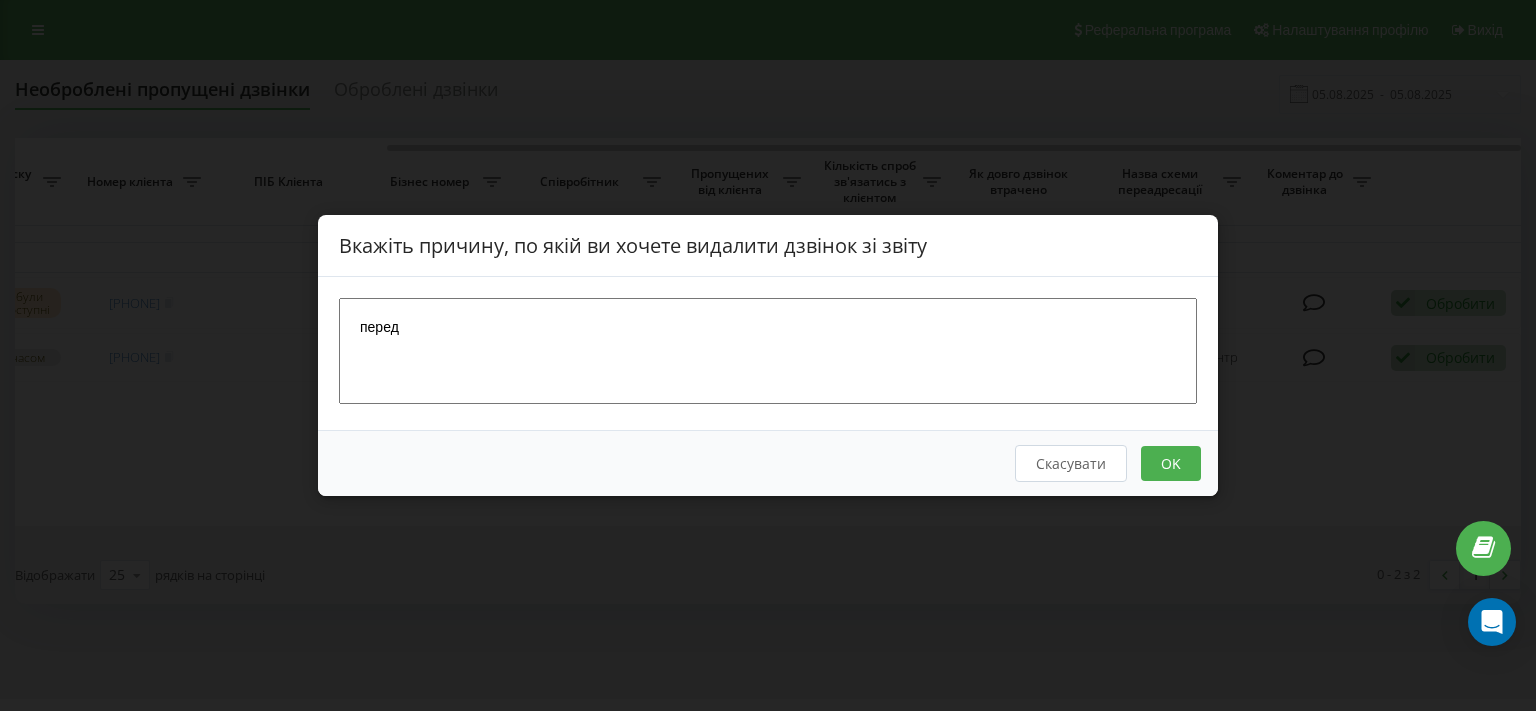 click on "OK" at bounding box center (1171, 463) 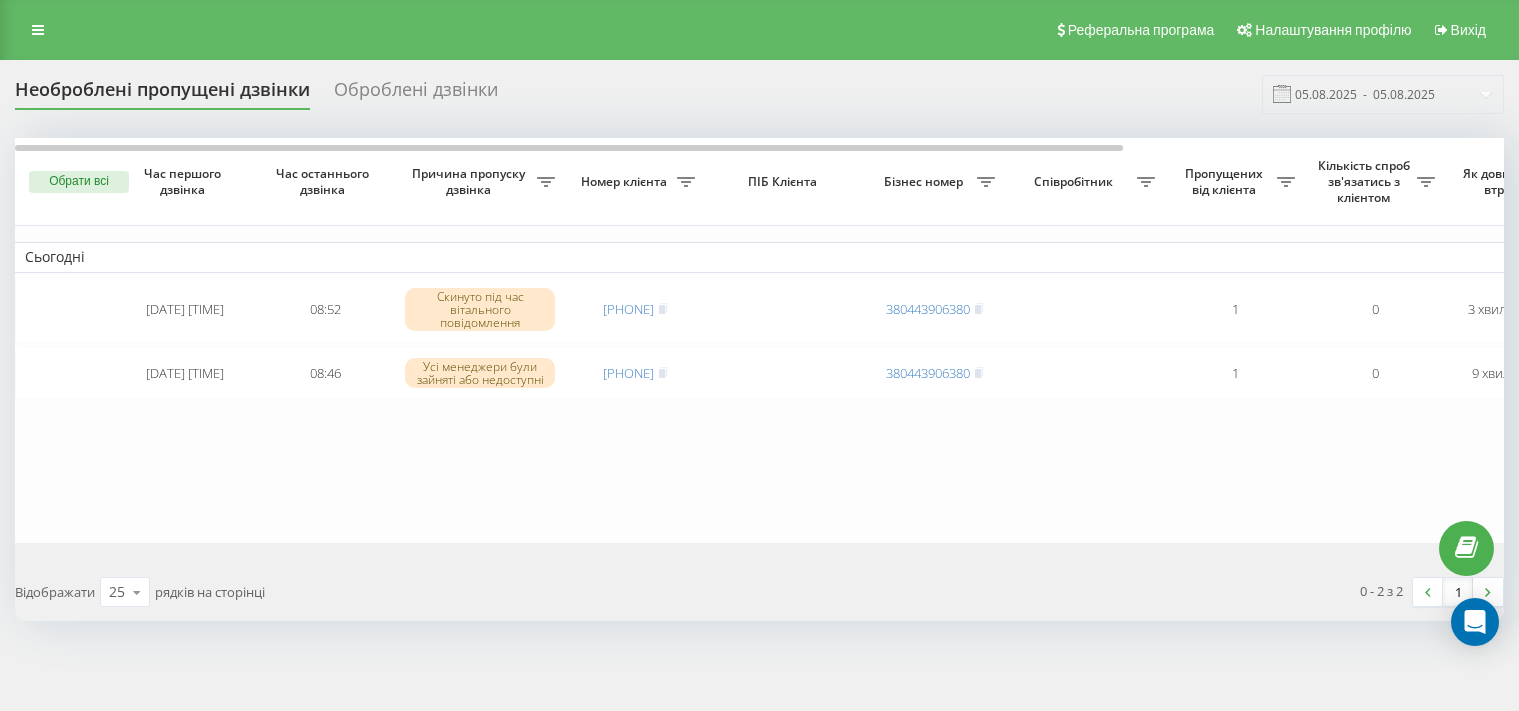 scroll, scrollTop: 0, scrollLeft: 0, axis: both 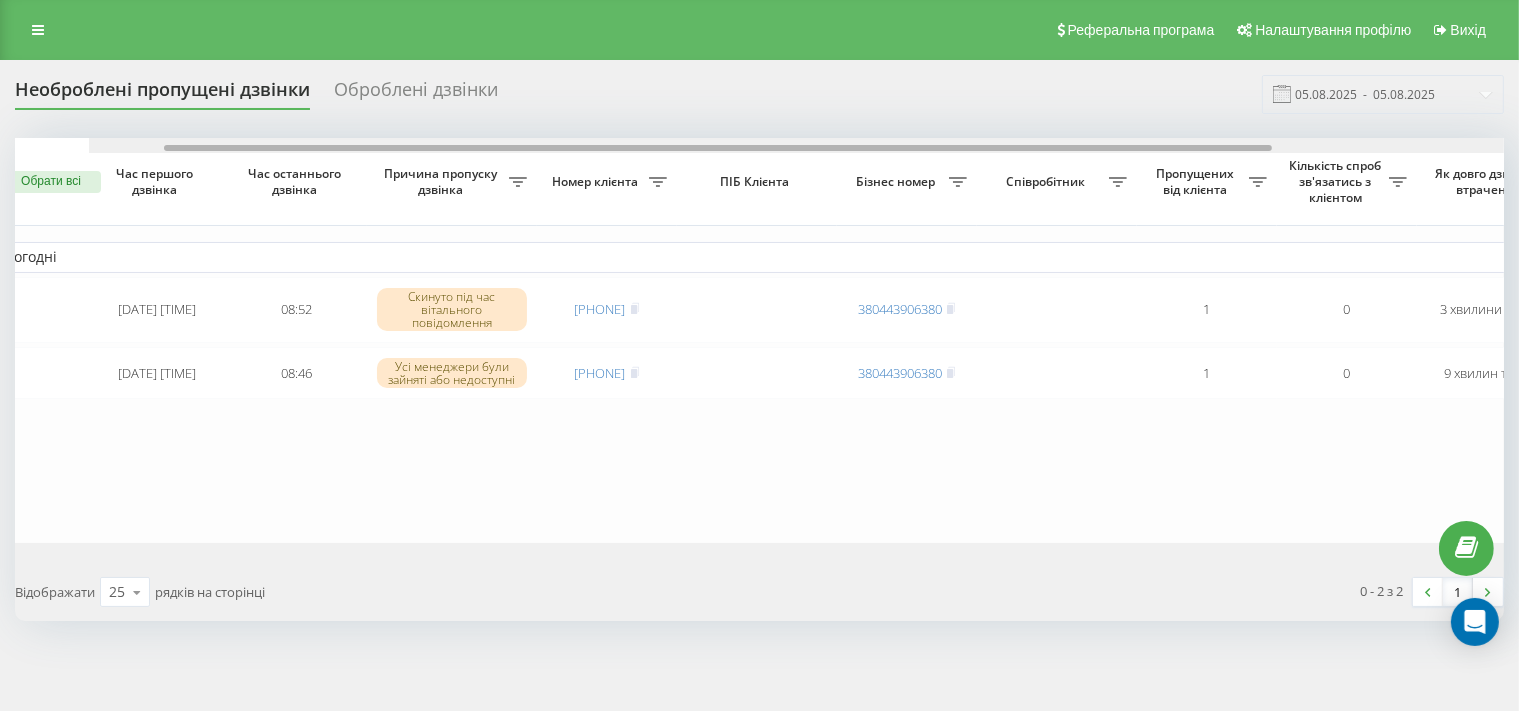 drag, startPoint x: 647, startPoint y: 149, endPoint x: 542, endPoint y: 210, distance: 121.433105 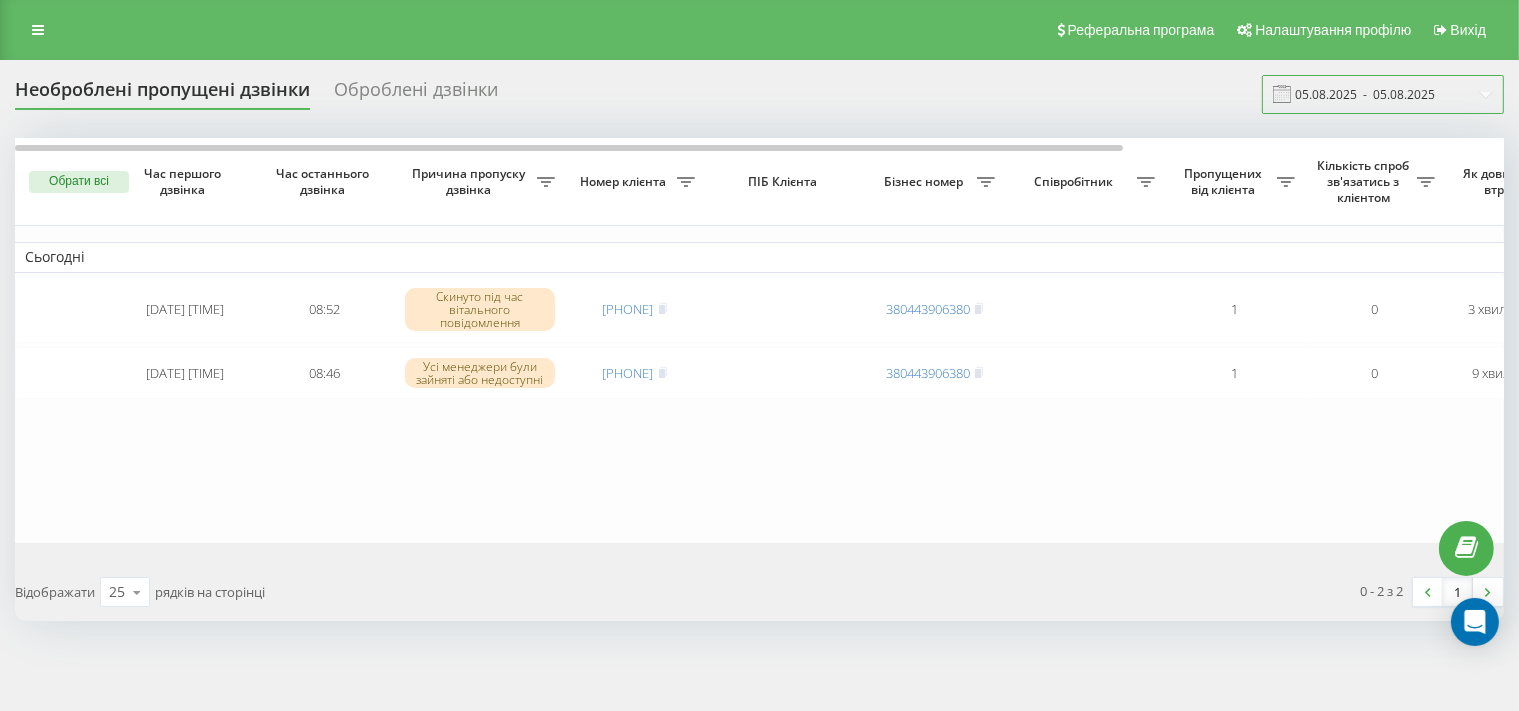 click on "05.08.2025  -  05.08.2025" at bounding box center (1383, 94) 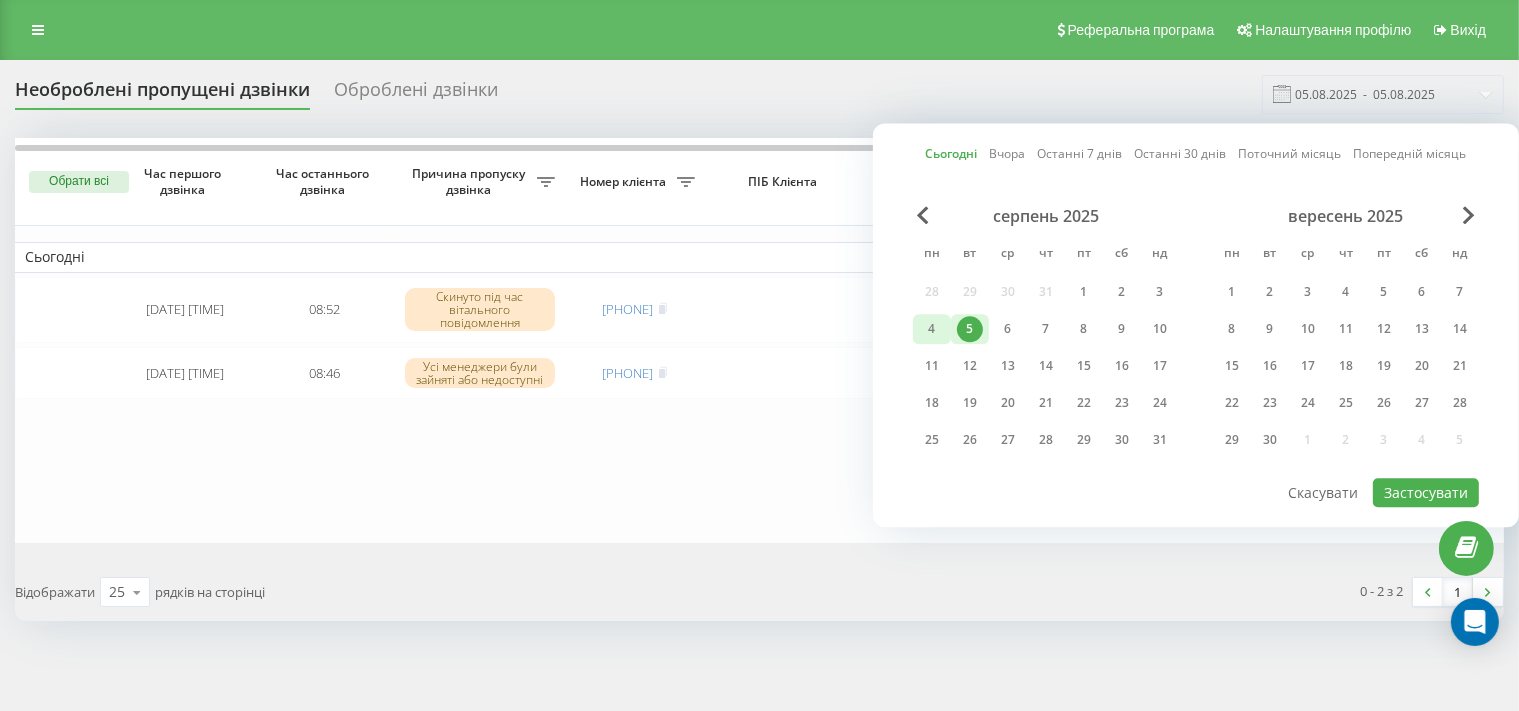 click on "4" at bounding box center [932, 329] 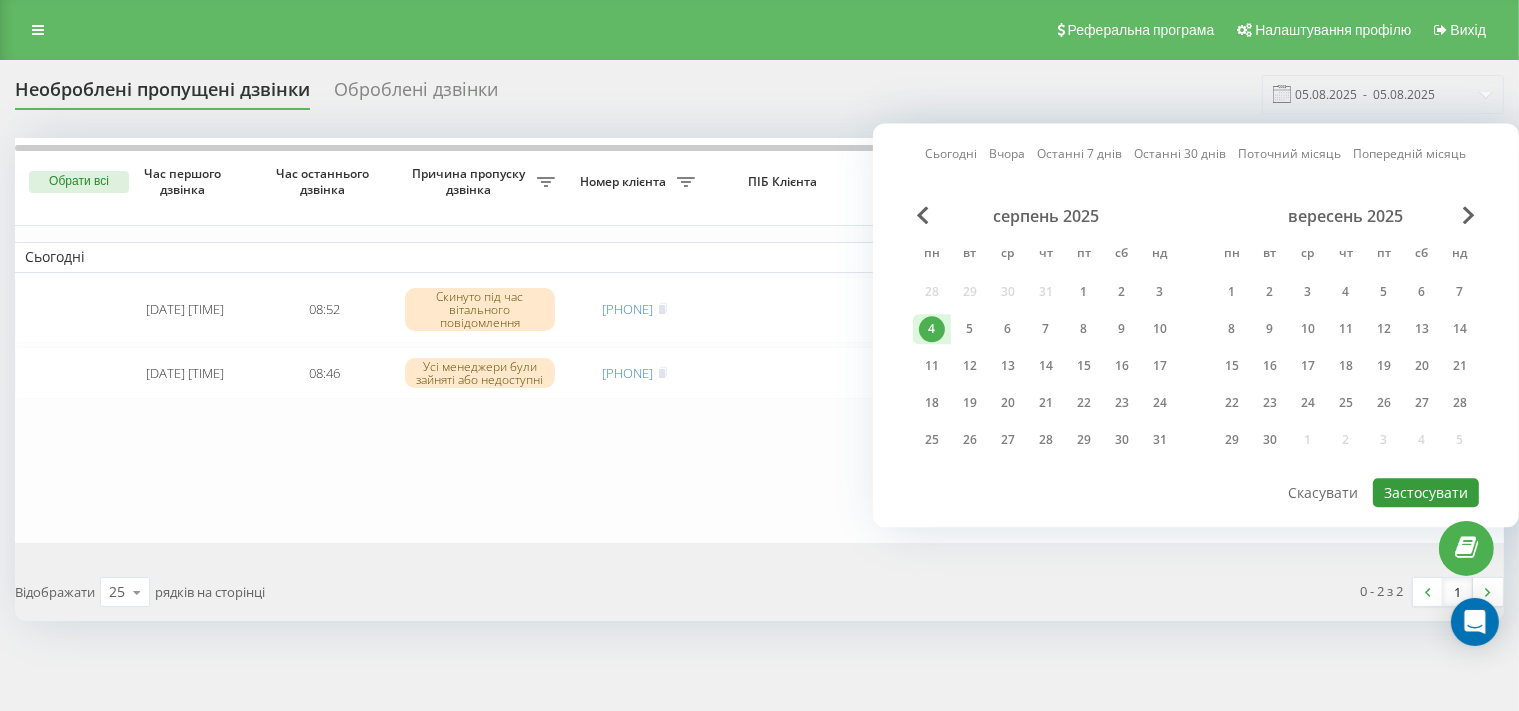 click on "Застосувати" at bounding box center (1426, 492) 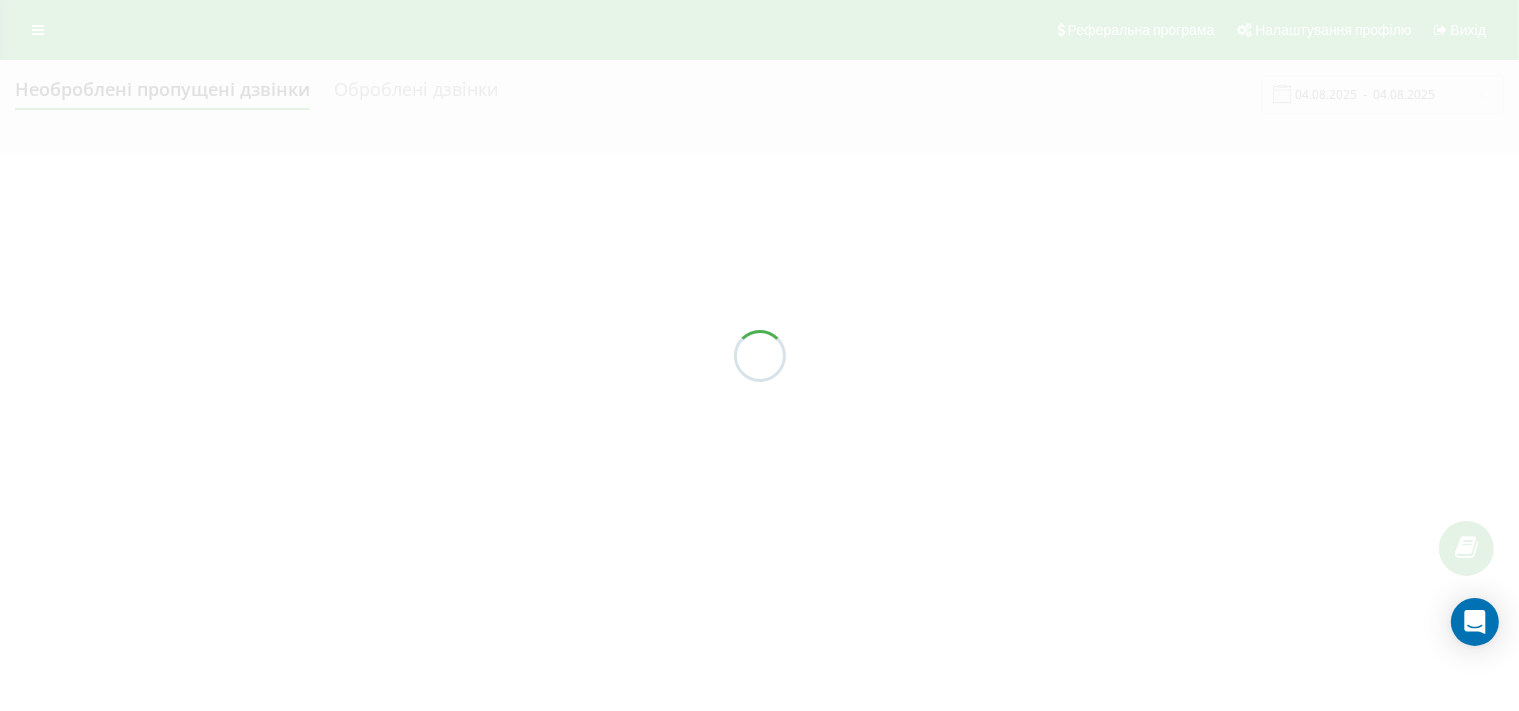 type on "04.08.2025  -  04.08.2025" 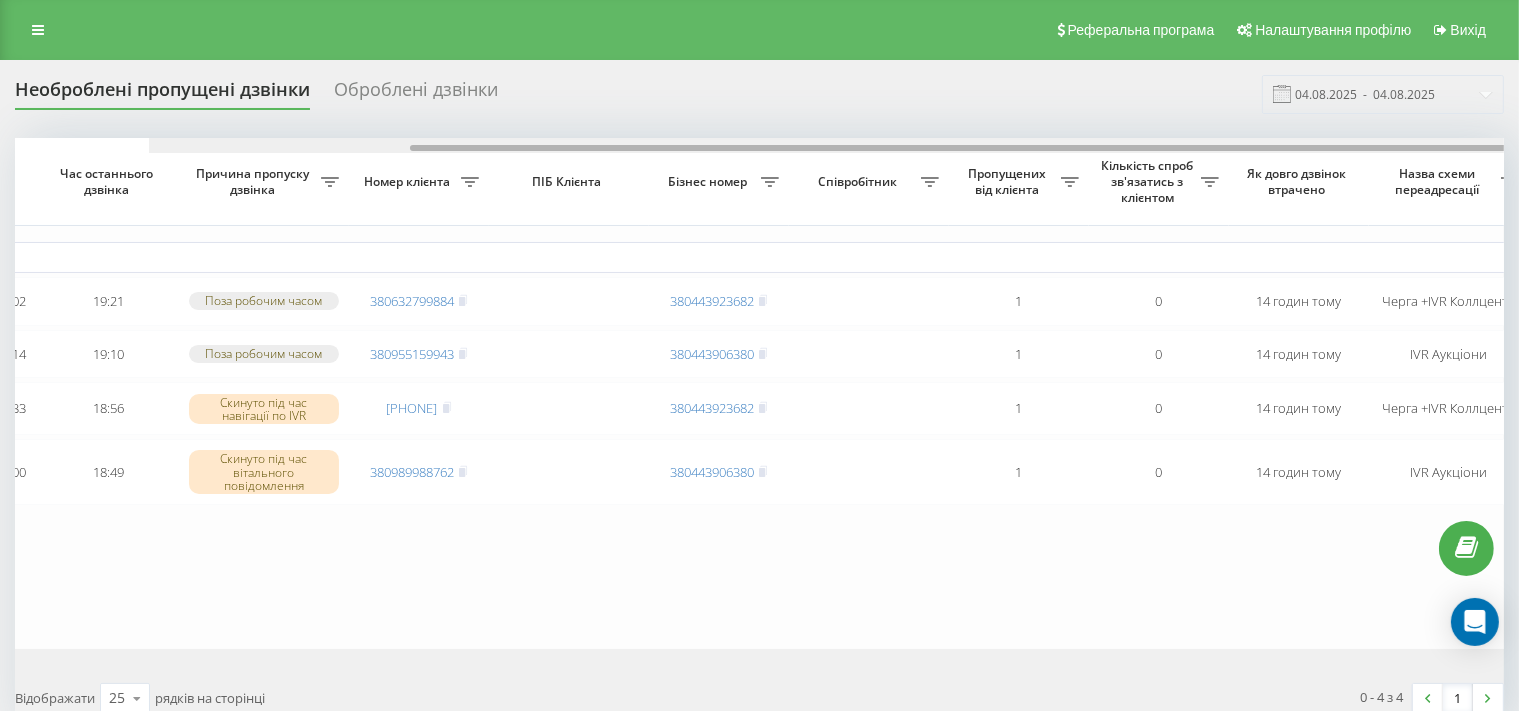 scroll, scrollTop: 0, scrollLeft: 182, axis: horizontal 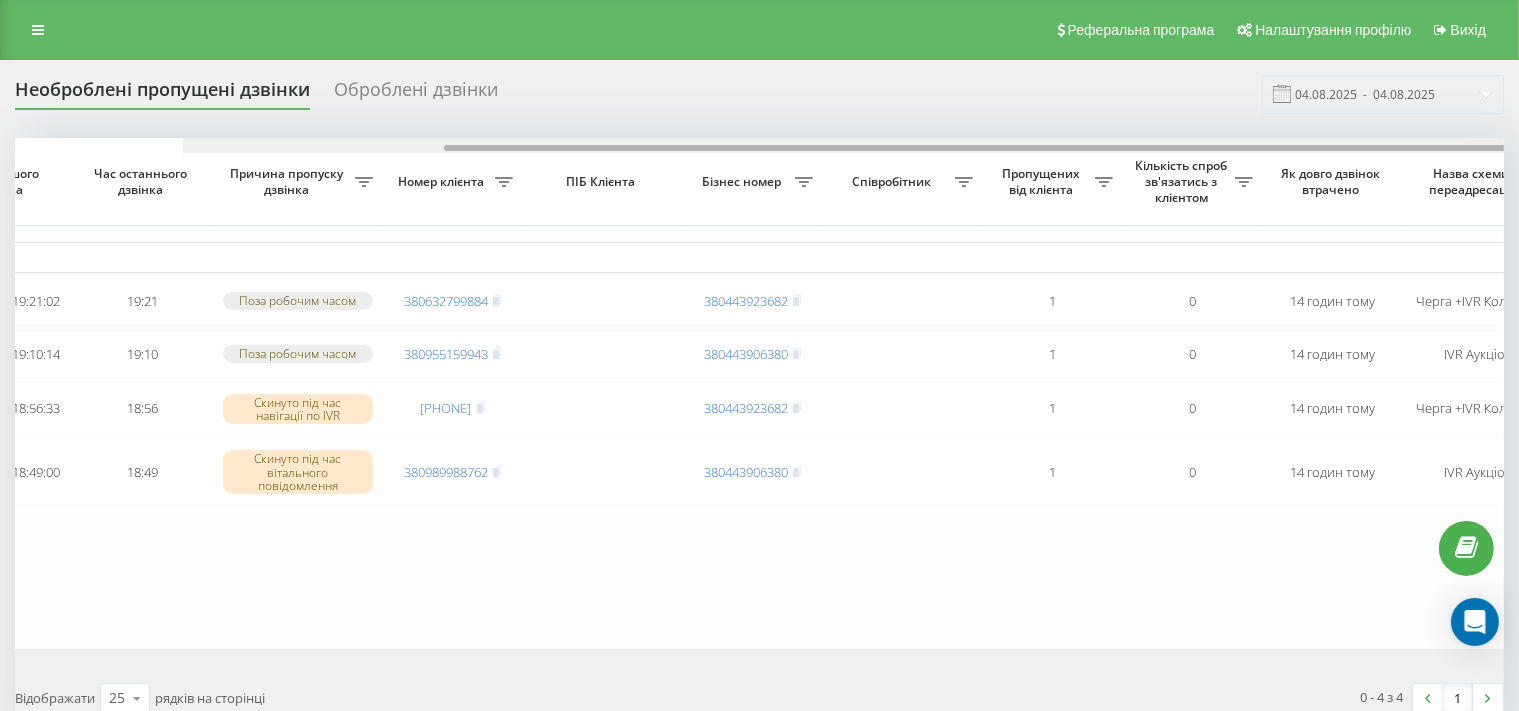 drag, startPoint x: 798, startPoint y: 120, endPoint x: 626, endPoint y: 138, distance: 172.9393 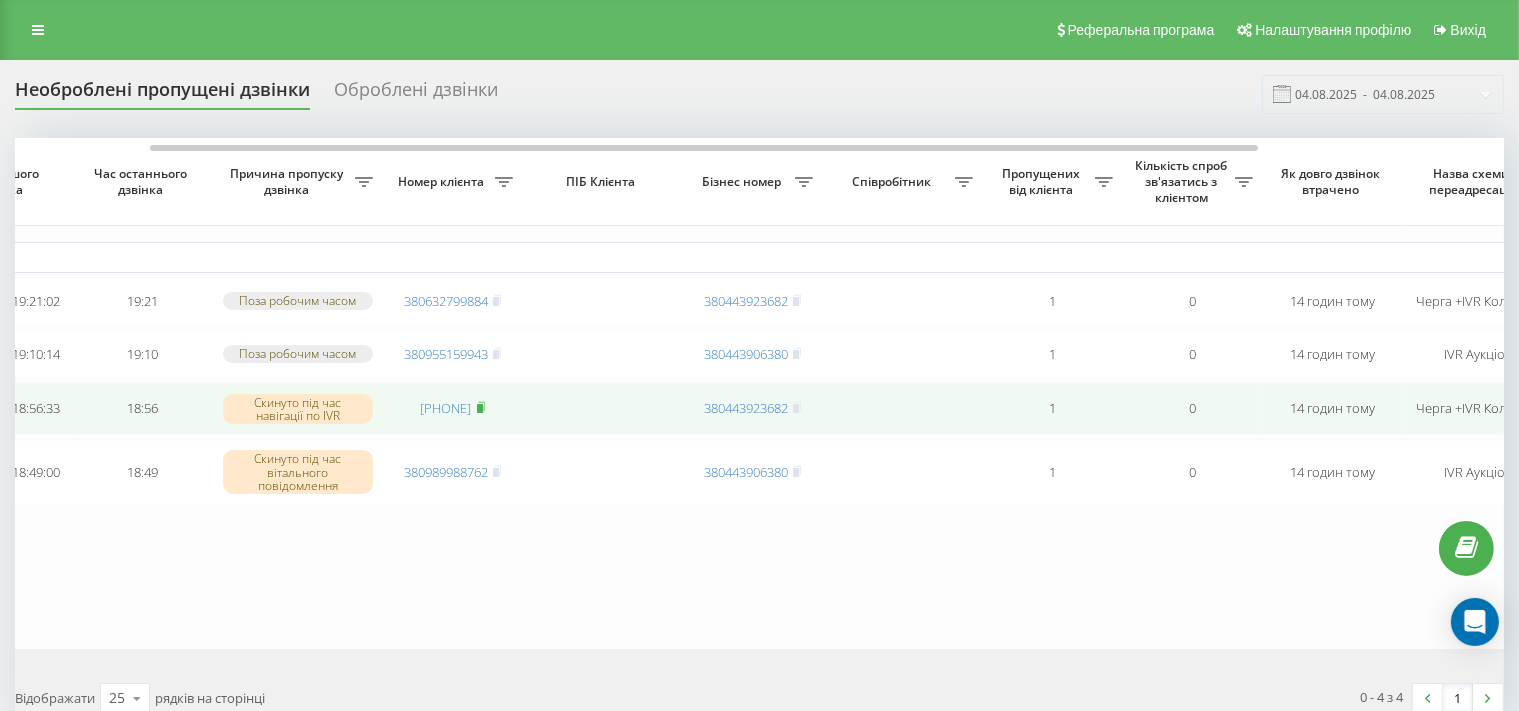 click 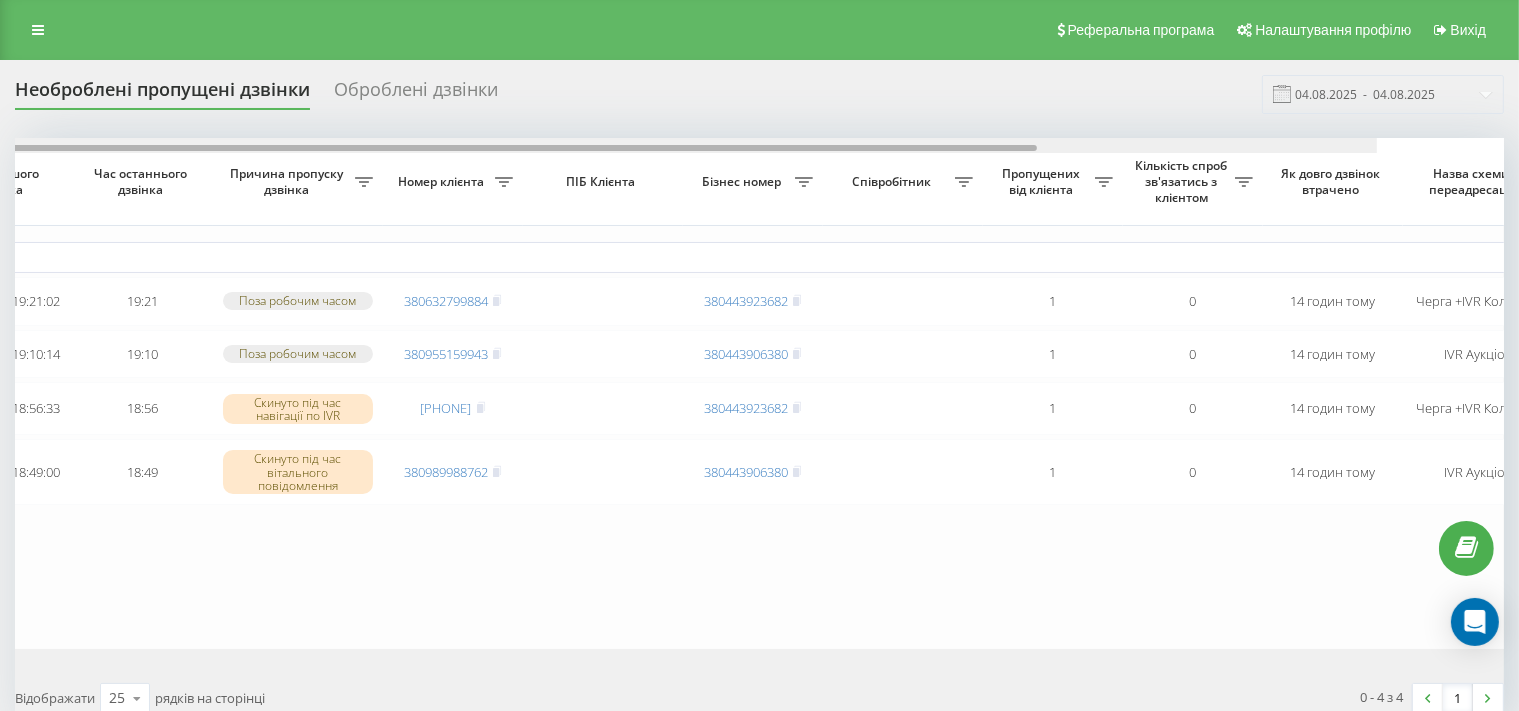scroll, scrollTop: 0, scrollLeft: 0, axis: both 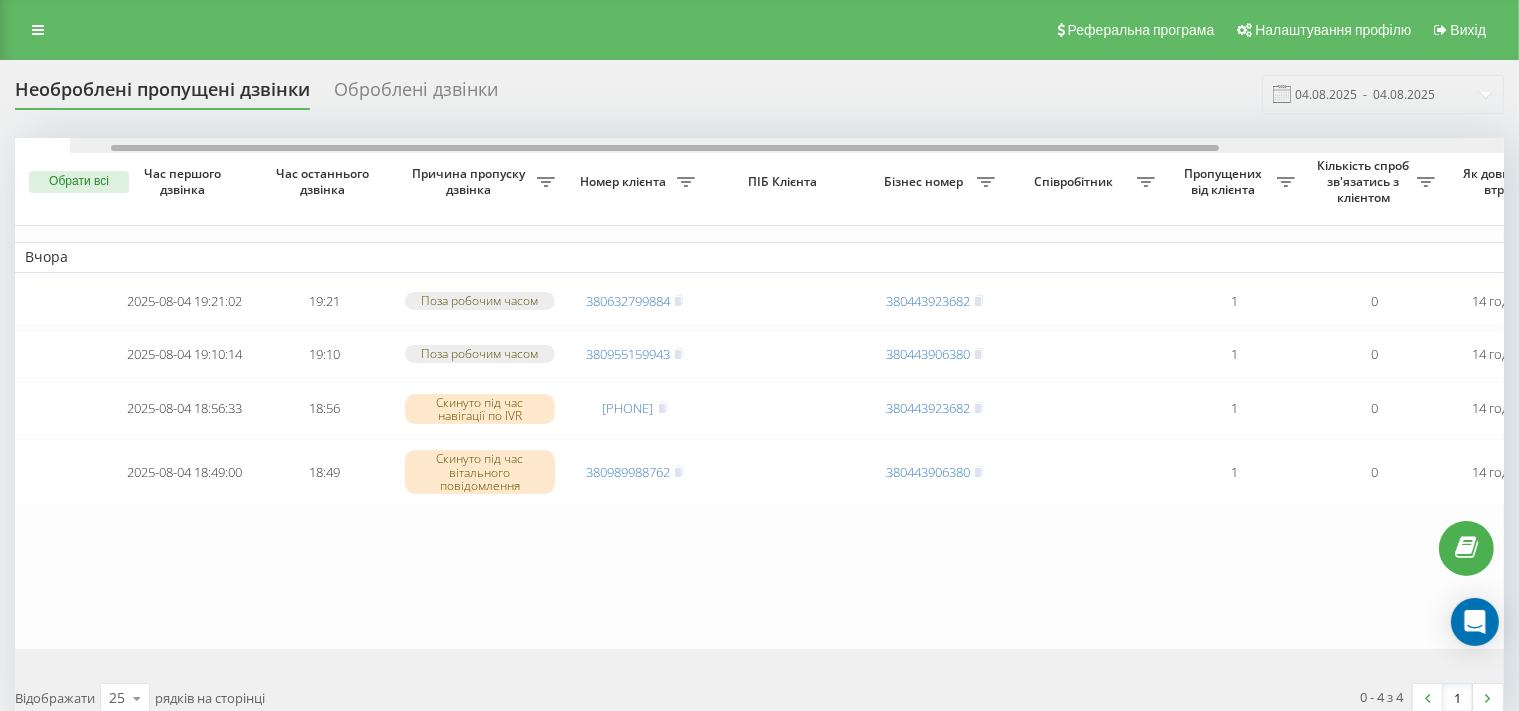 drag, startPoint x: 888, startPoint y: 147, endPoint x: 583, endPoint y: 166, distance: 305.59122 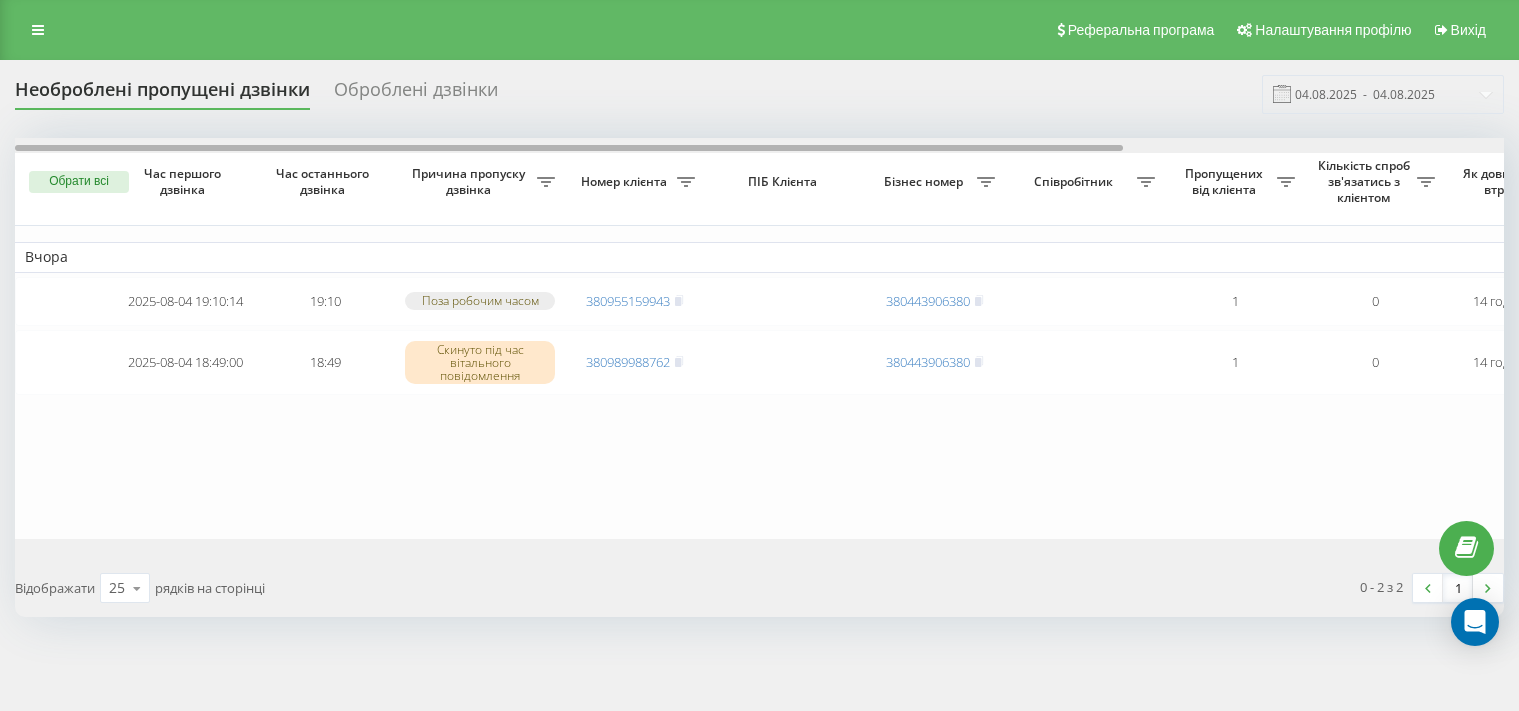 scroll, scrollTop: 0, scrollLeft: 0, axis: both 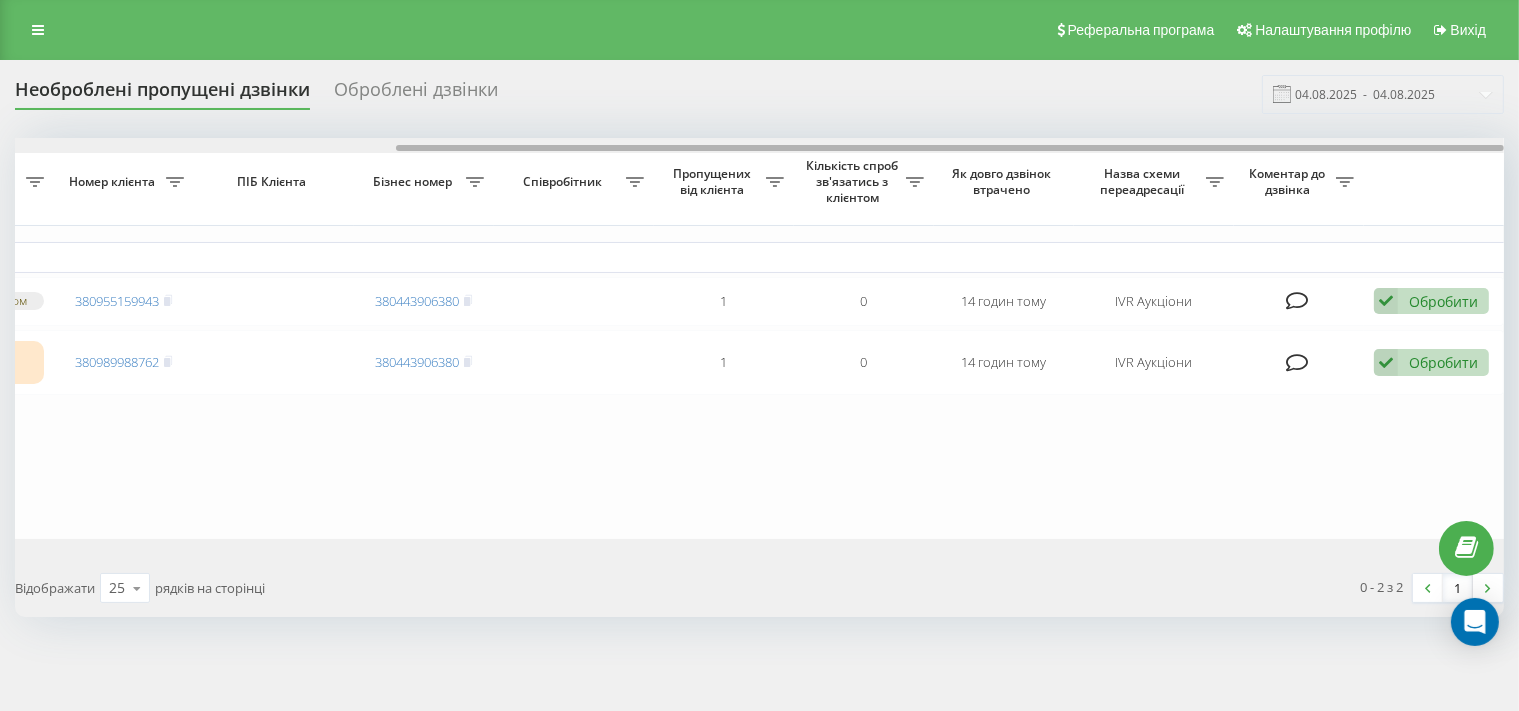 drag, startPoint x: 646, startPoint y: 144, endPoint x: 870, endPoint y: 148, distance: 224.0357 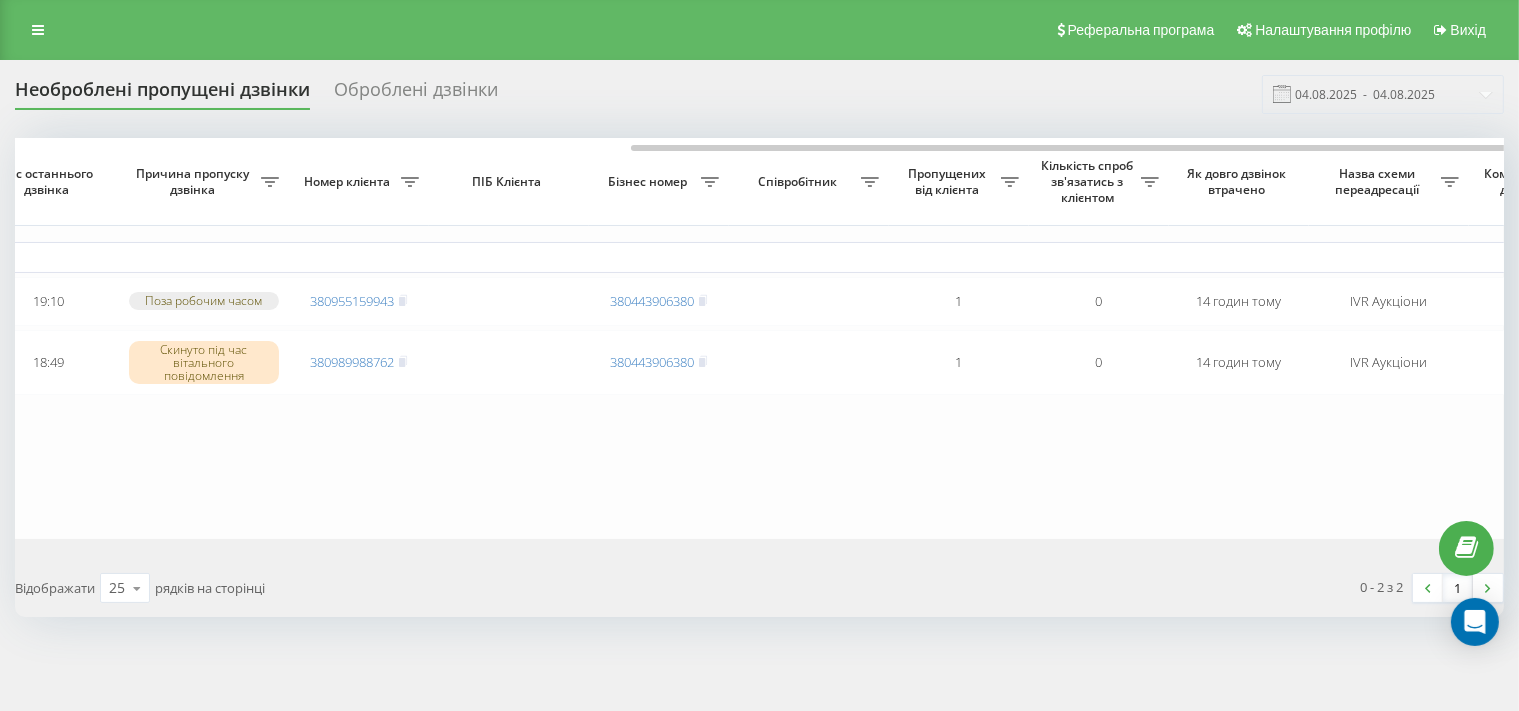 scroll, scrollTop: 0, scrollLeft: 190, axis: horizontal 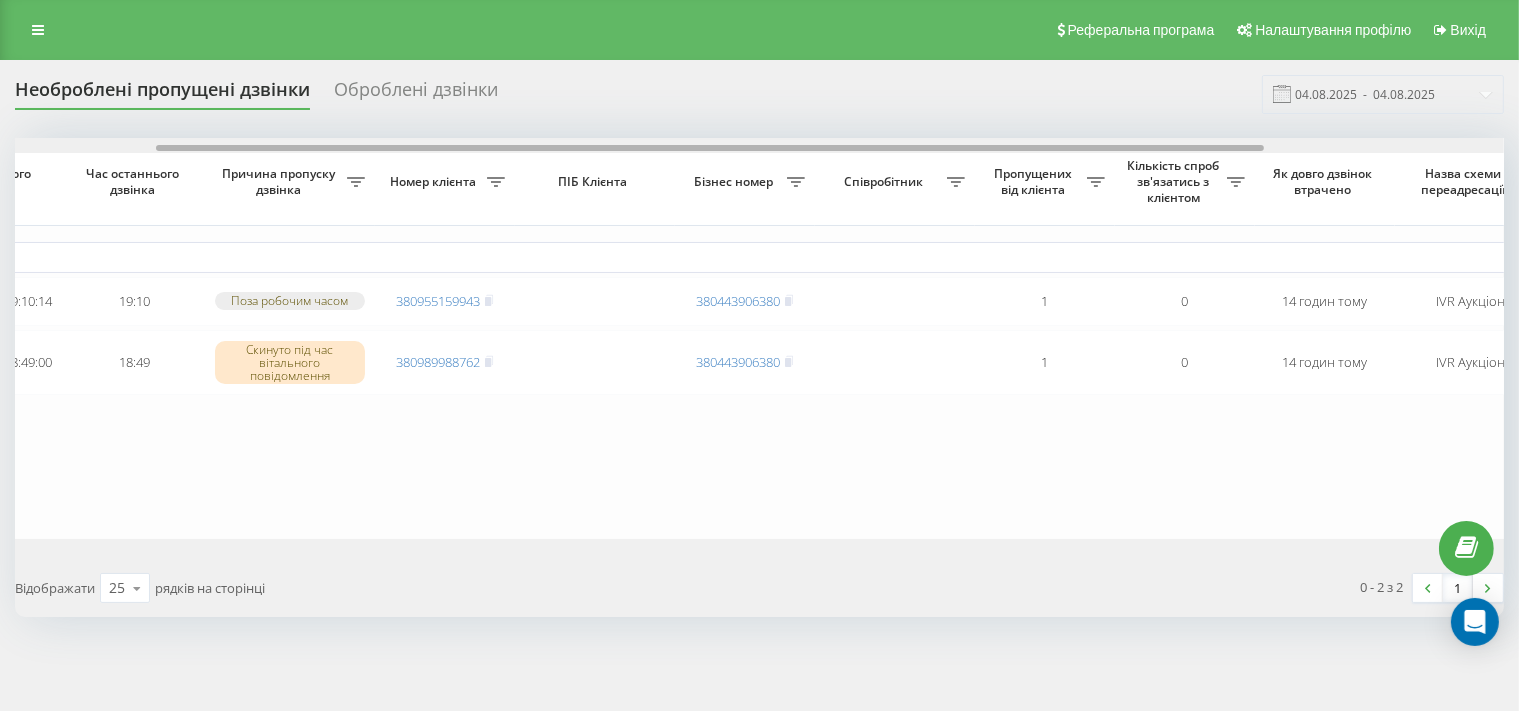 drag, startPoint x: 698, startPoint y: 137, endPoint x: 678, endPoint y: 138, distance: 20.024984 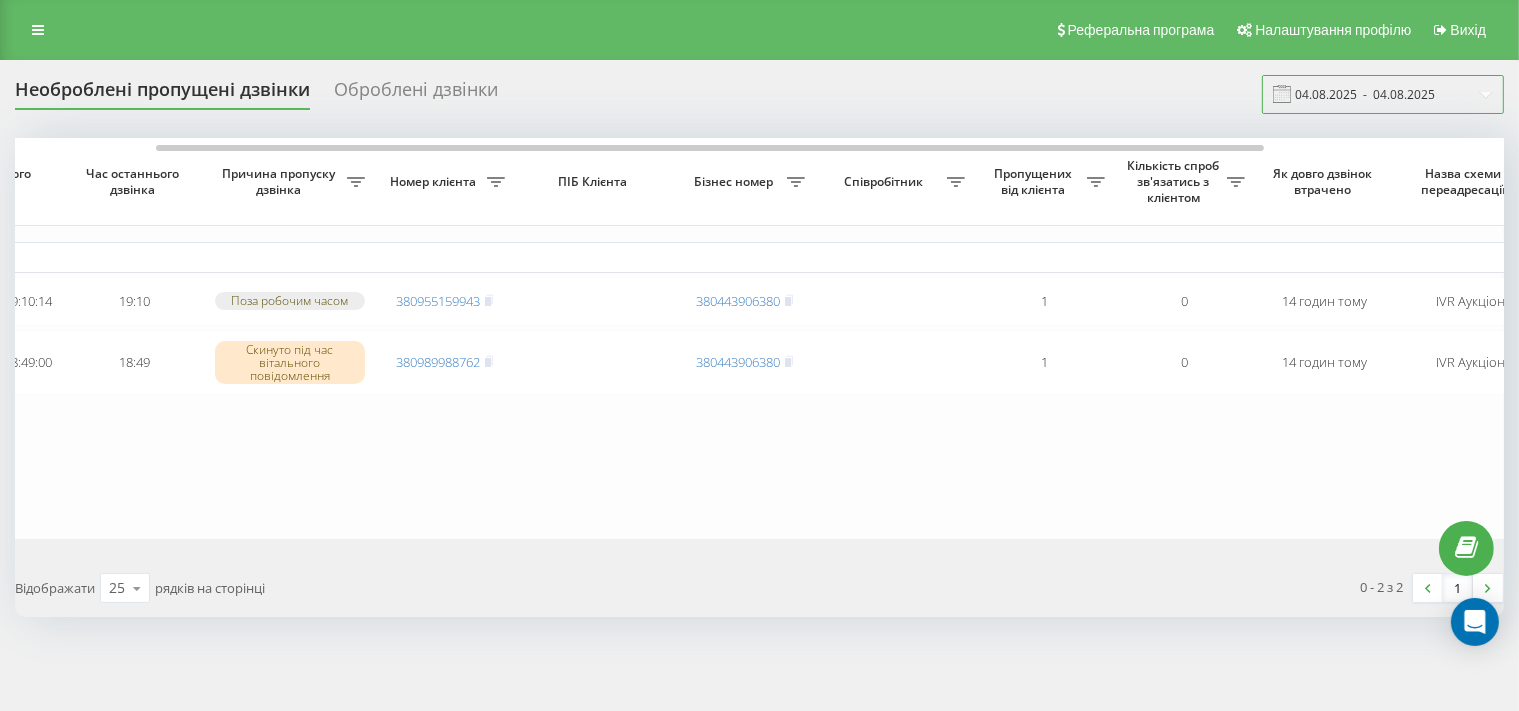 click on "04.08.2025  -  04.08.2025" at bounding box center (1383, 94) 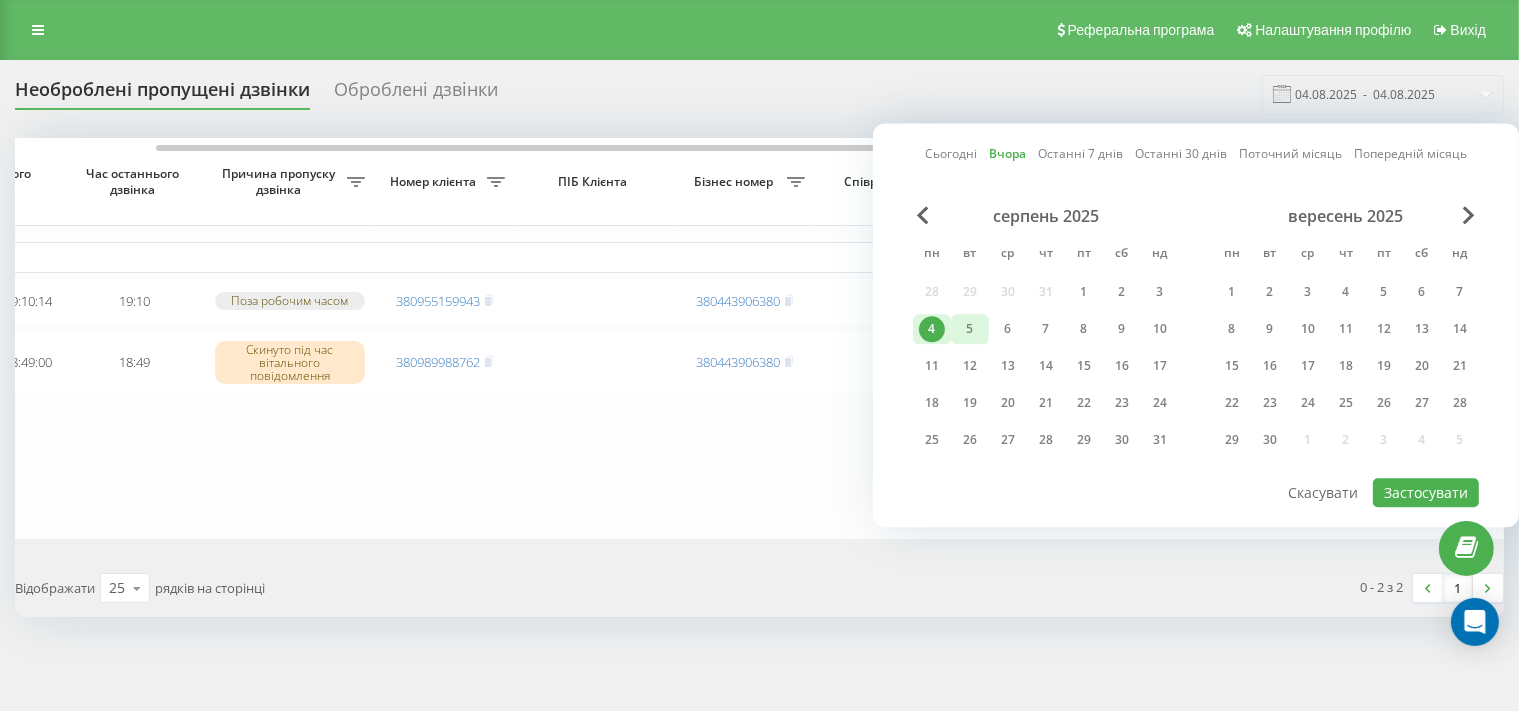 click on "5" at bounding box center (970, 329) 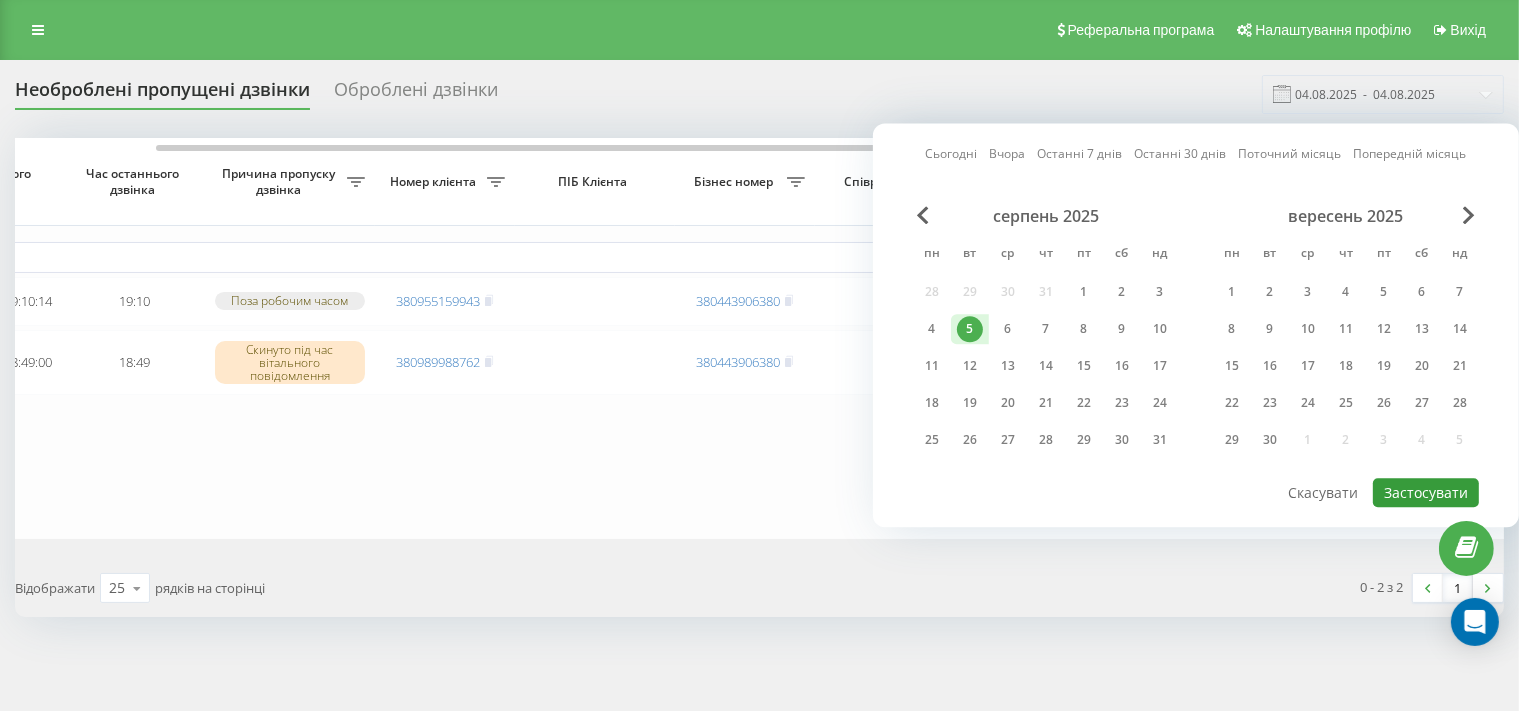 click on "Застосувати" at bounding box center (1426, 492) 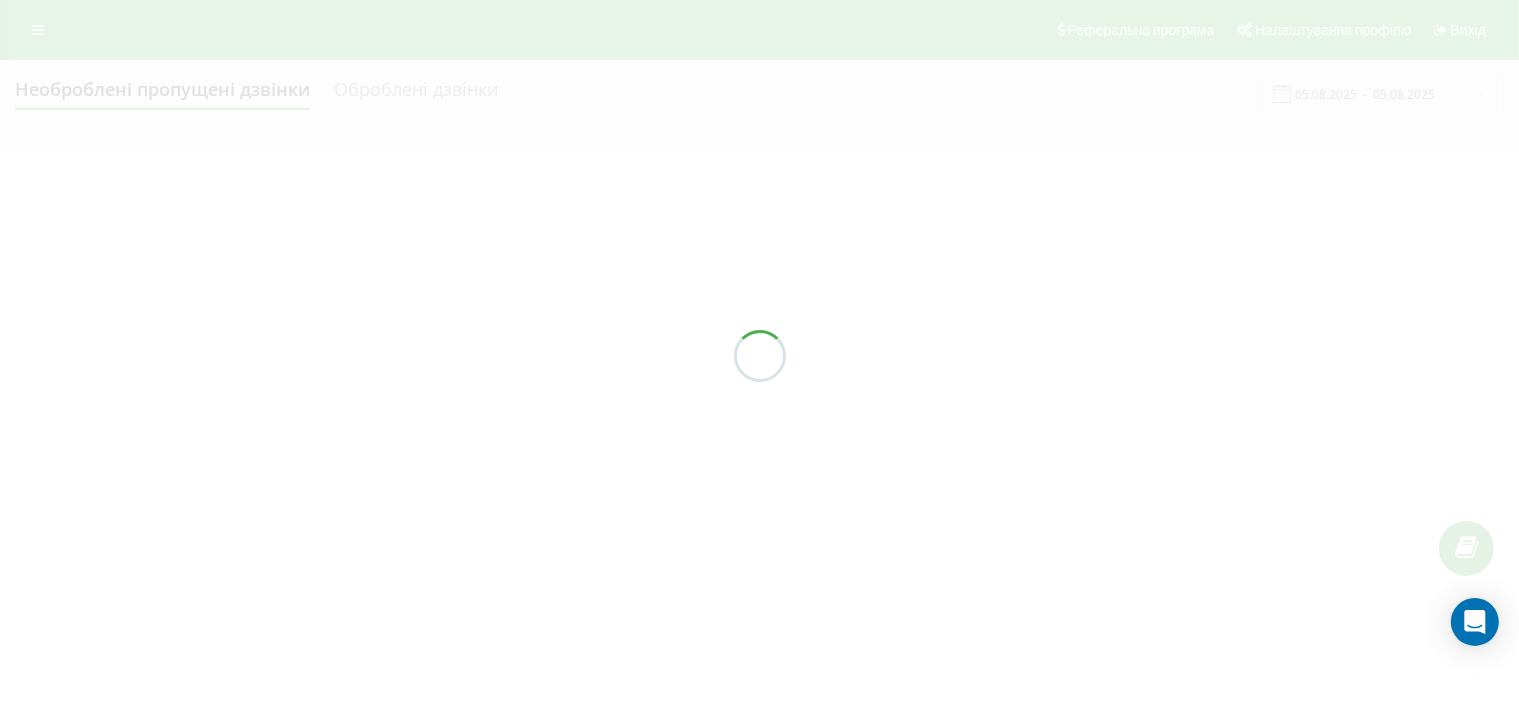 type on "05.08.2025  -  05.08.2025" 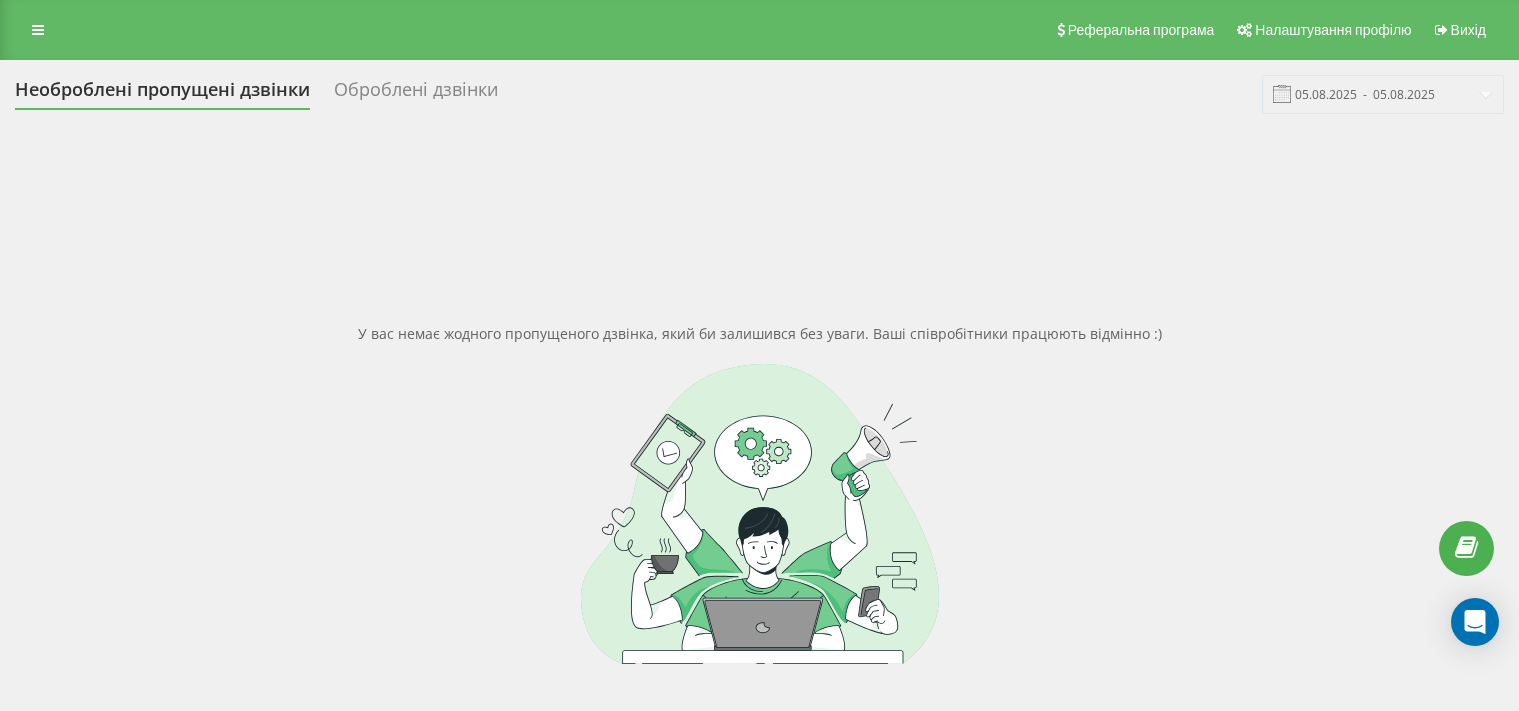 scroll, scrollTop: 0, scrollLeft: 0, axis: both 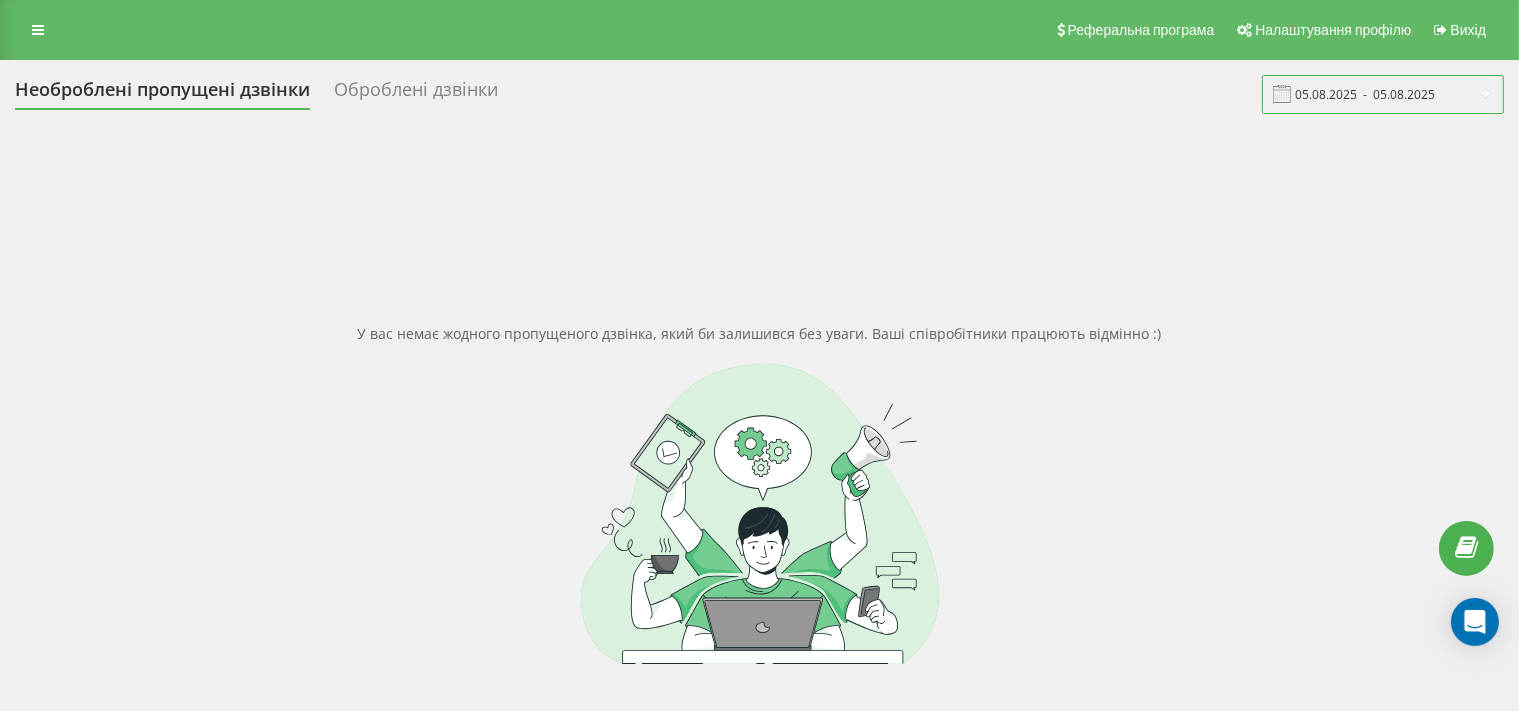 click on "05.08.2025  -  05.08.2025" at bounding box center (1383, 94) 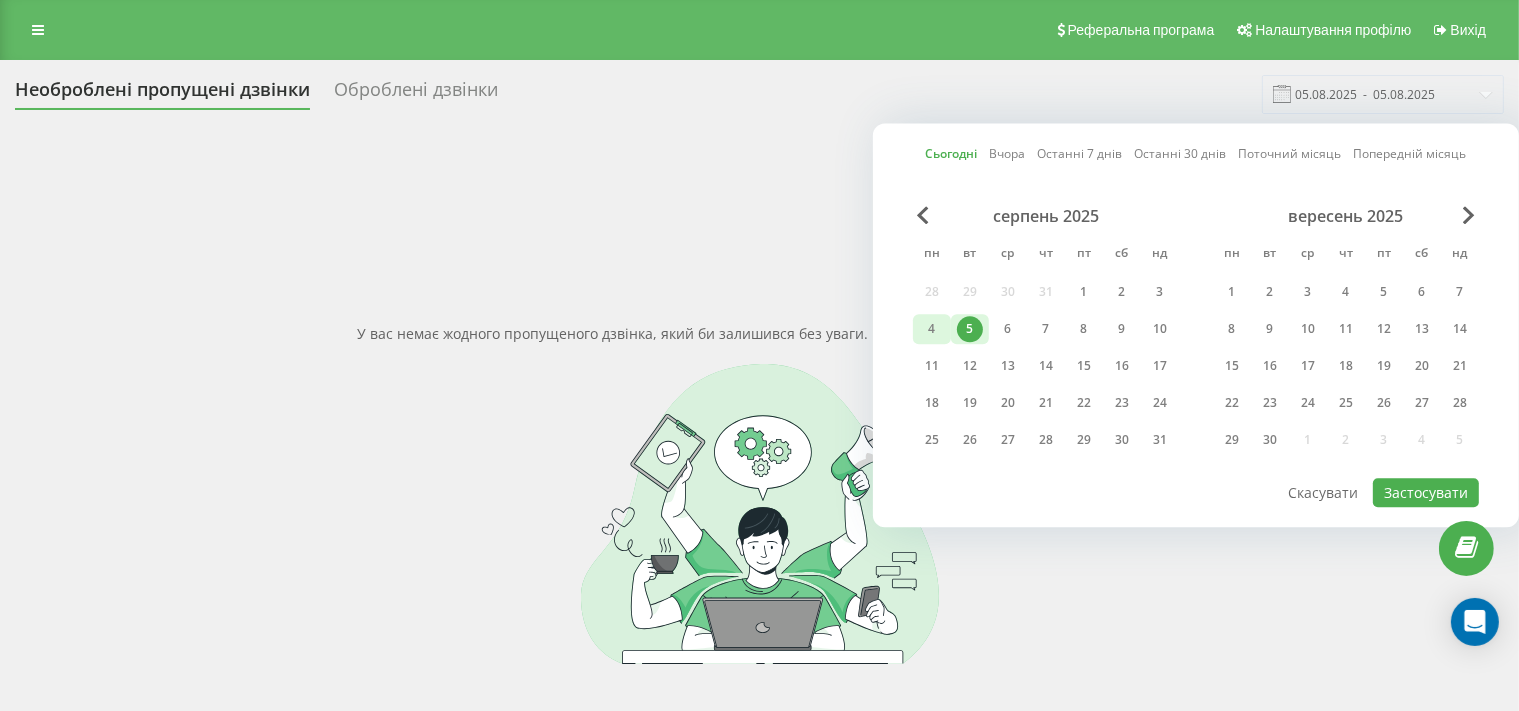 click on "4" at bounding box center [932, 329] 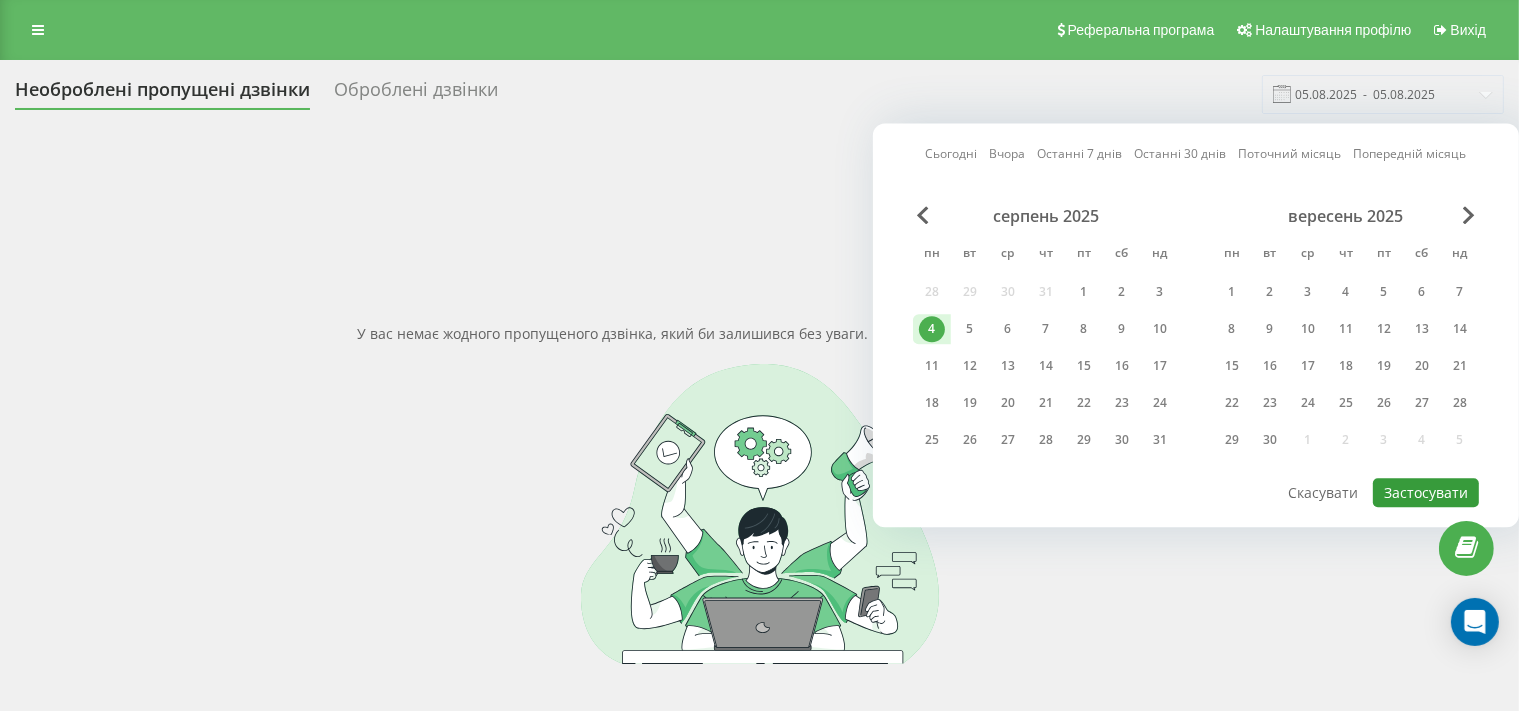 click on "Застосувати" at bounding box center (1426, 492) 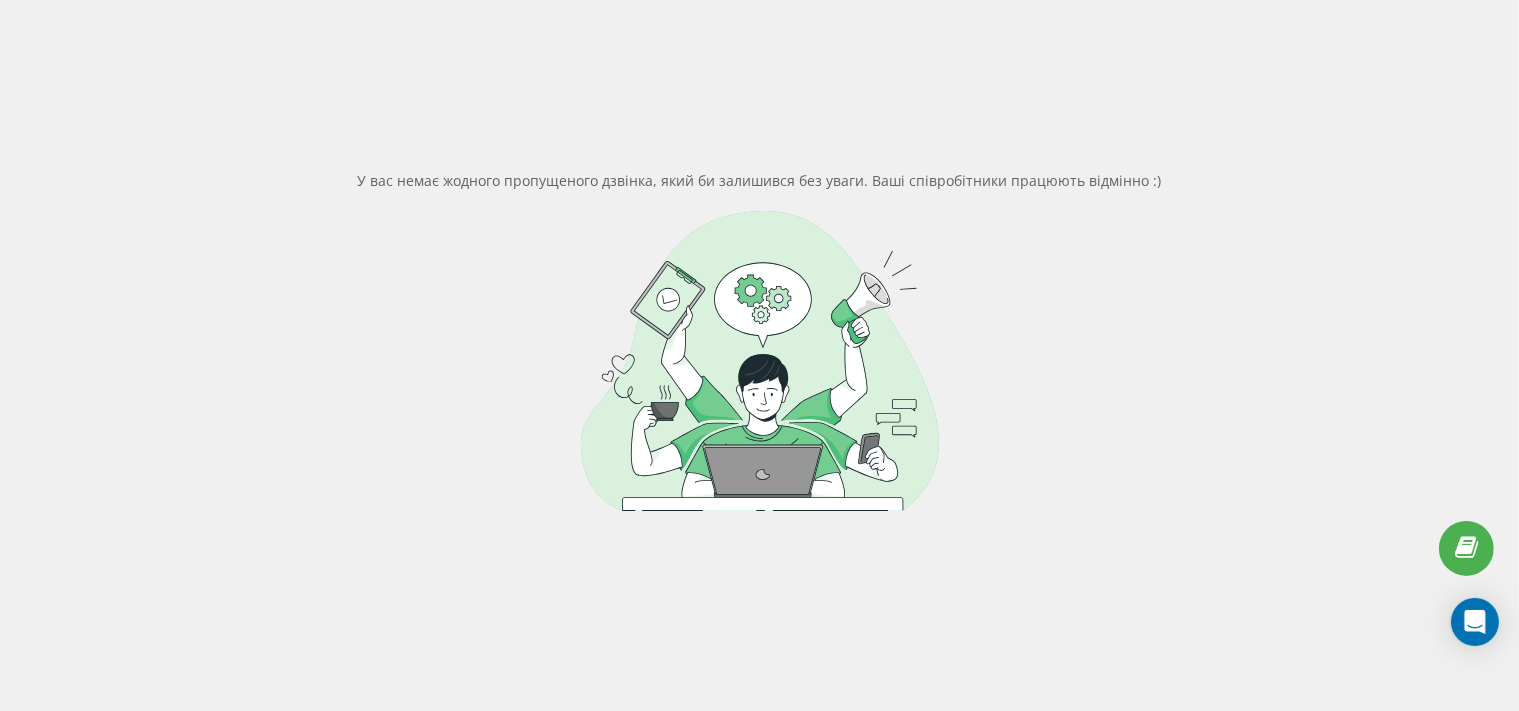 scroll, scrollTop: 0, scrollLeft: 0, axis: both 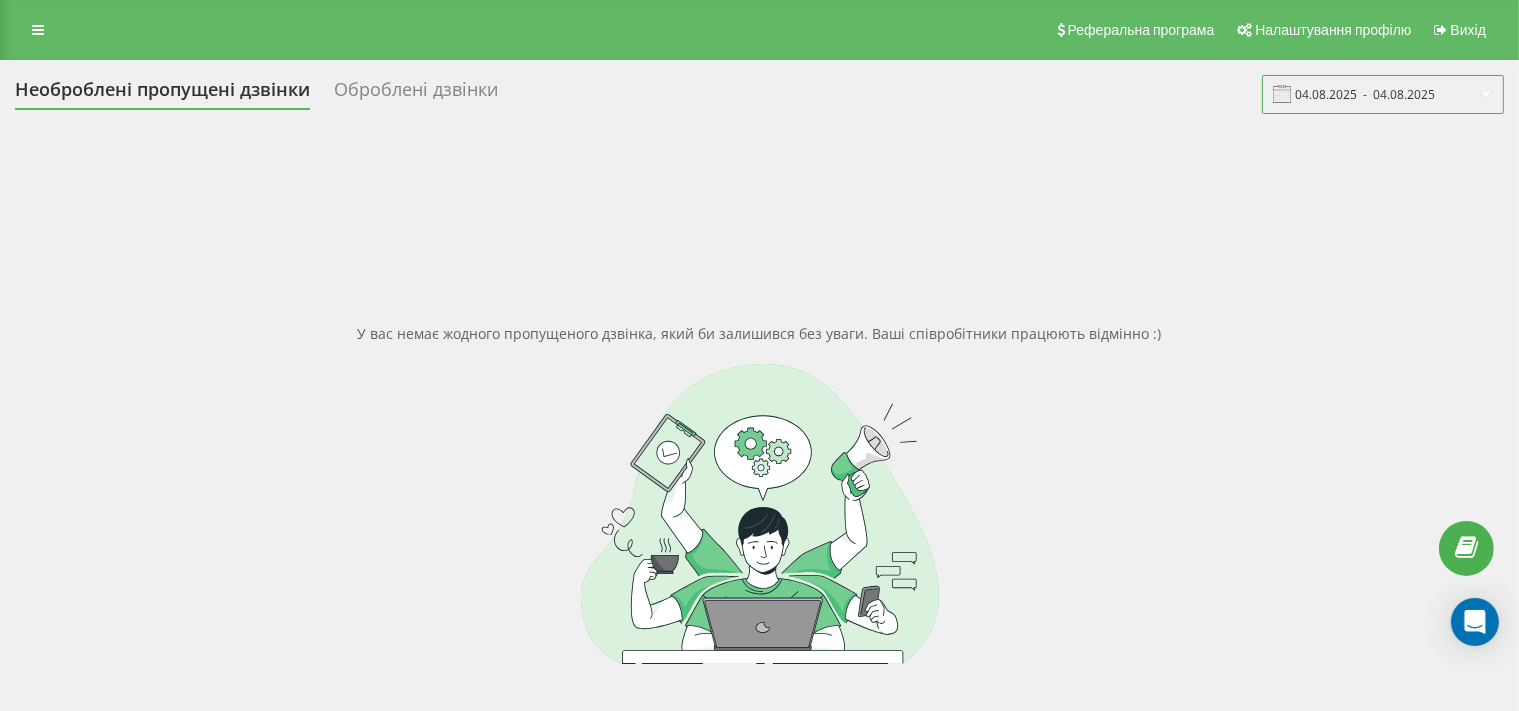click on "04.08.2025  -  04.08.2025" at bounding box center (1383, 94) 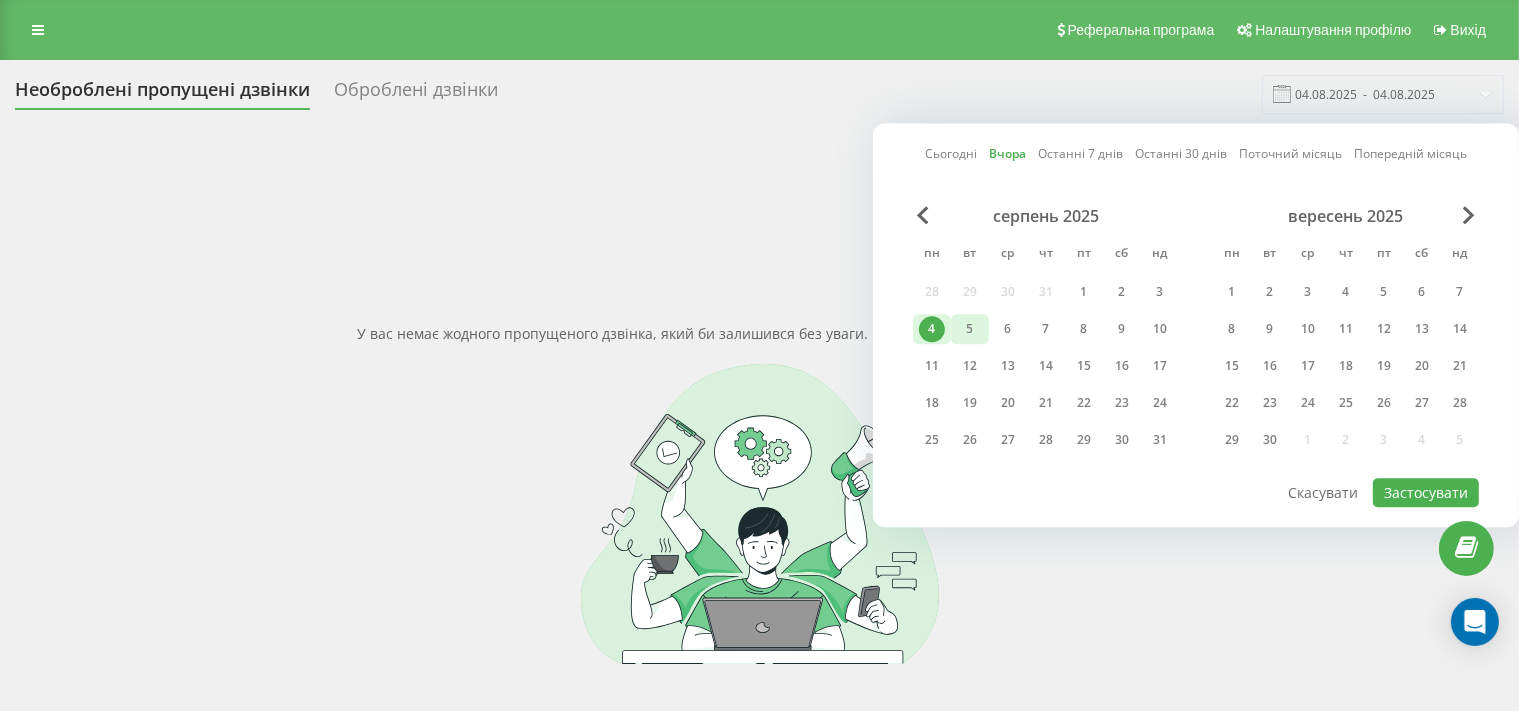 click on "5" at bounding box center (970, 329) 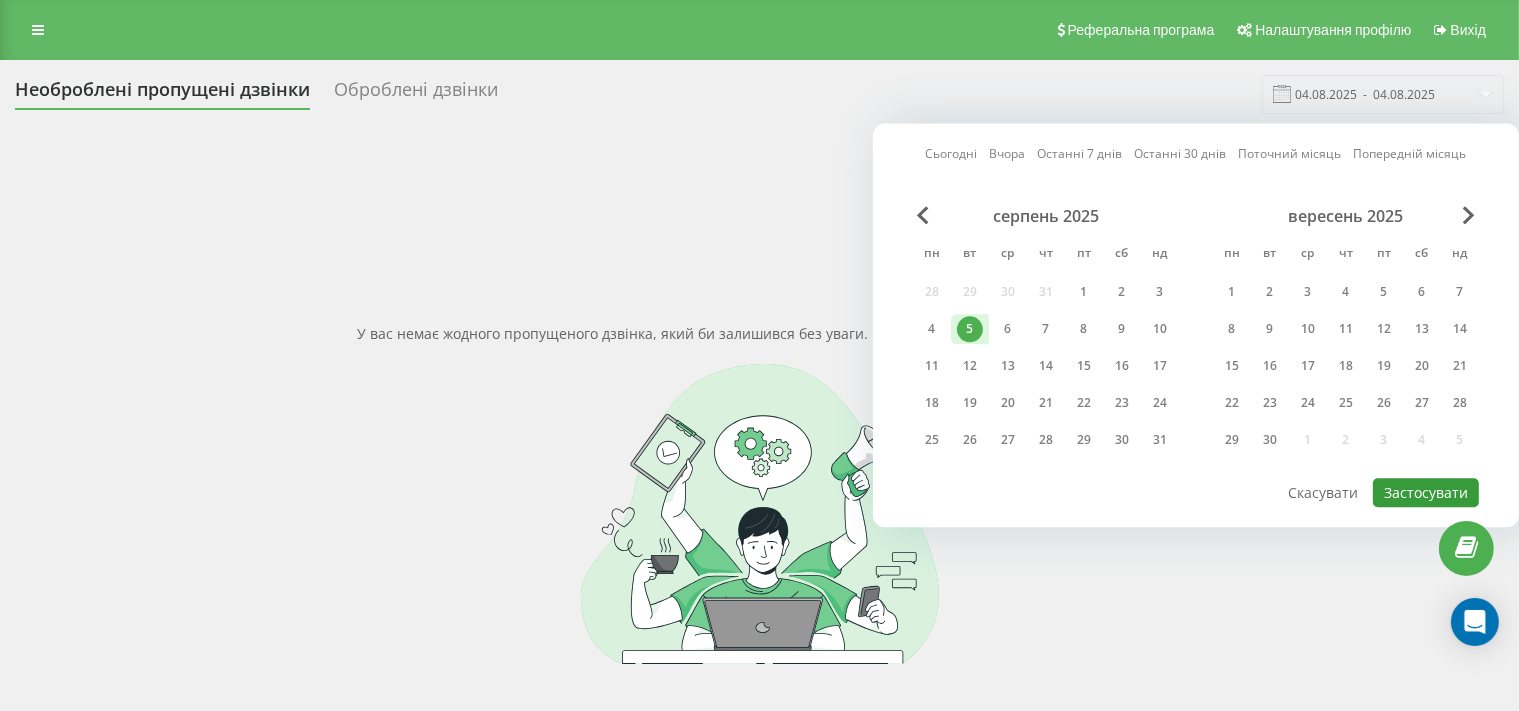 click on "Застосувати" at bounding box center [1426, 492] 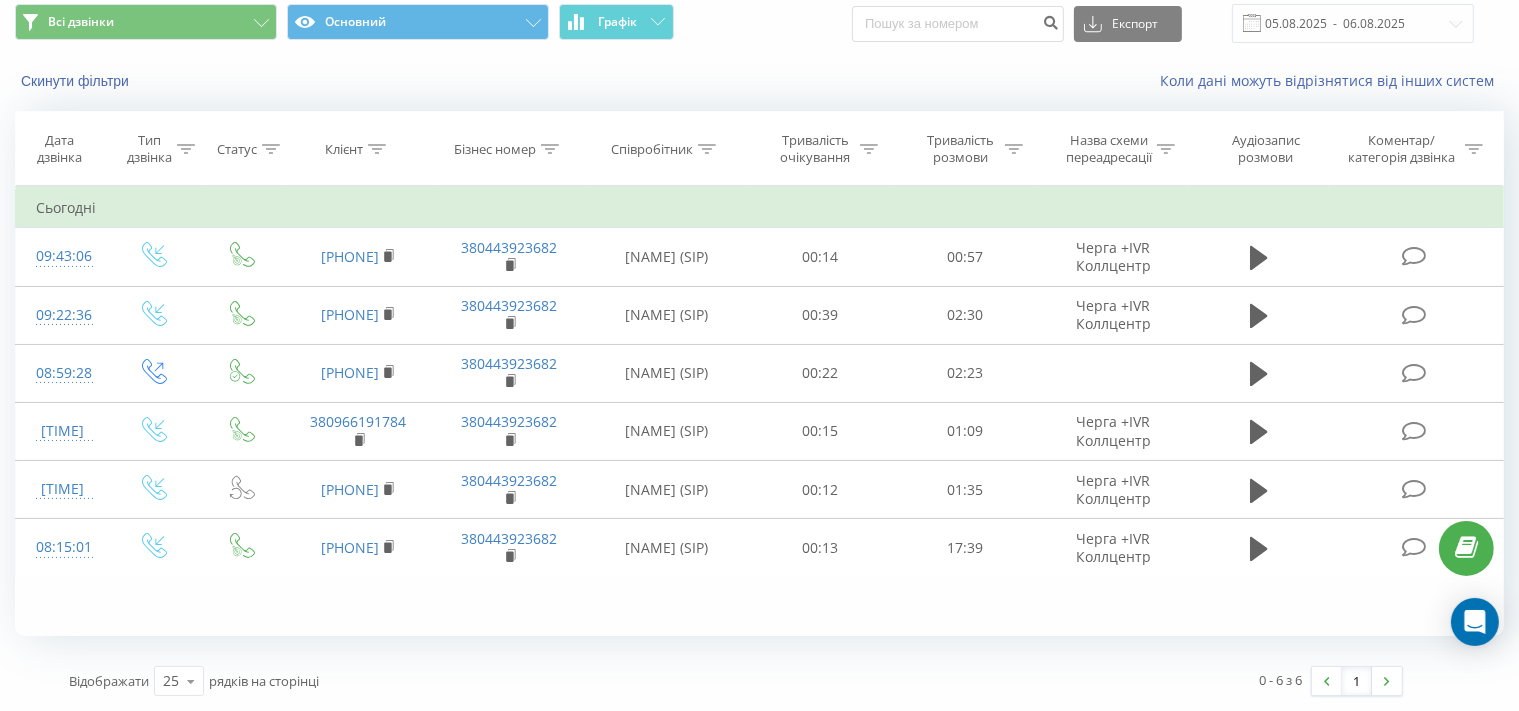 scroll, scrollTop: 0, scrollLeft: 0, axis: both 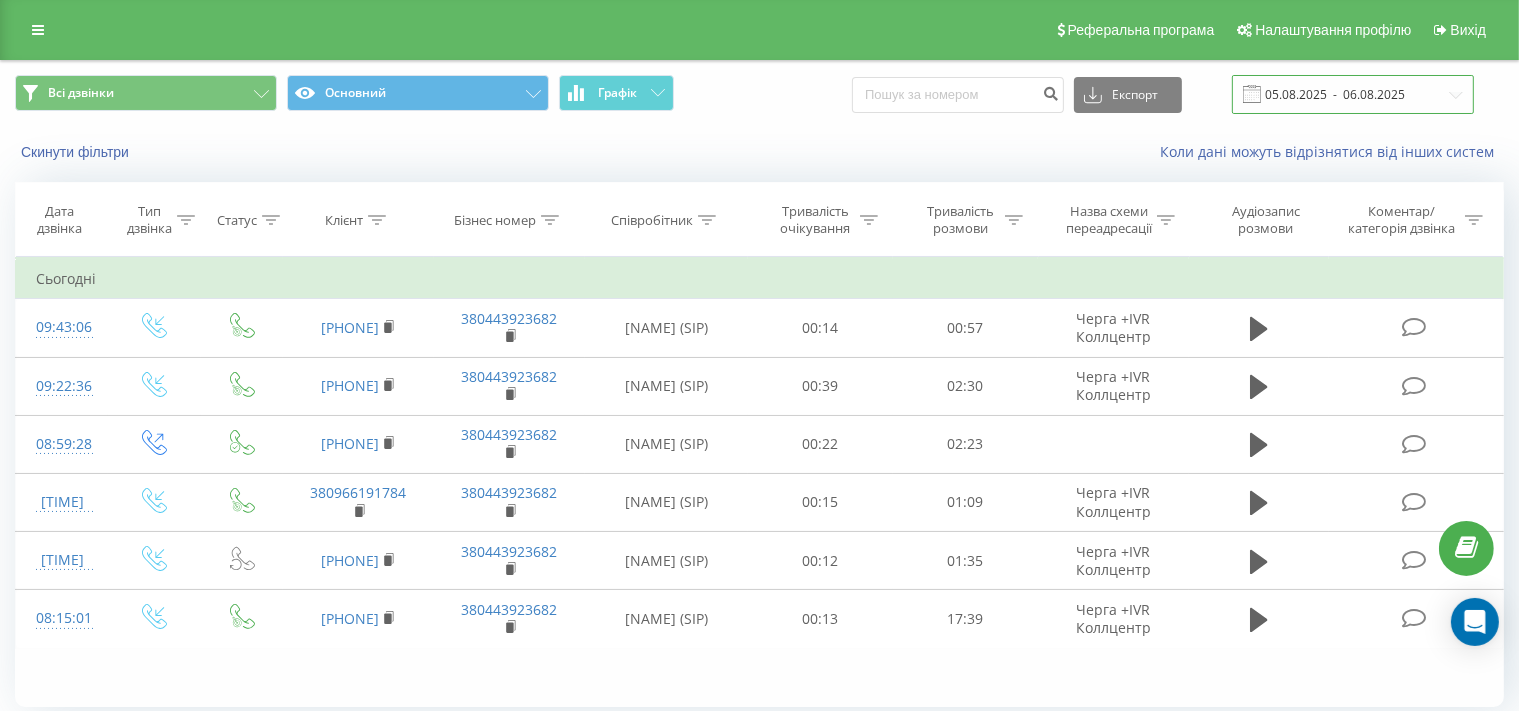 click on "05.08.2025  -  06.08.2025" at bounding box center [1353, 94] 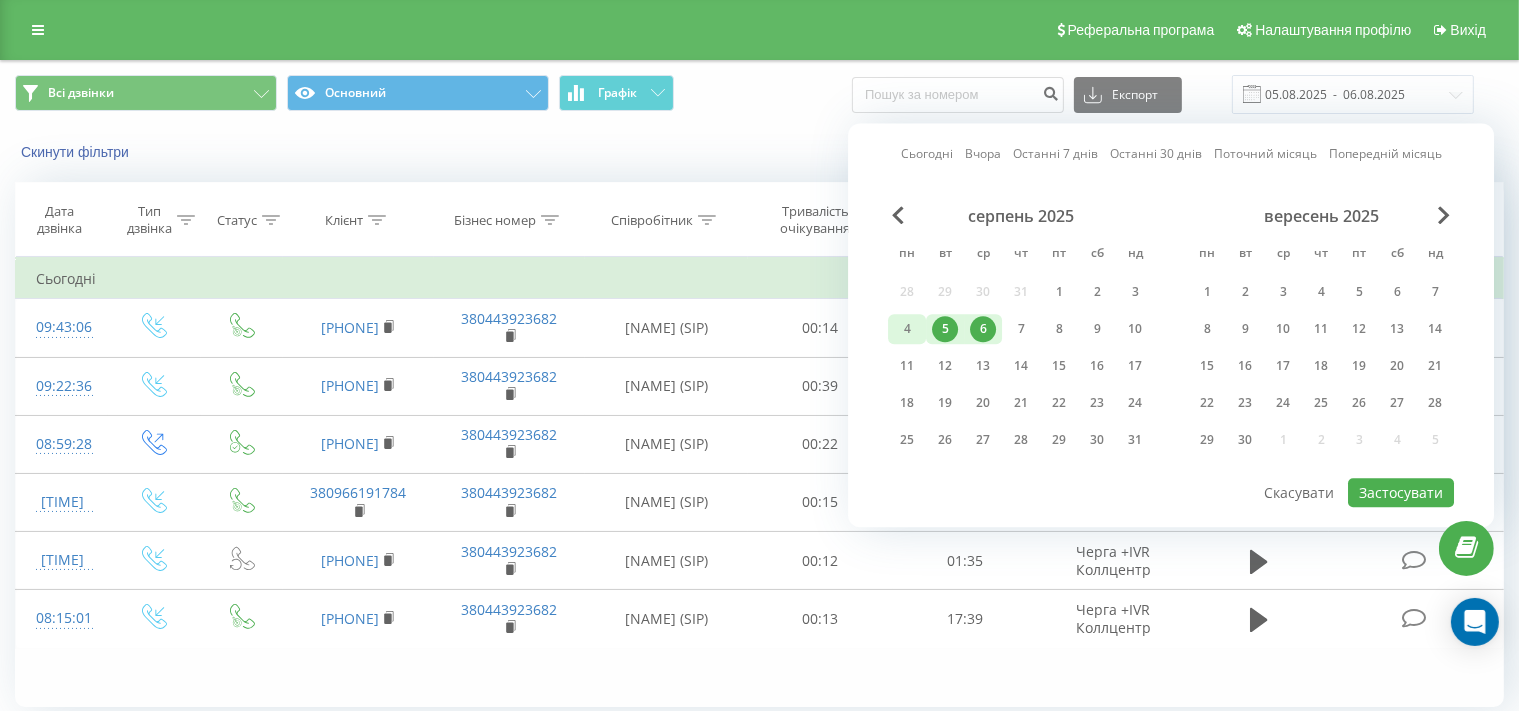 click on "4" at bounding box center (907, 329) 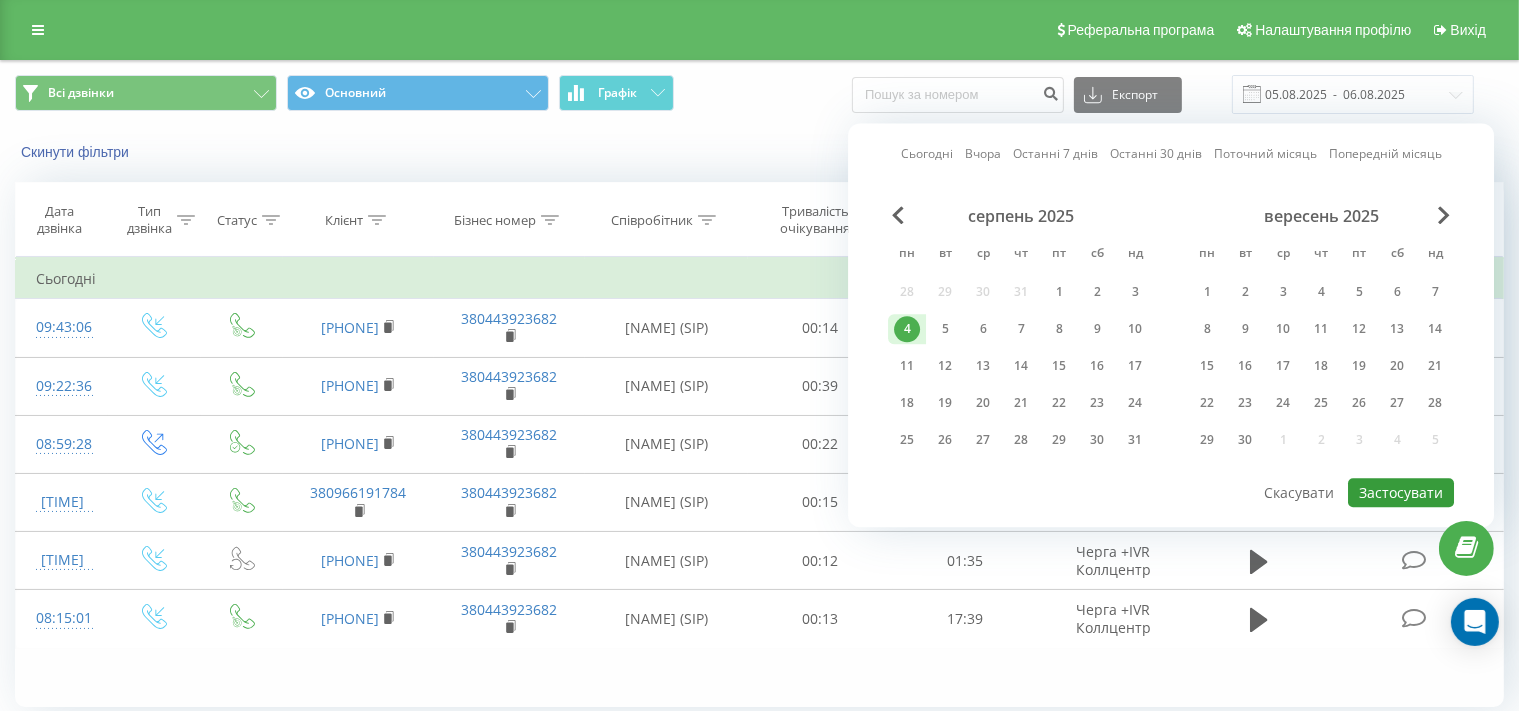 click on "Застосувати" at bounding box center (1401, 492) 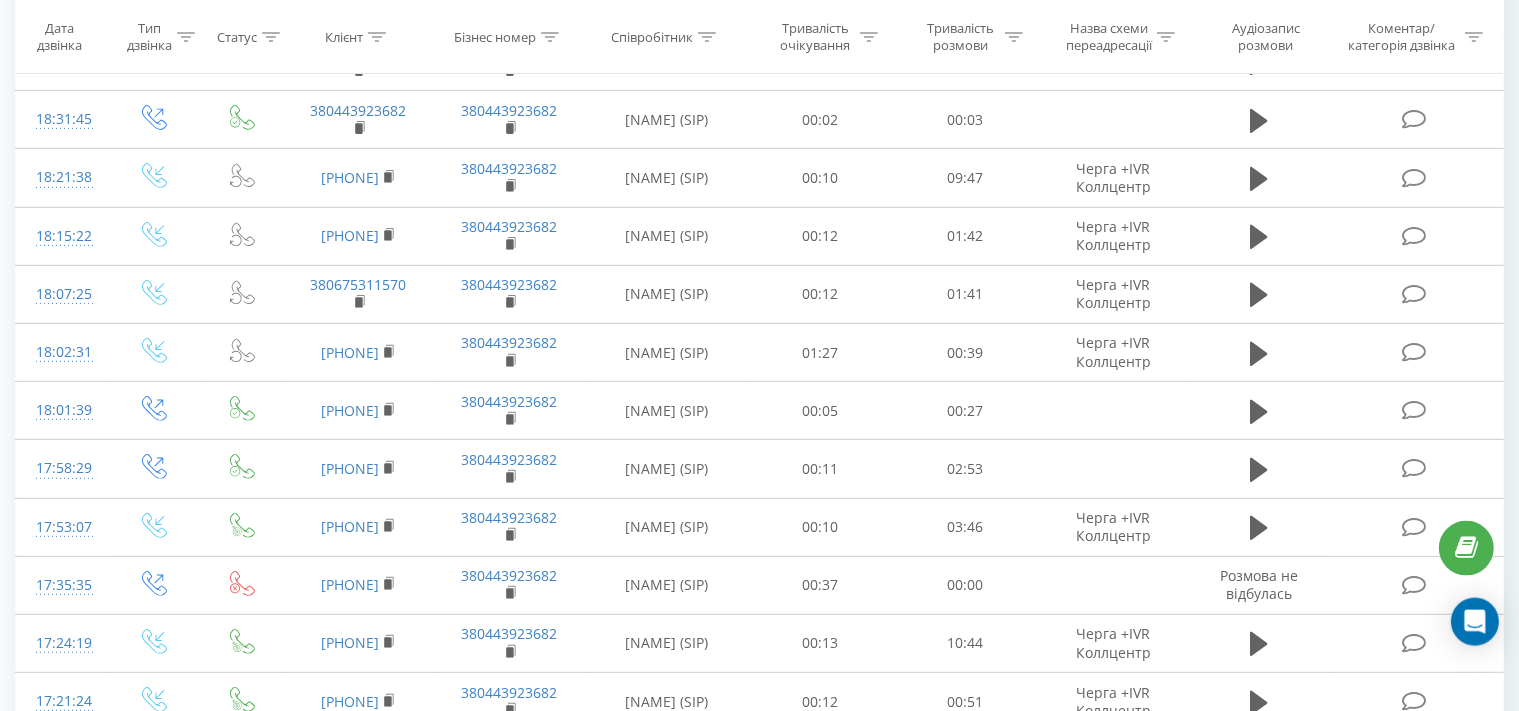 scroll, scrollTop: 1112, scrollLeft: 0, axis: vertical 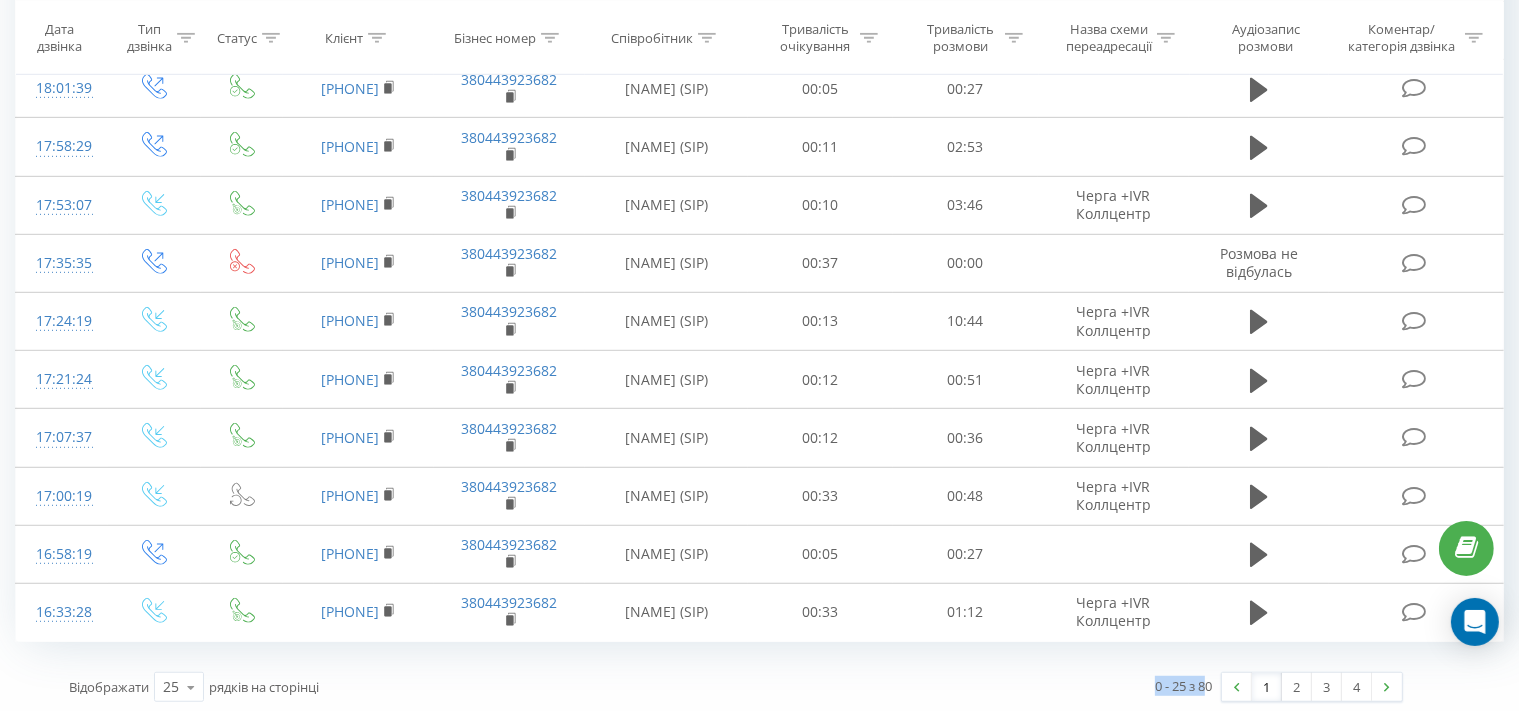 drag, startPoint x: 1206, startPoint y: 679, endPoint x: 1100, endPoint y: 679, distance: 106 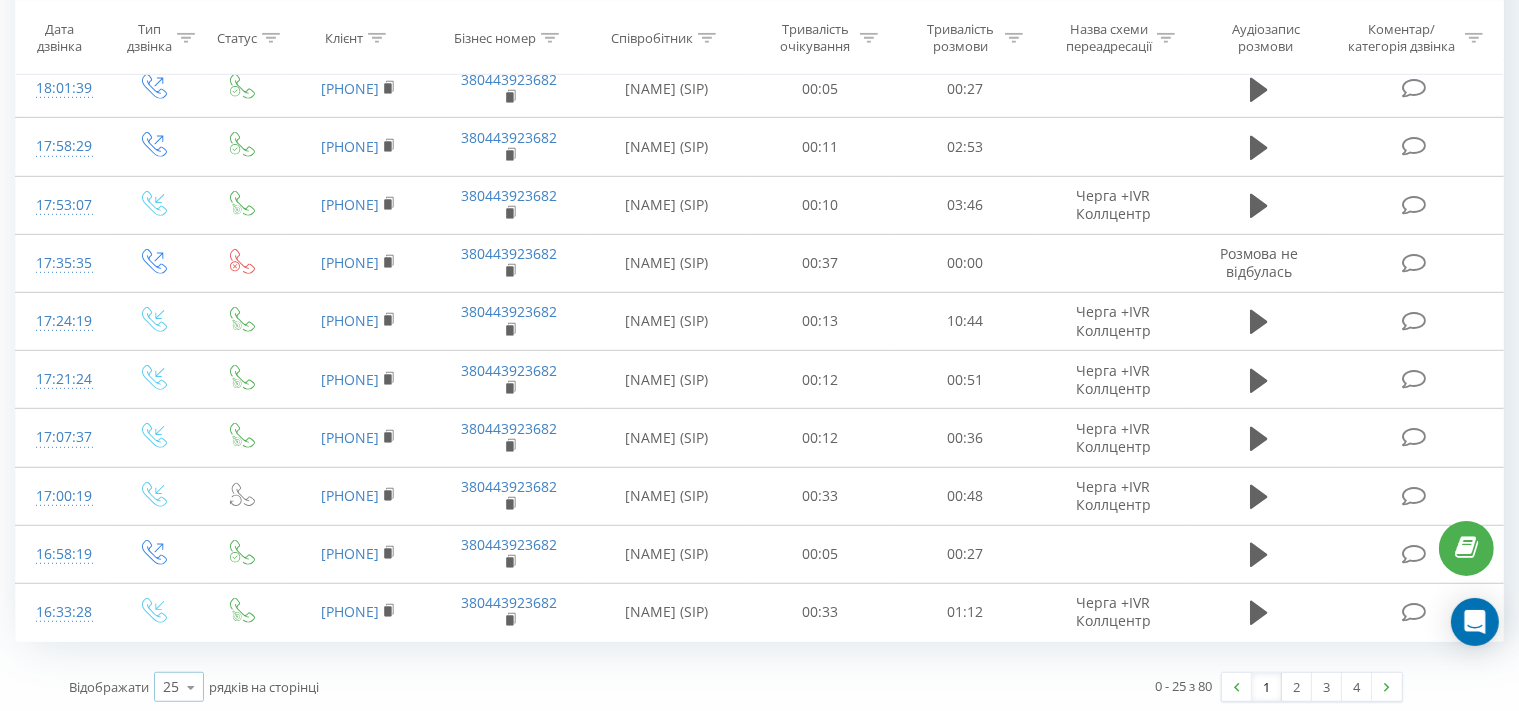 click at bounding box center [191, 687] 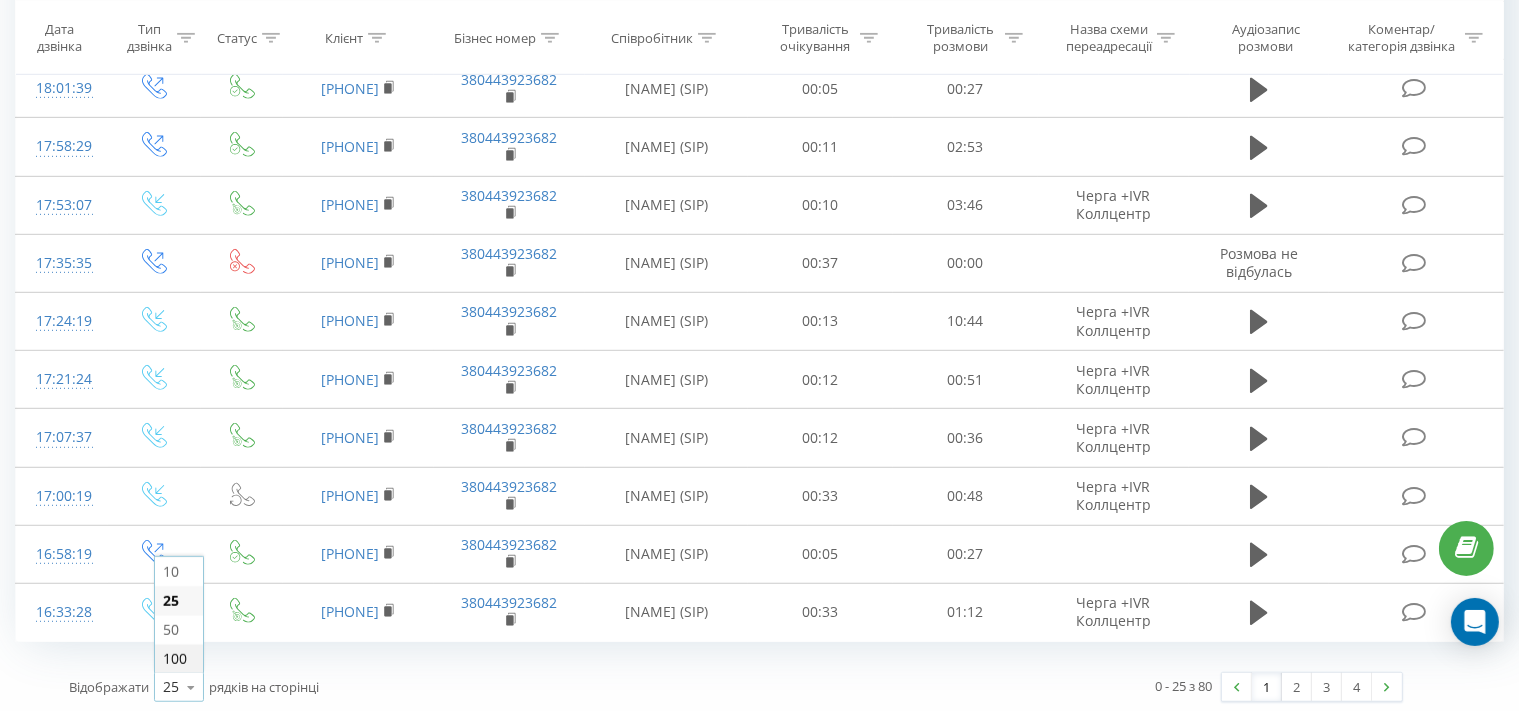 click on "100" at bounding box center [179, 658] 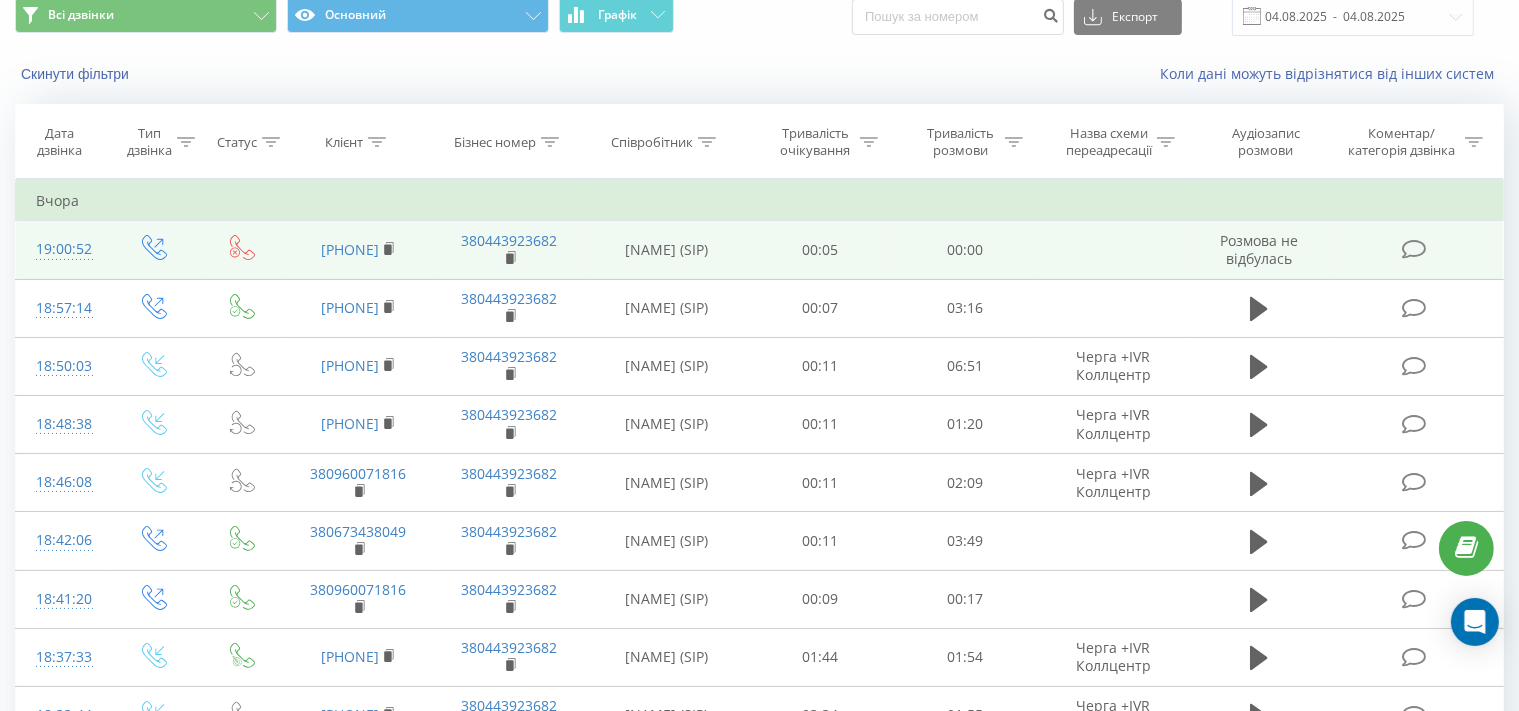 scroll, scrollTop: 0, scrollLeft: 0, axis: both 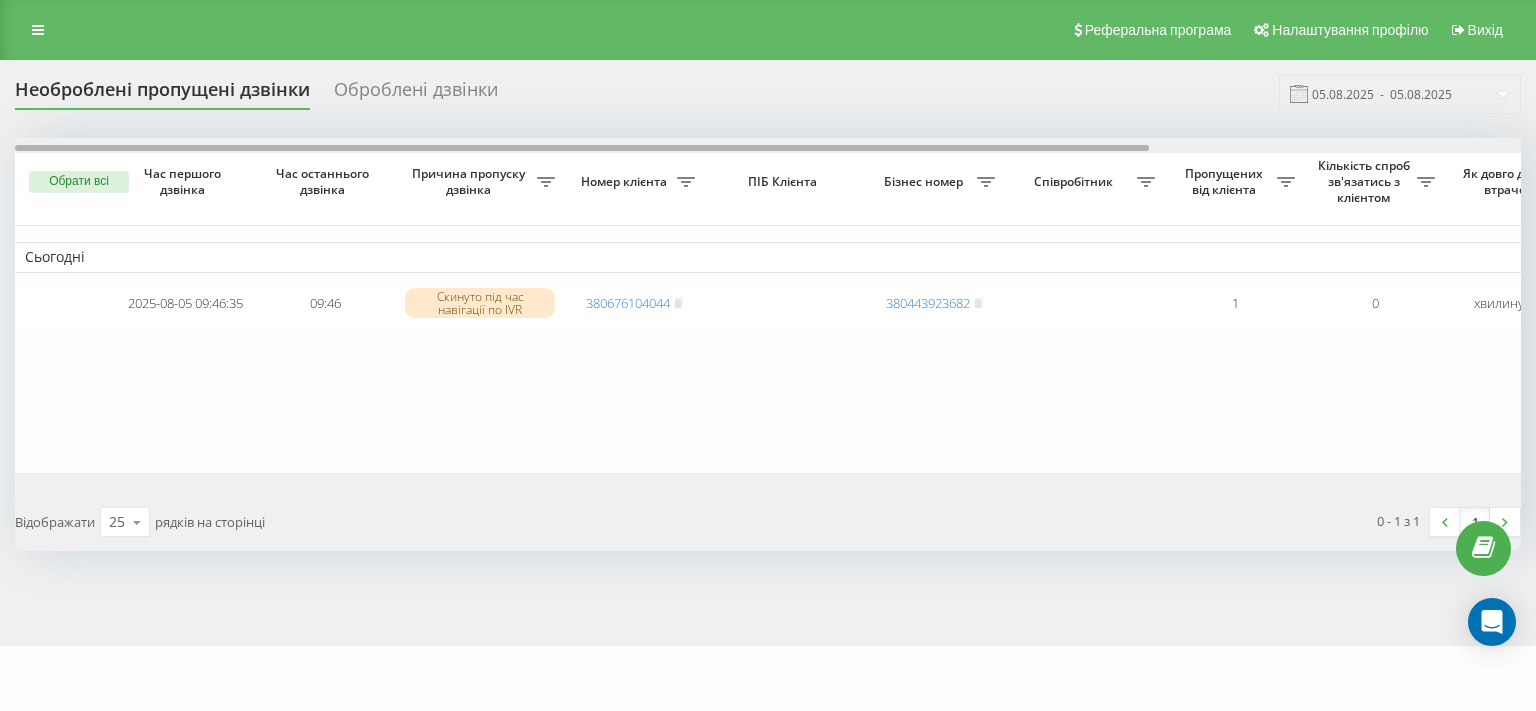drag, startPoint x: 648, startPoint y: 150, endPoint x: 354, endPoint y: 138, distance: 294.24478 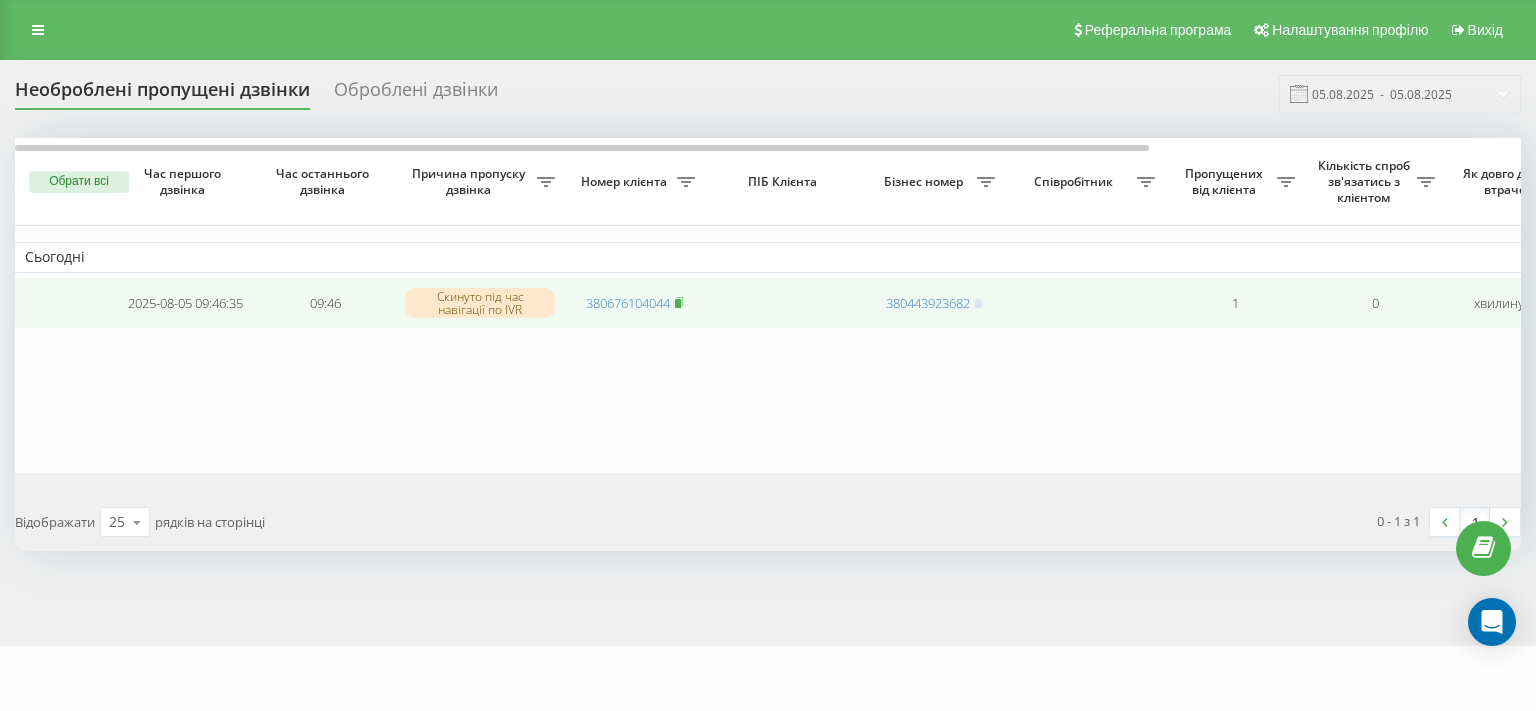 click 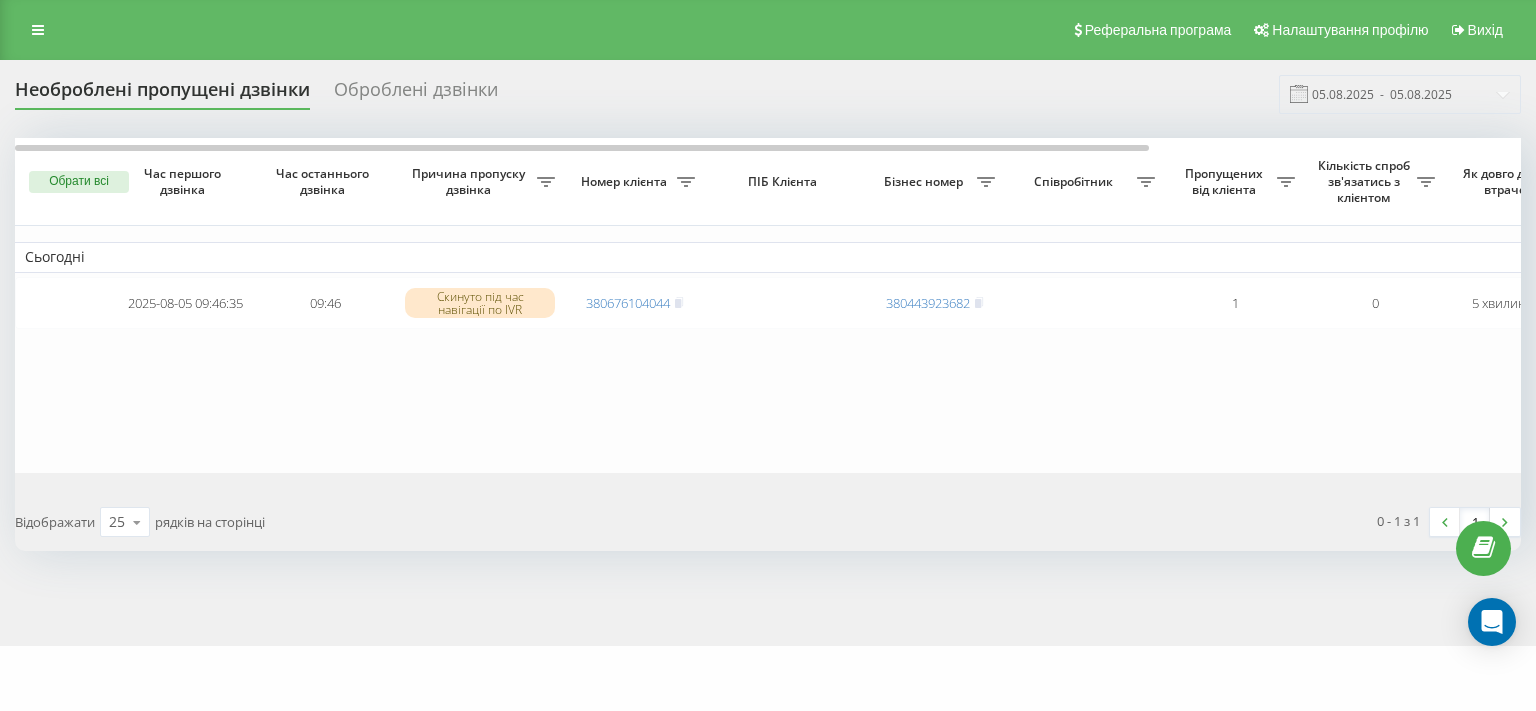 scroll, scrollTop: 0, scrollLeft: 0, axis: both 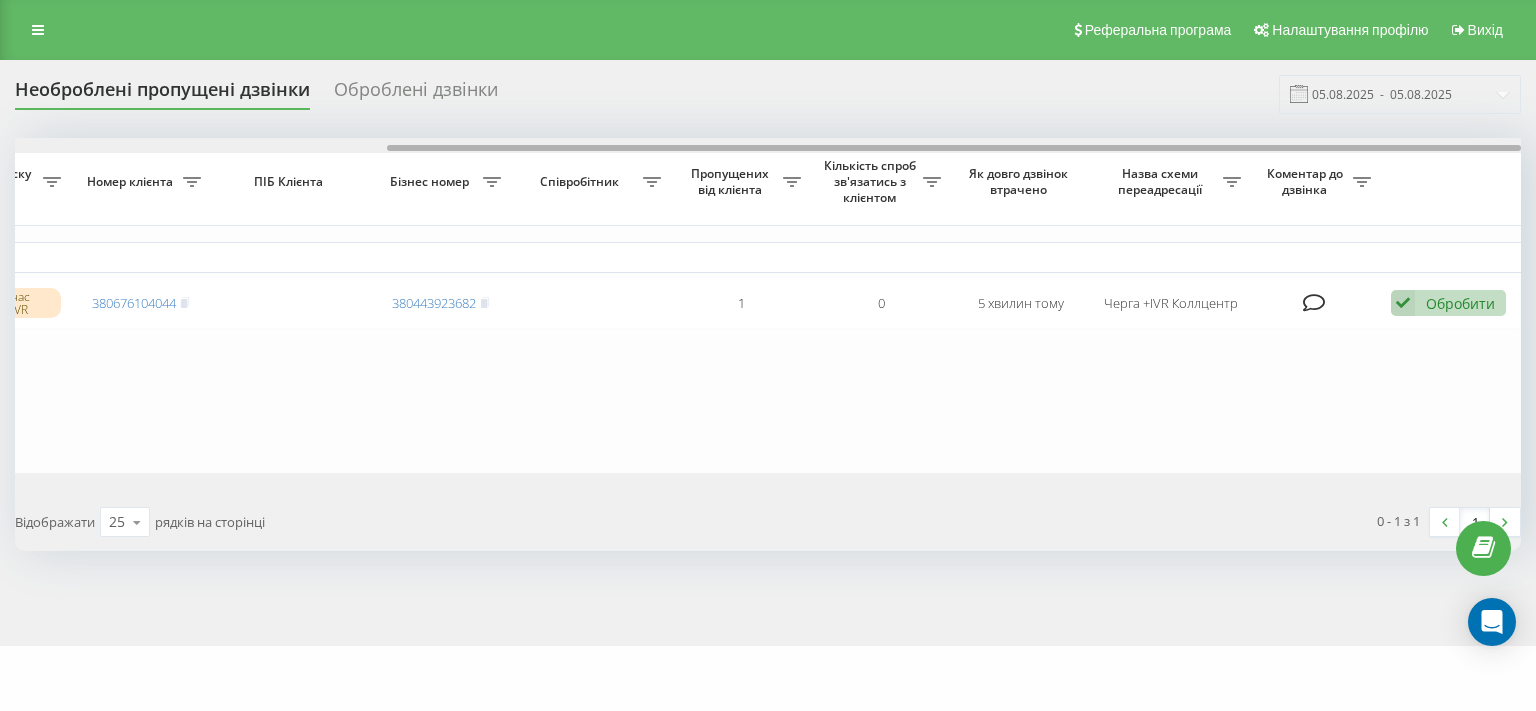drag, startPoint x: 576, startPoint y: 142, endPoint x: 966, endPoint y: 150, distance: 390.08203 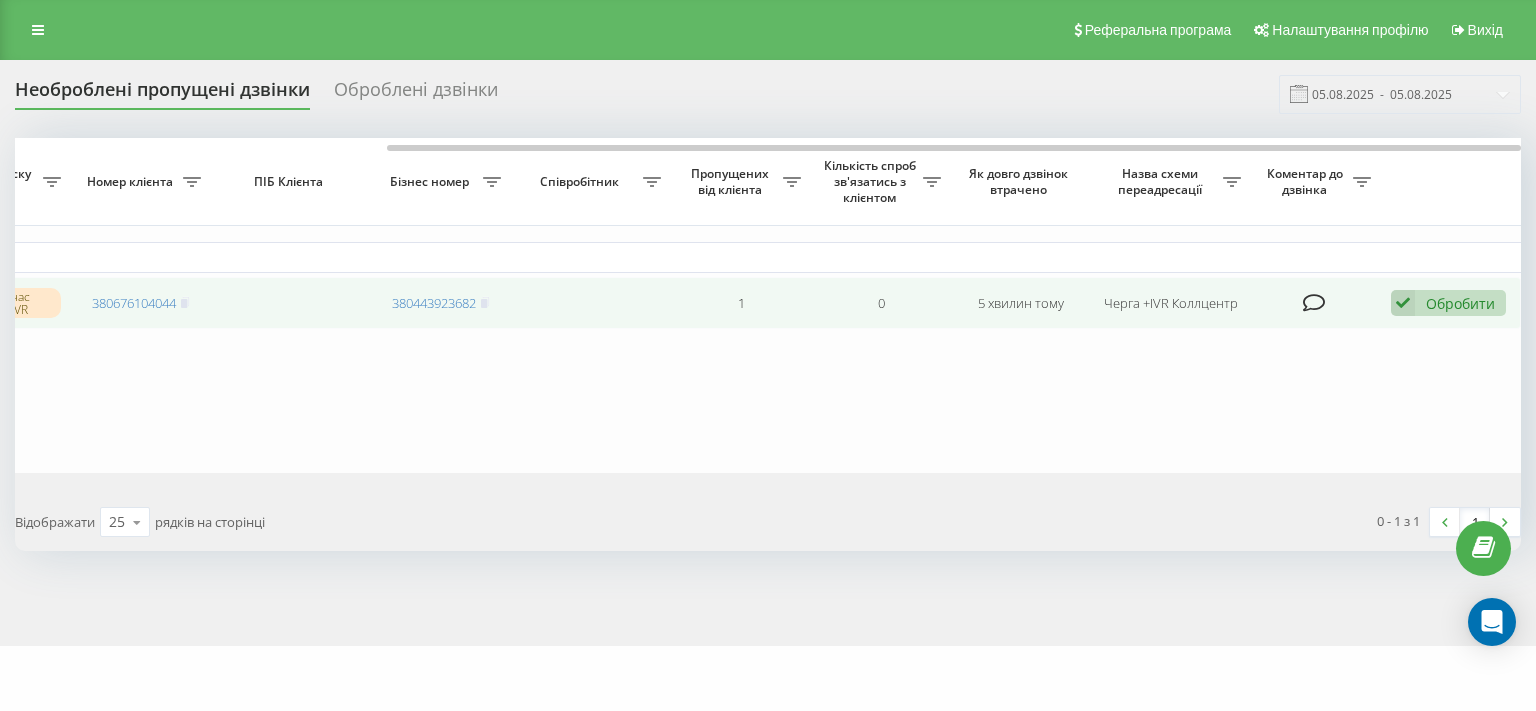 click at bounding box center [1403, 303] 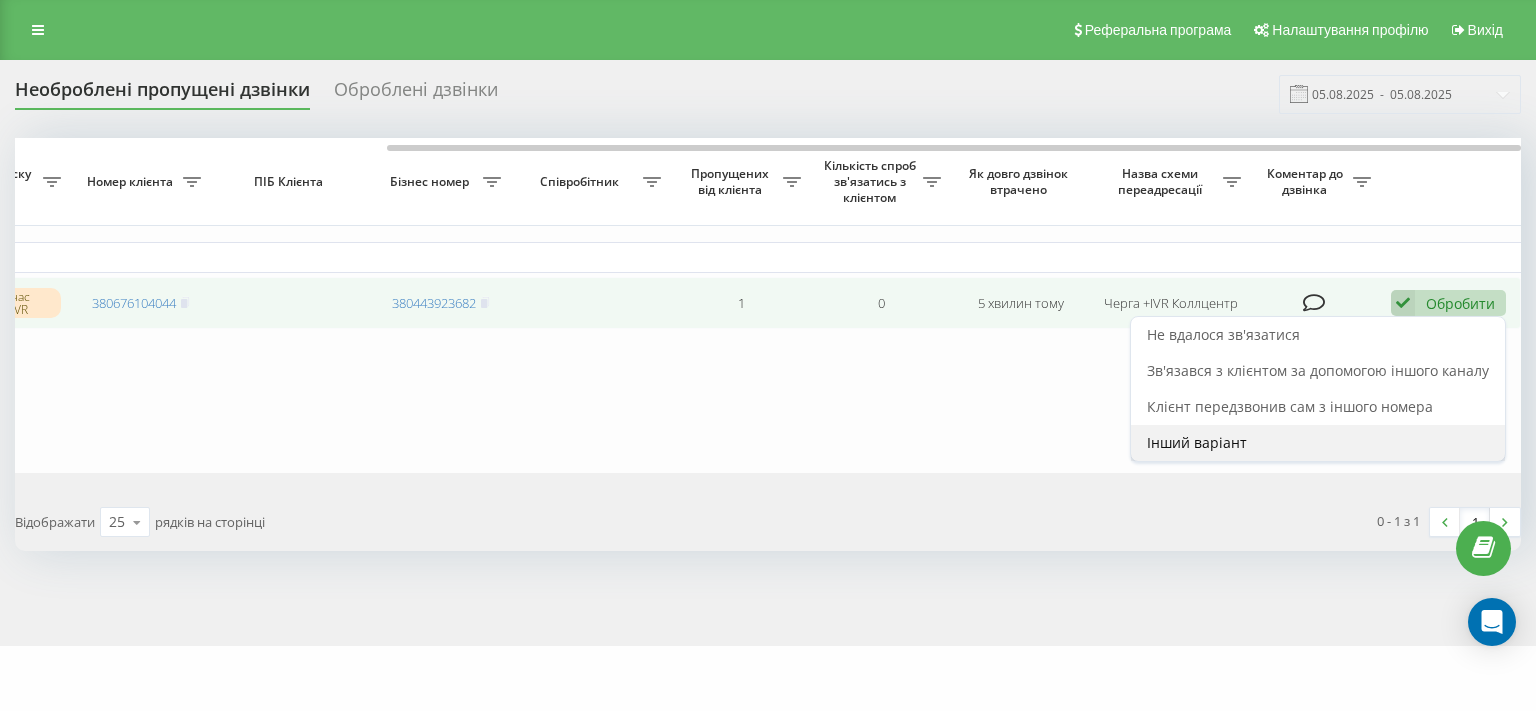 click on "Інший варіант" at bounding box center [1197, 442] 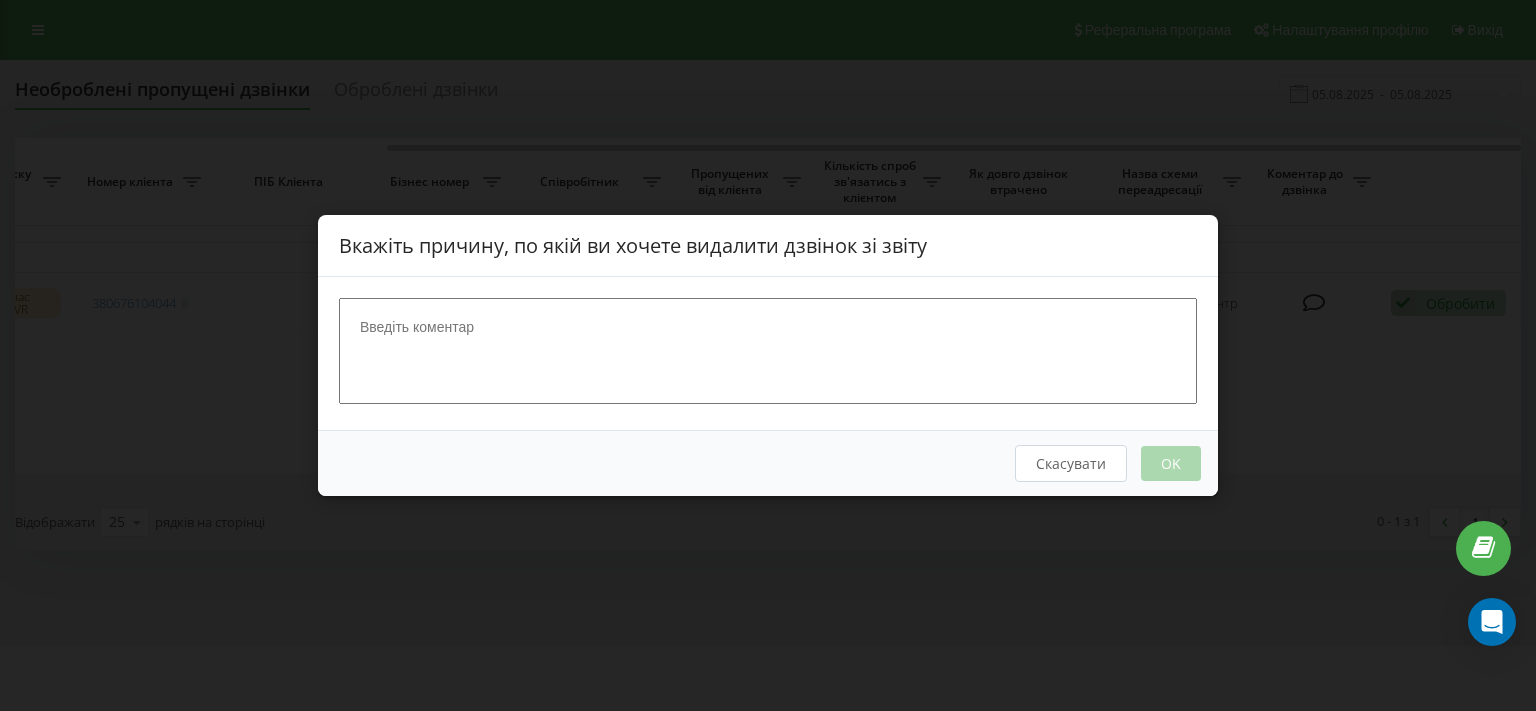 click at bounding box center (768, 351) 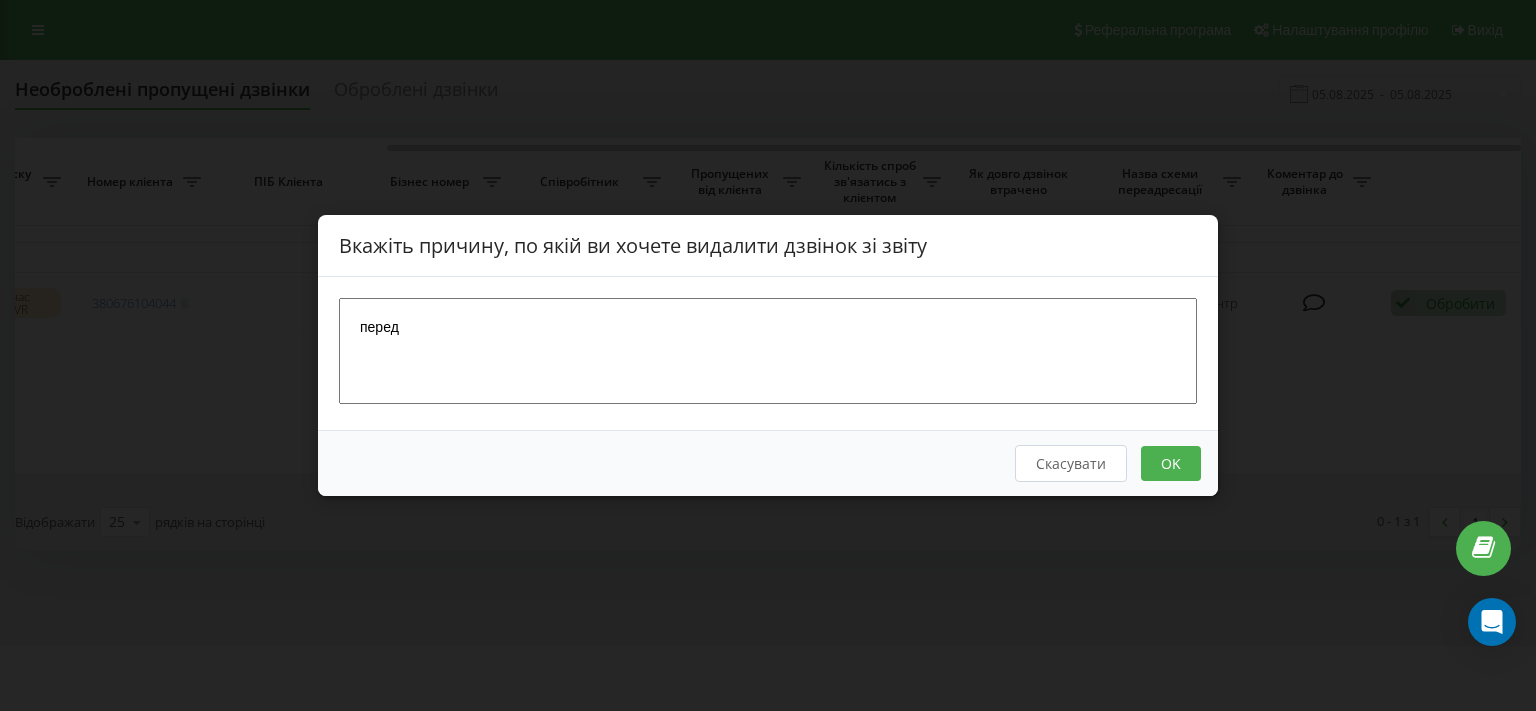 type on "перед" 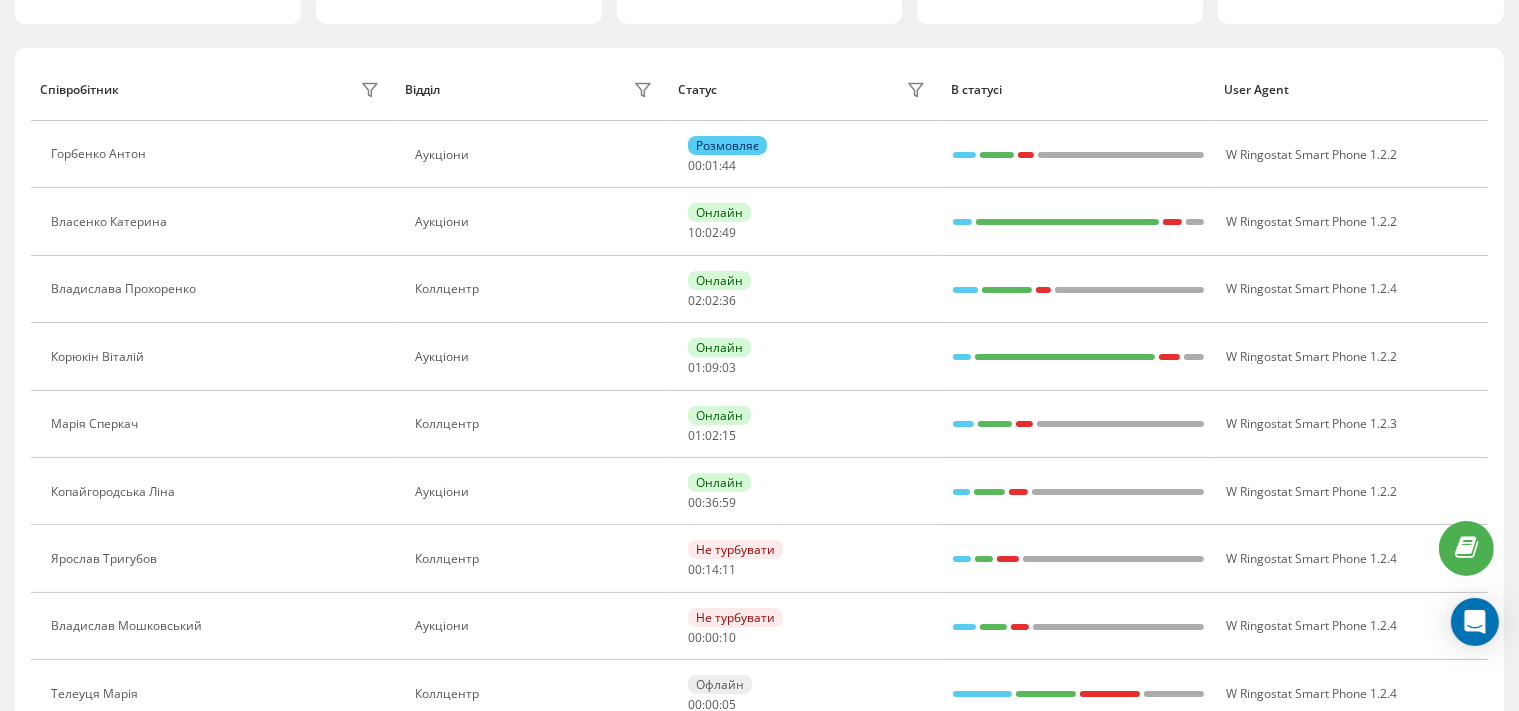 scroll, scrollTop: 0, scrollLeft: 0, axis: both 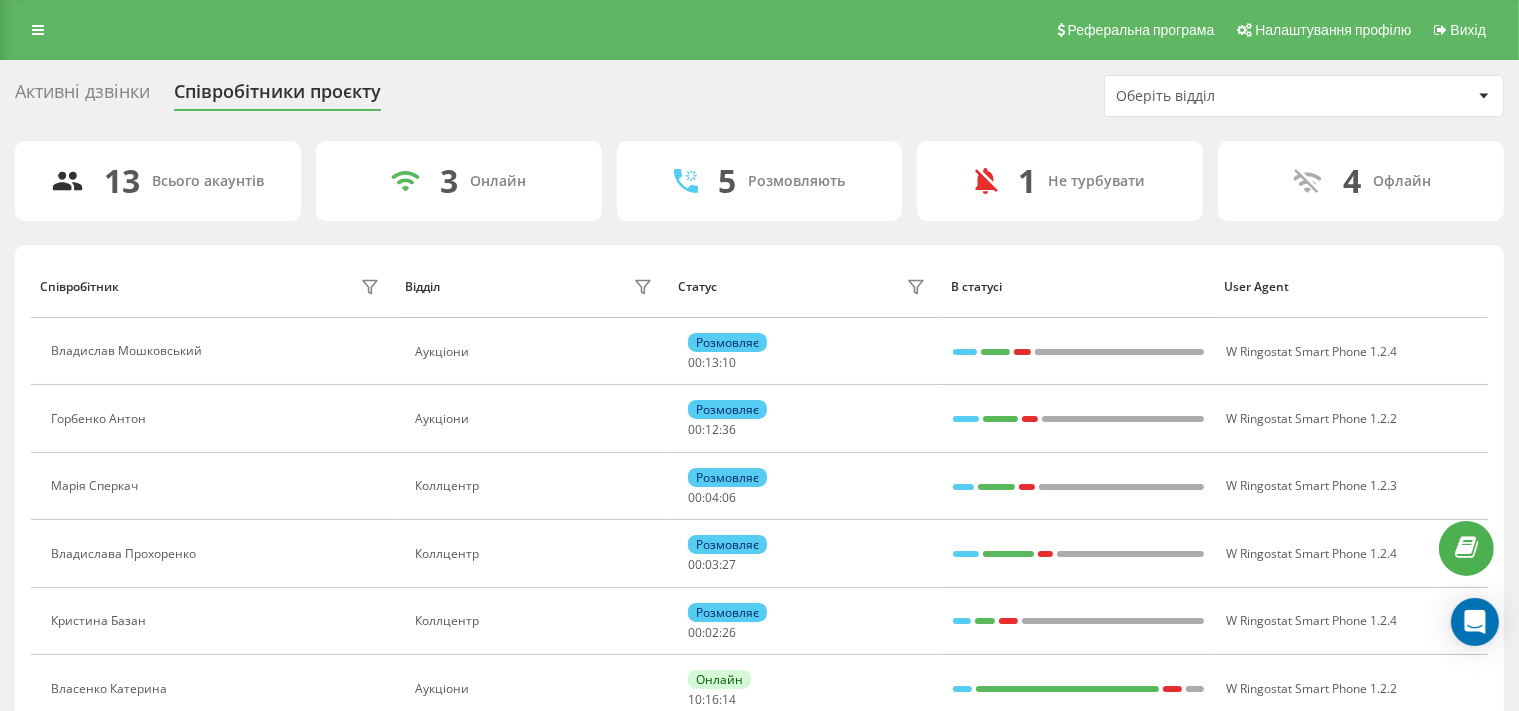 click on "Активні дзвінки Співробітники проєкту Оберіть відділ" at bounding box center (759, 96) 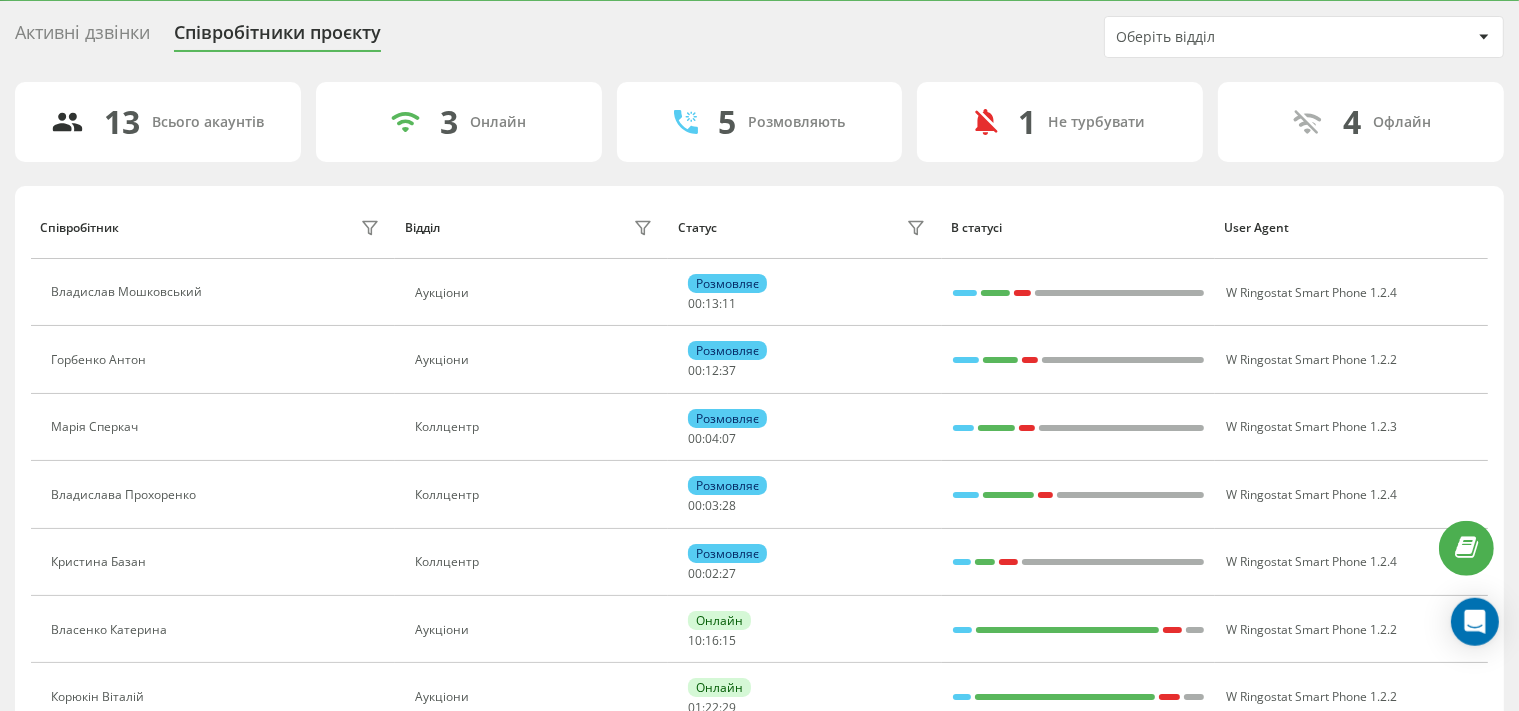 scroll, scrollTop: 105, scrollLeft: 0, axis: vertical 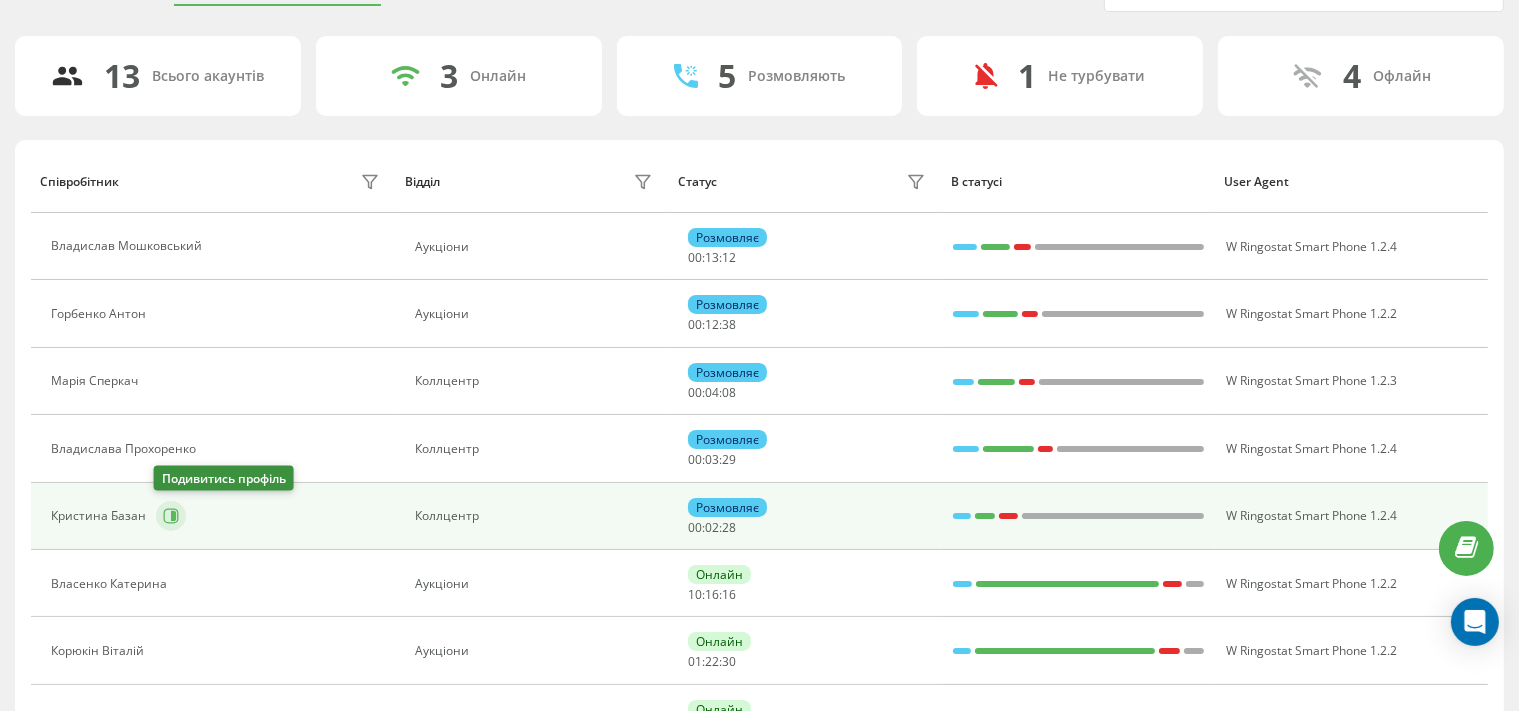 click 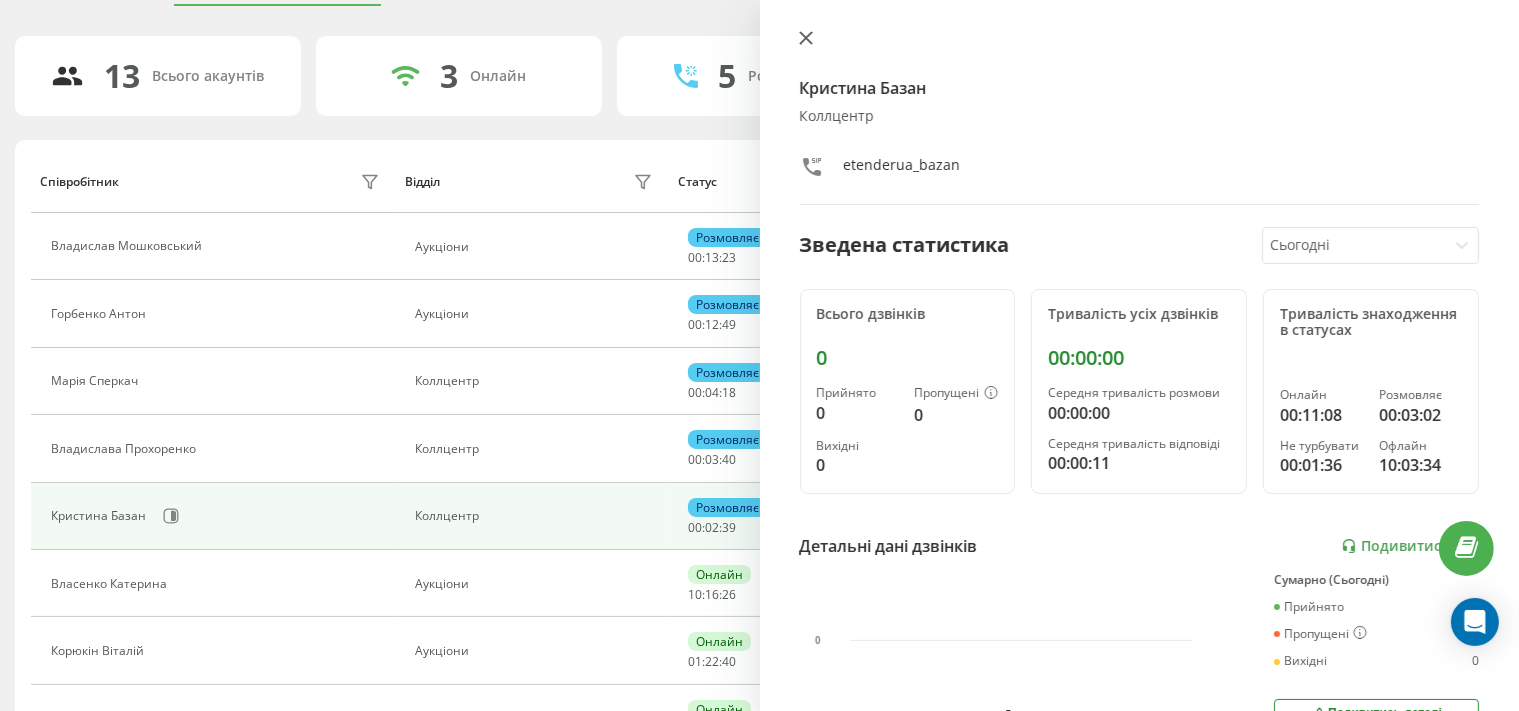 click 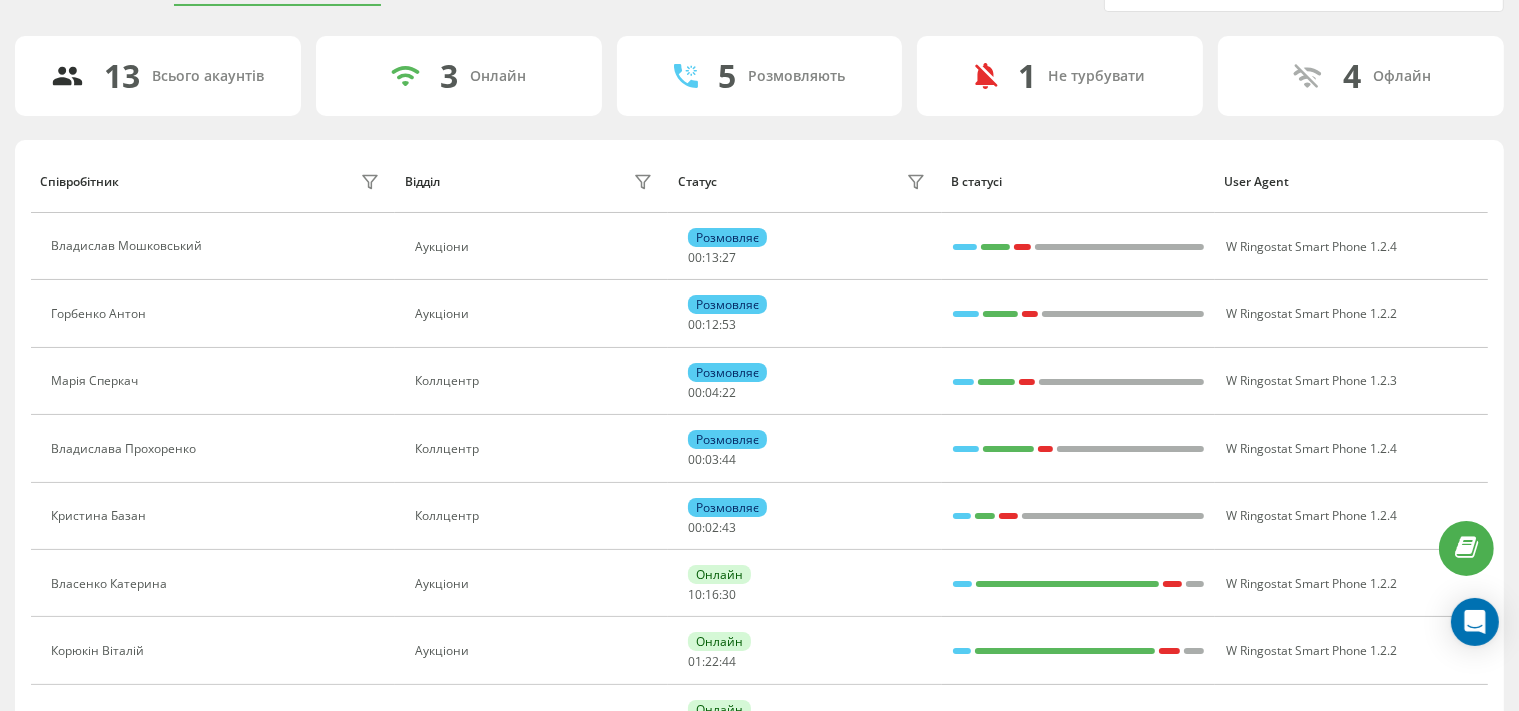 click on "Активні дзвінки Співробітники проєкту Оберіть відділ" at bounding box center (759, -9) 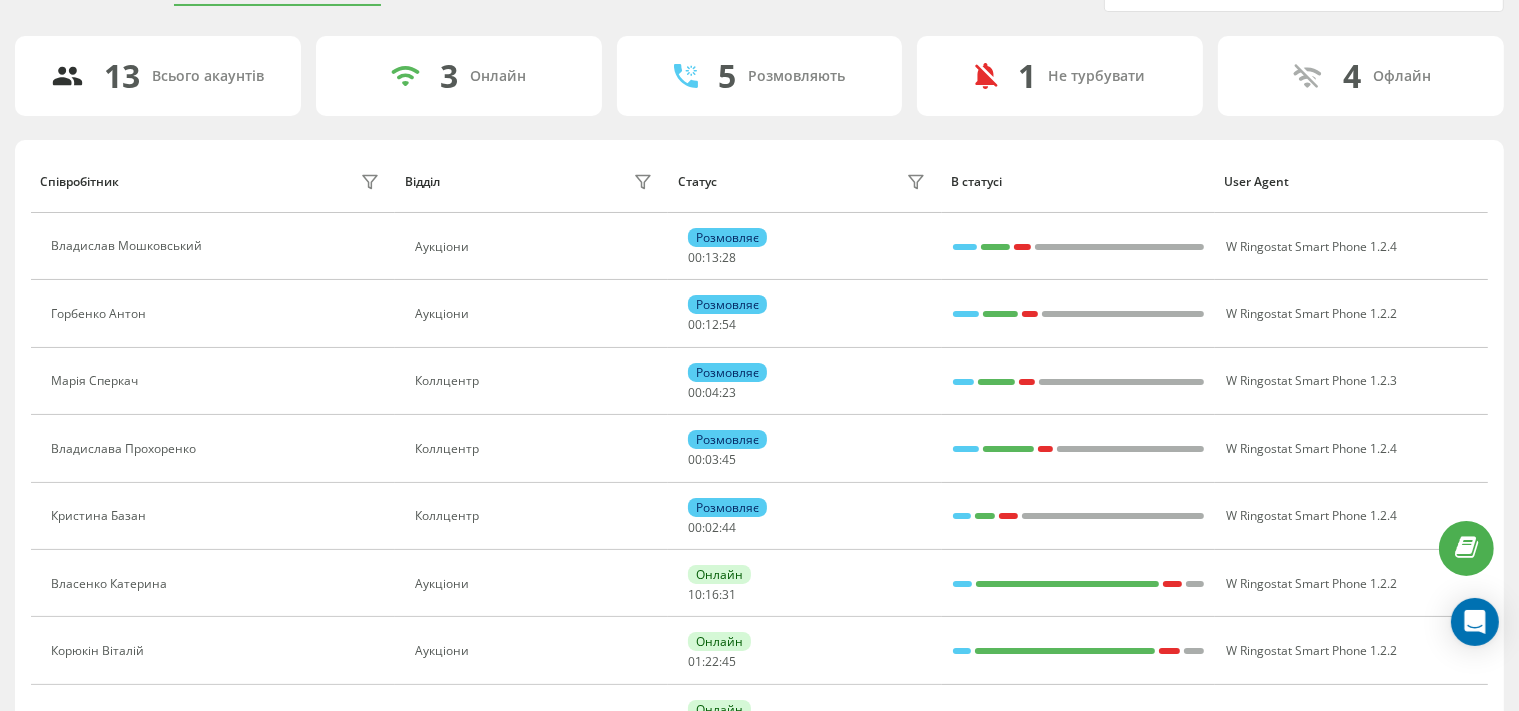 scroll, scrollTop: 0, scrollLeft: 0, axis: both 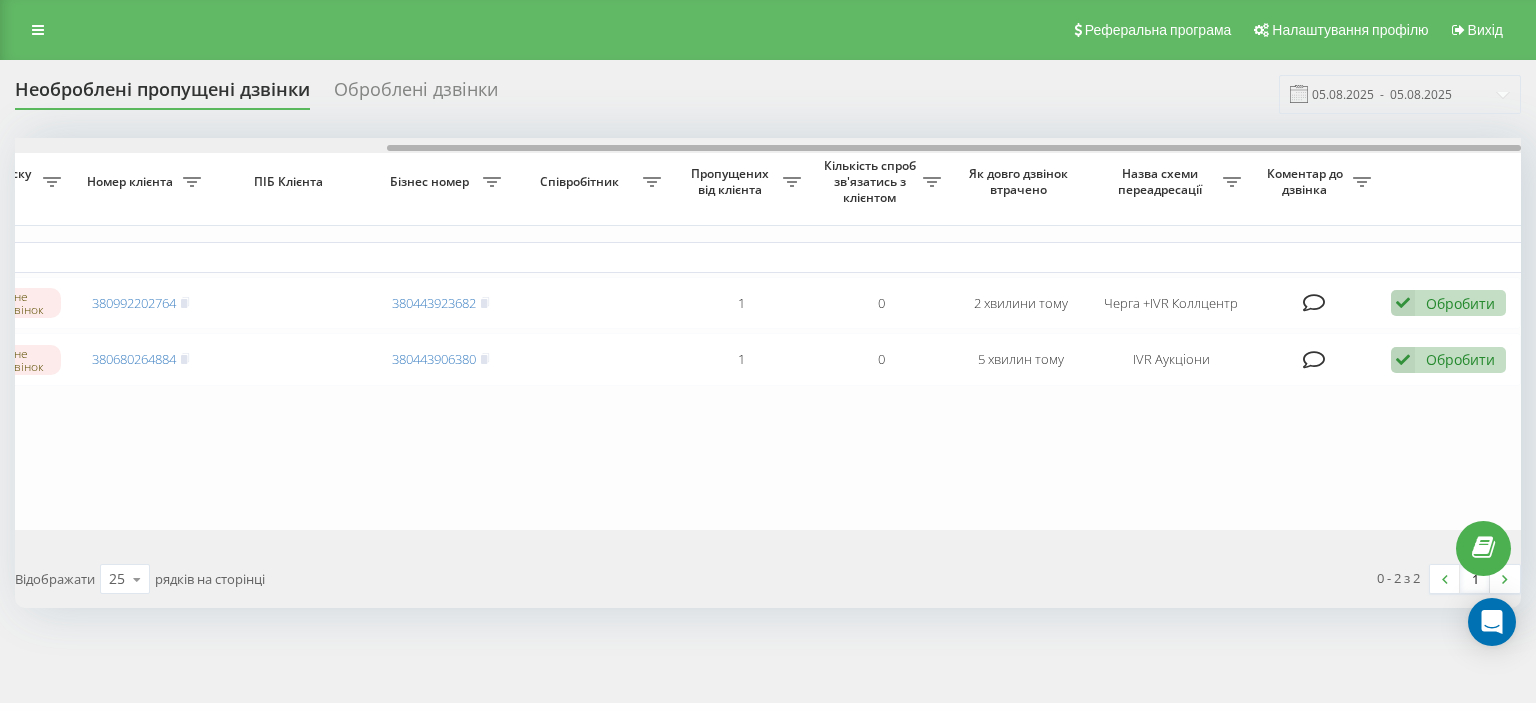 drag, startPoint x: 0, startPoint y: 0, endPoint x: 976, endPoint y: 139, distance: 985.8484 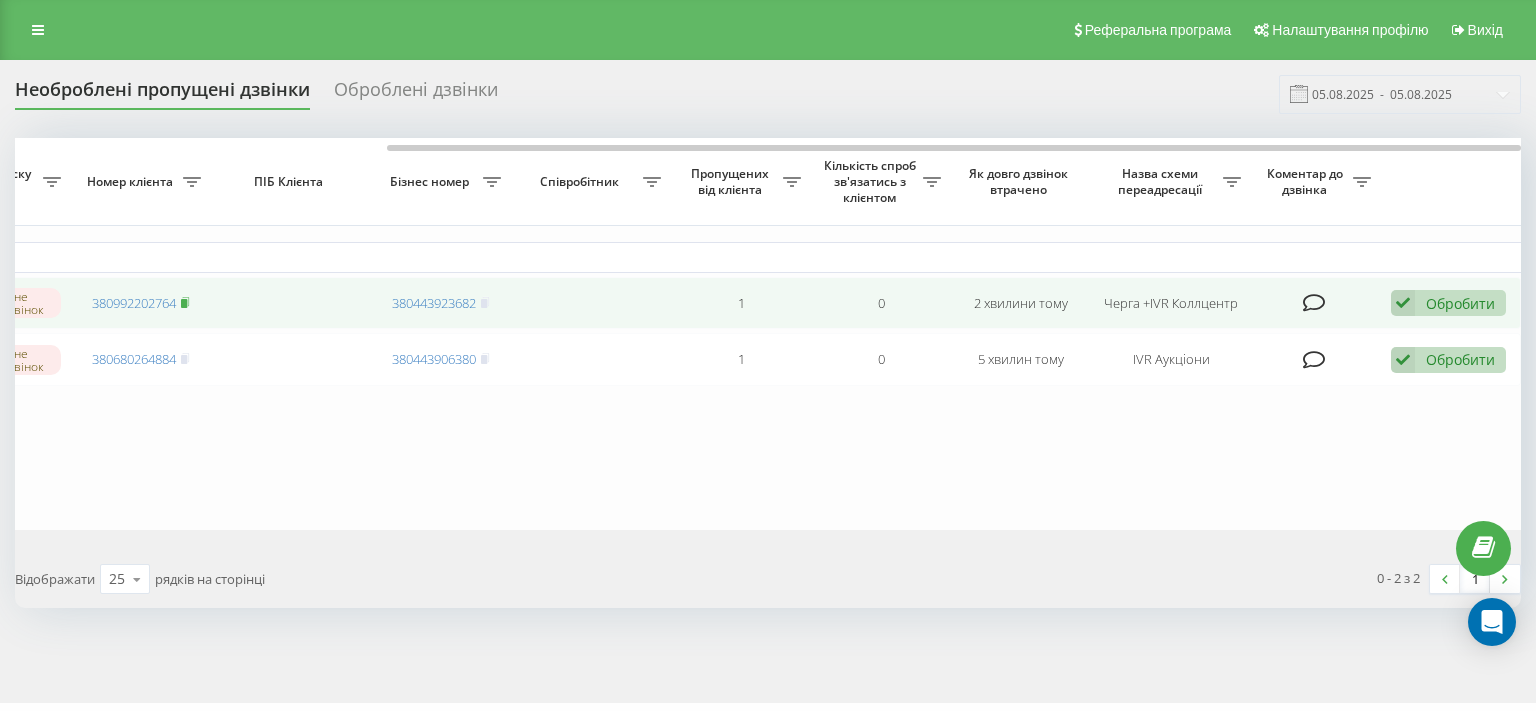 click 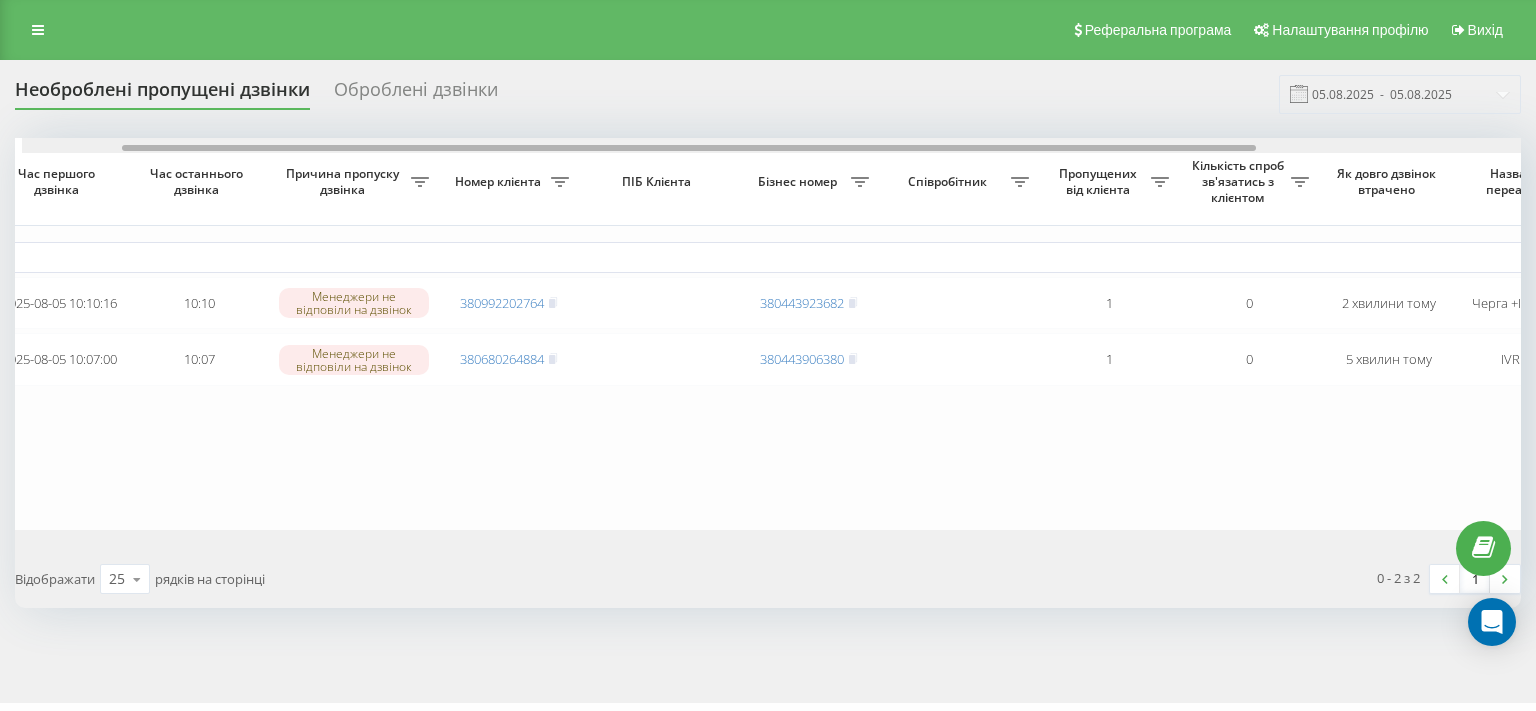 scroll, scrollTop: 0, scrollLeft: 117, axis: horizontal 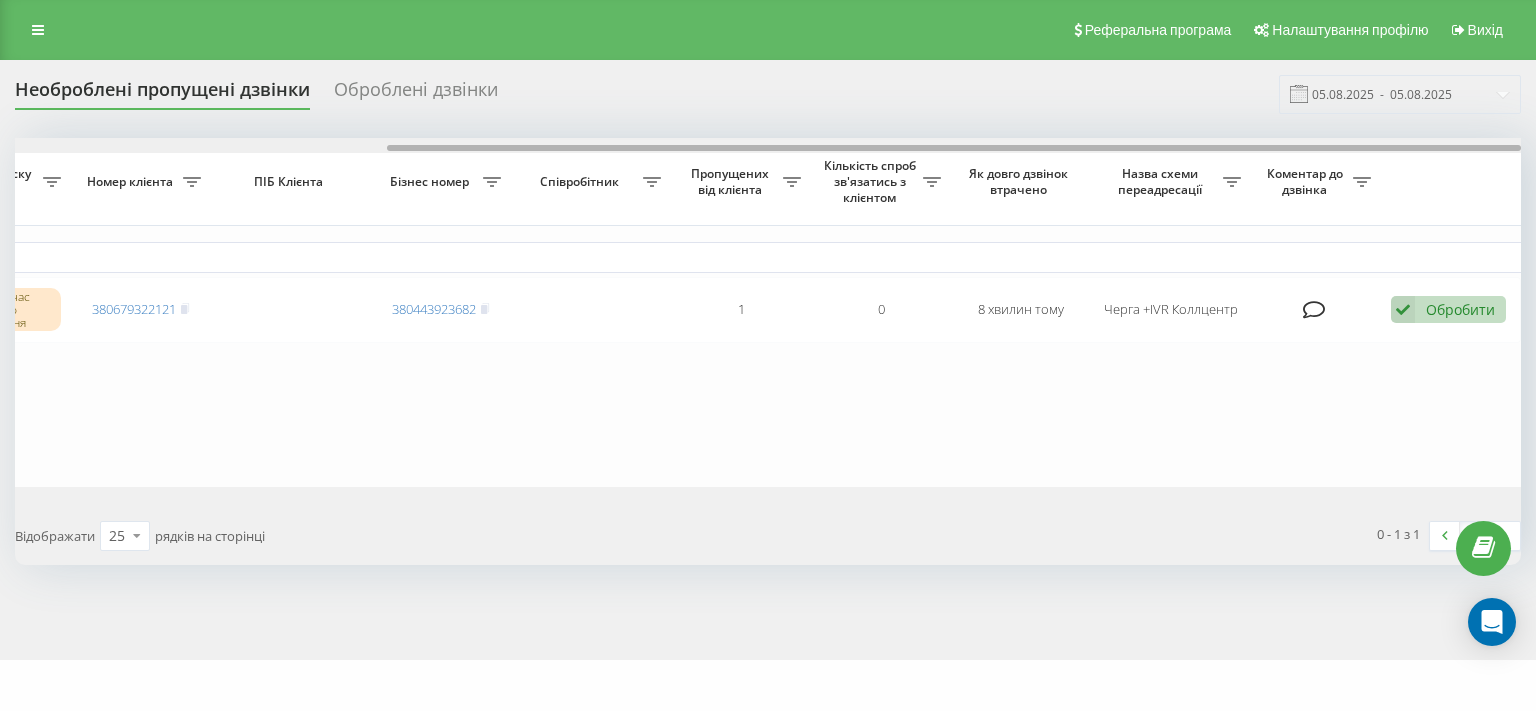 drag, startPoint x: 552, startPoint y: 144, endPoint x: 722, endPoint y: 150, distance: 170.10585 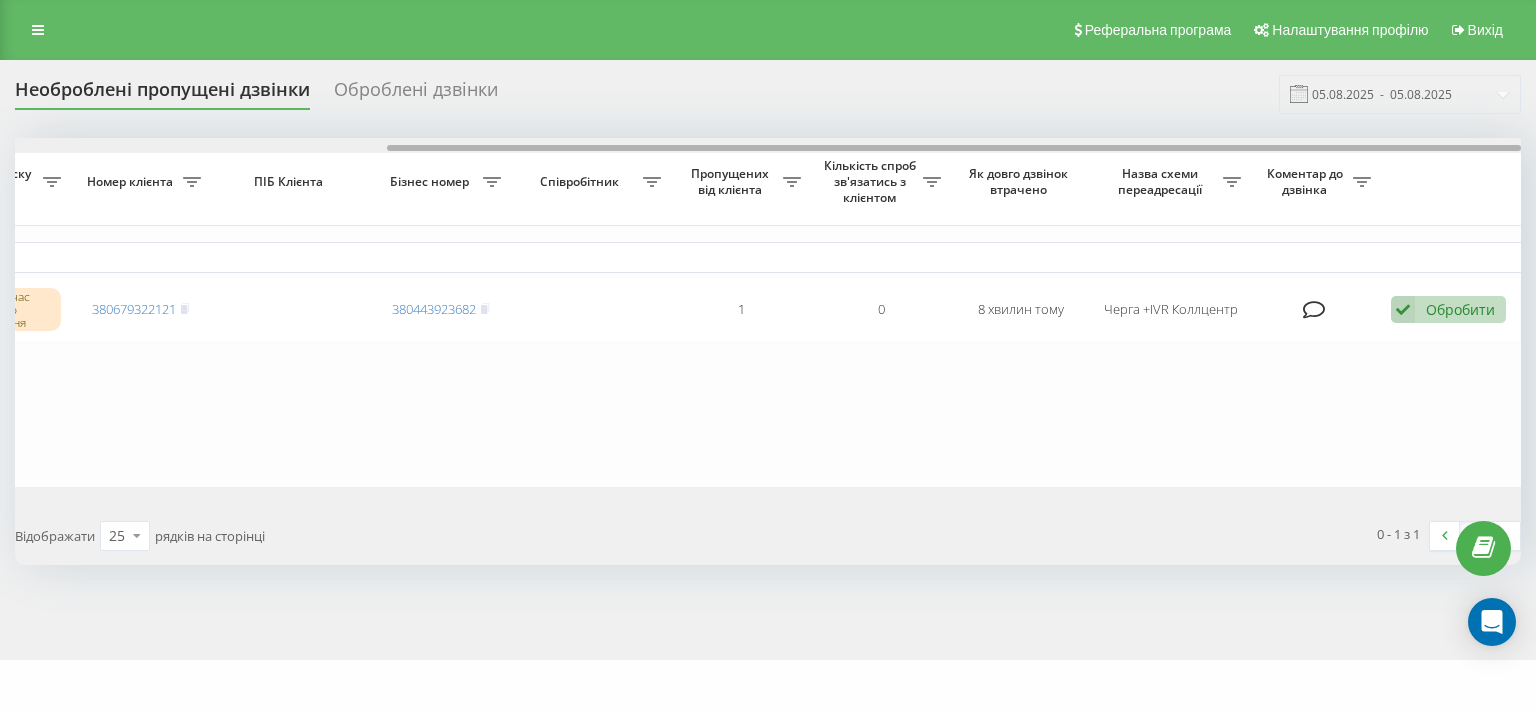 click at bounding box center (768, 145) 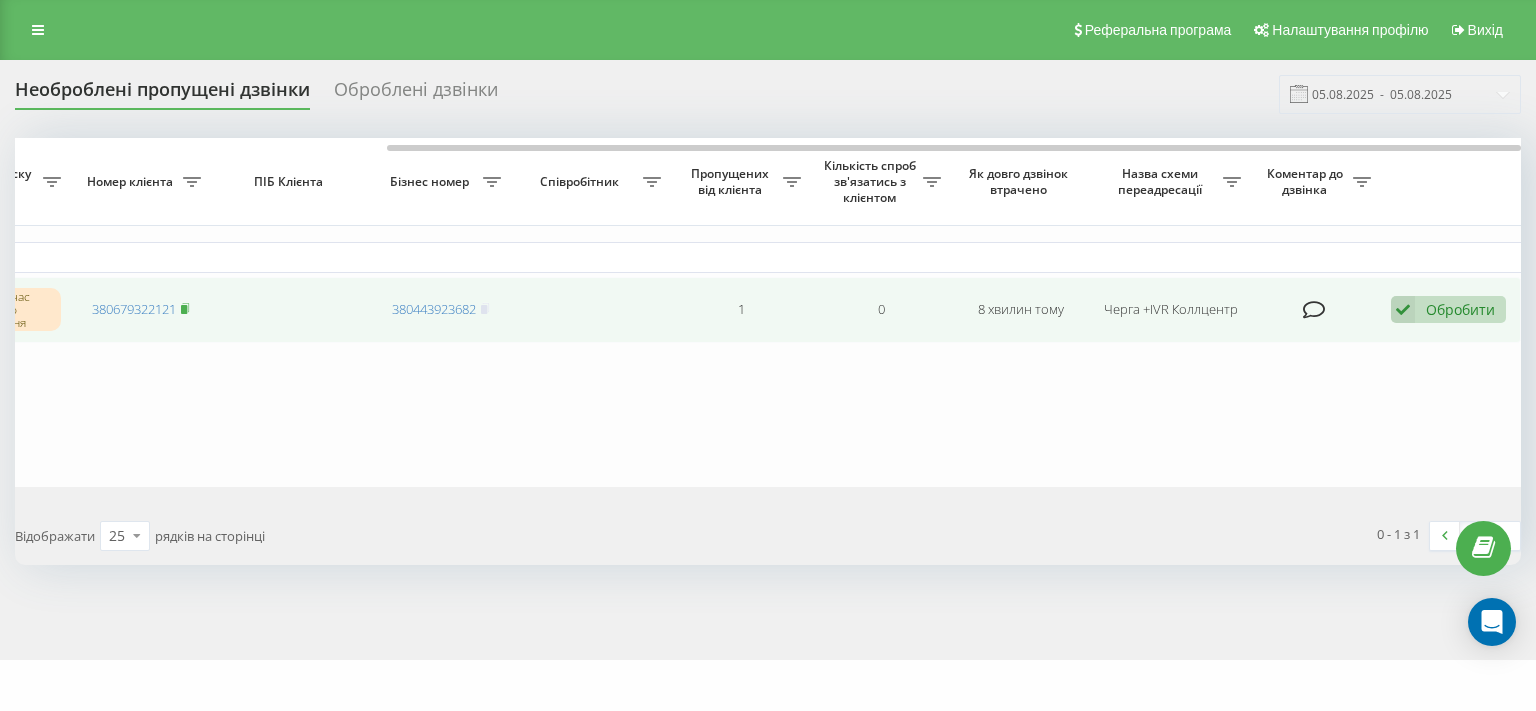 click 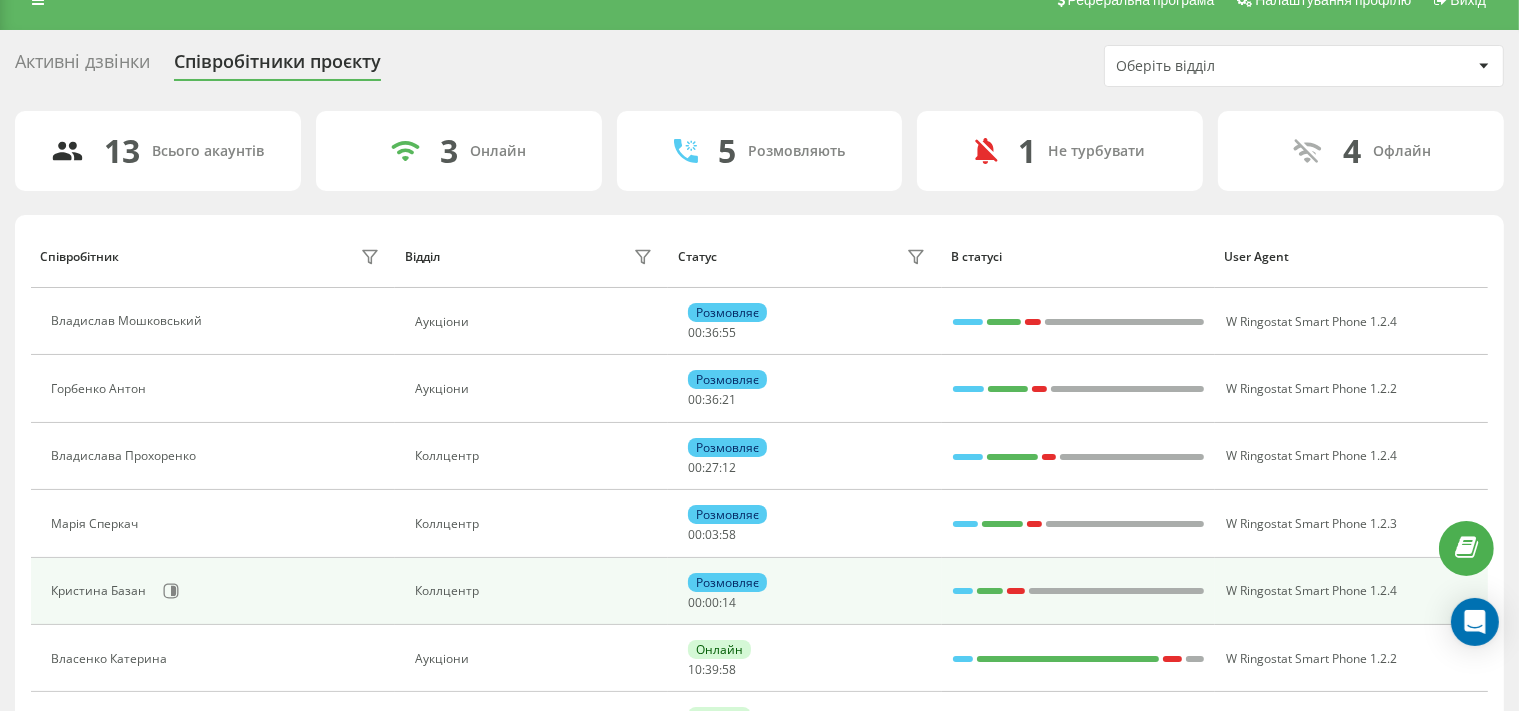 scroll, scrollTop: 30, scrollLeft: 0, axis: vertical 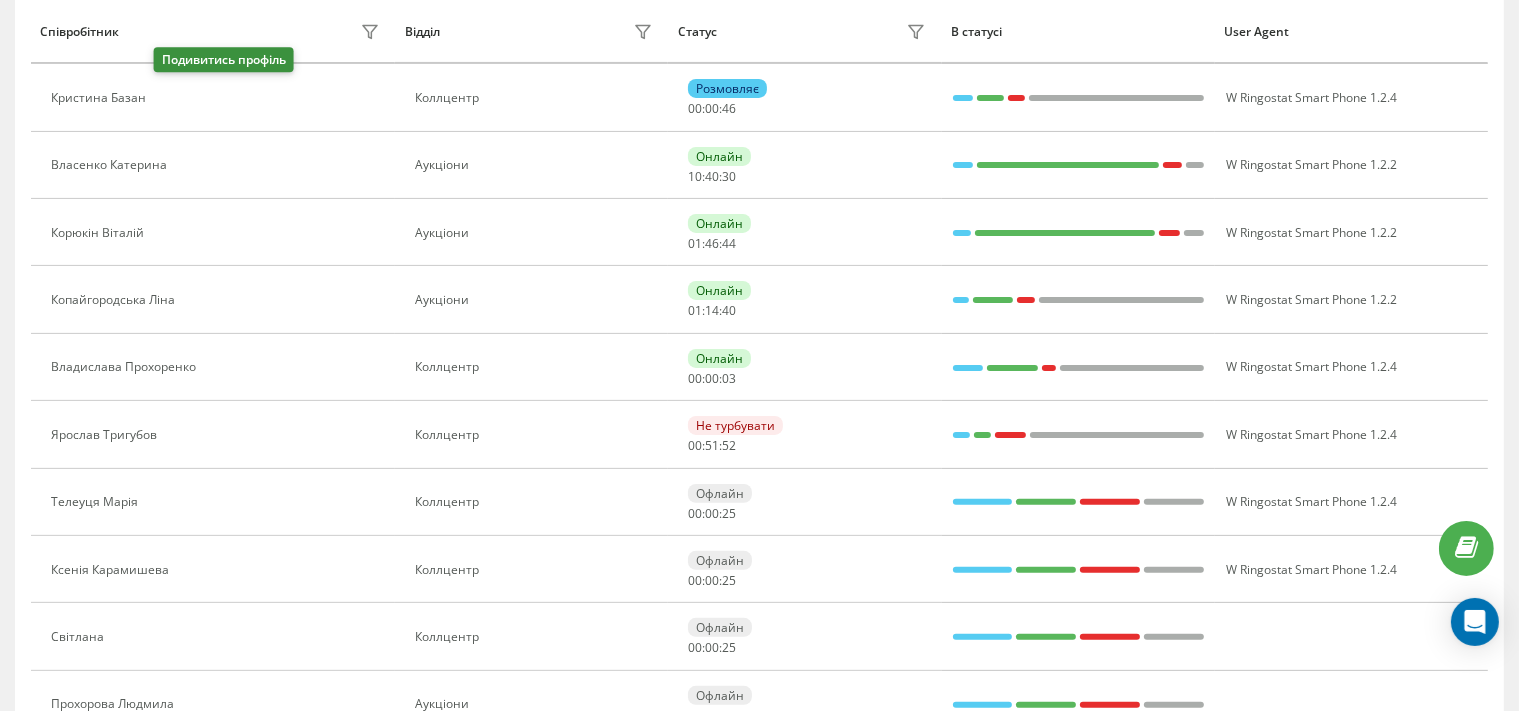 click at bounding box center [168, 100] 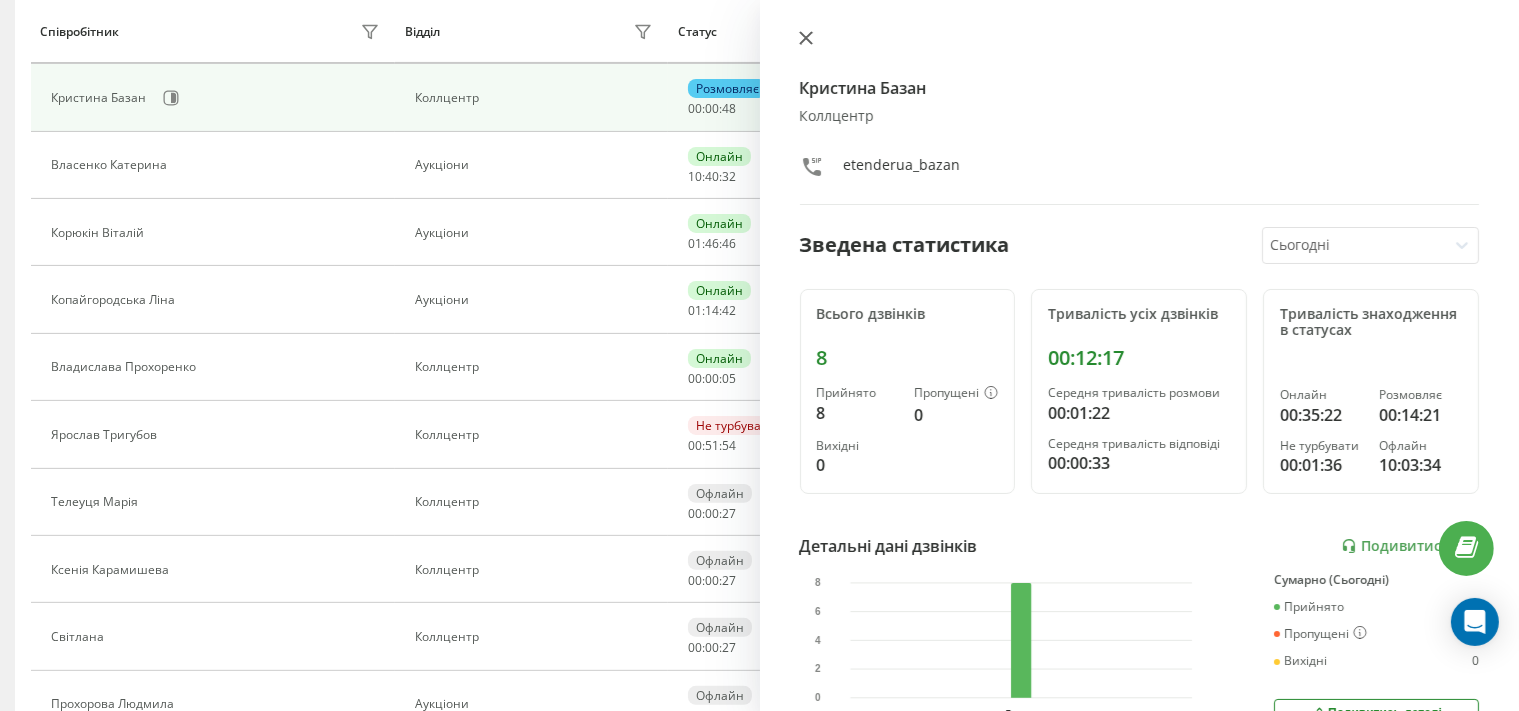 click 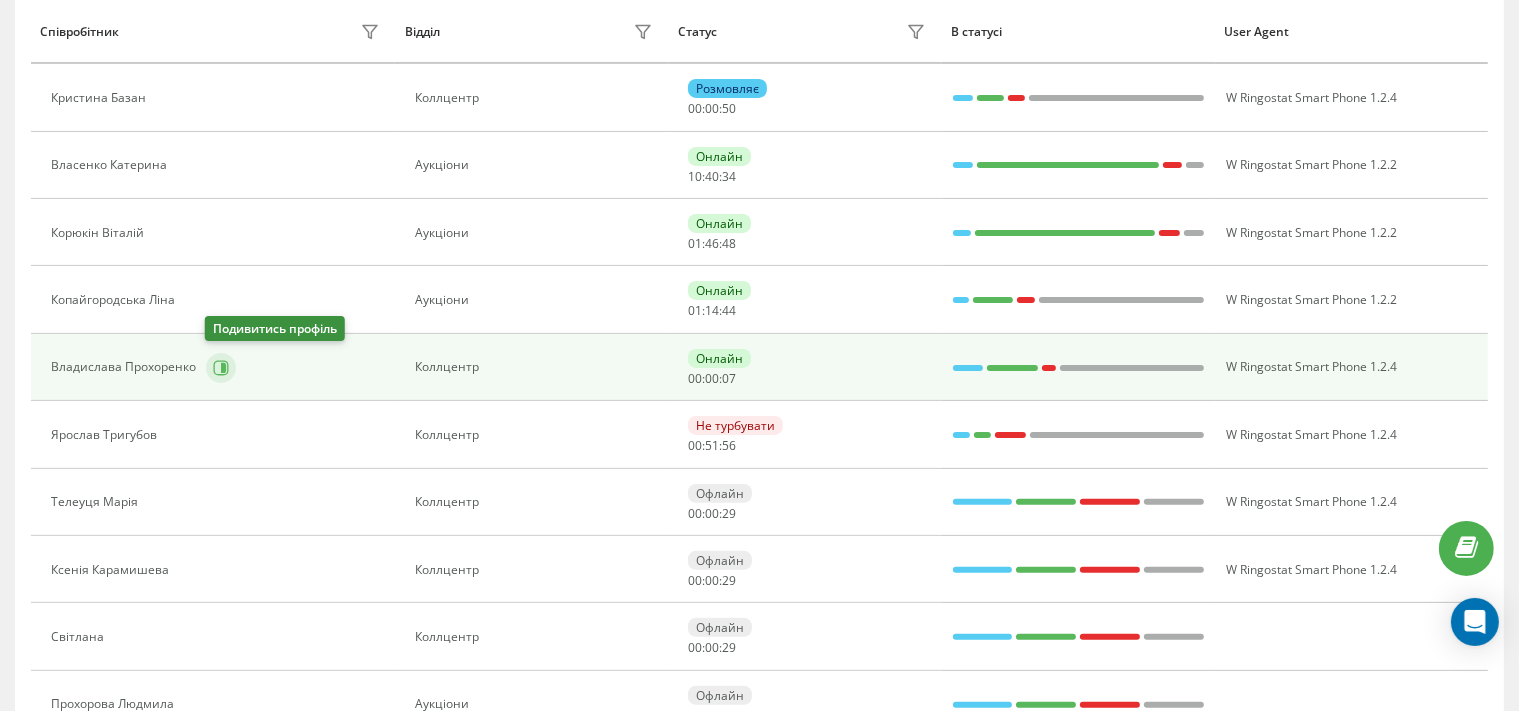 click 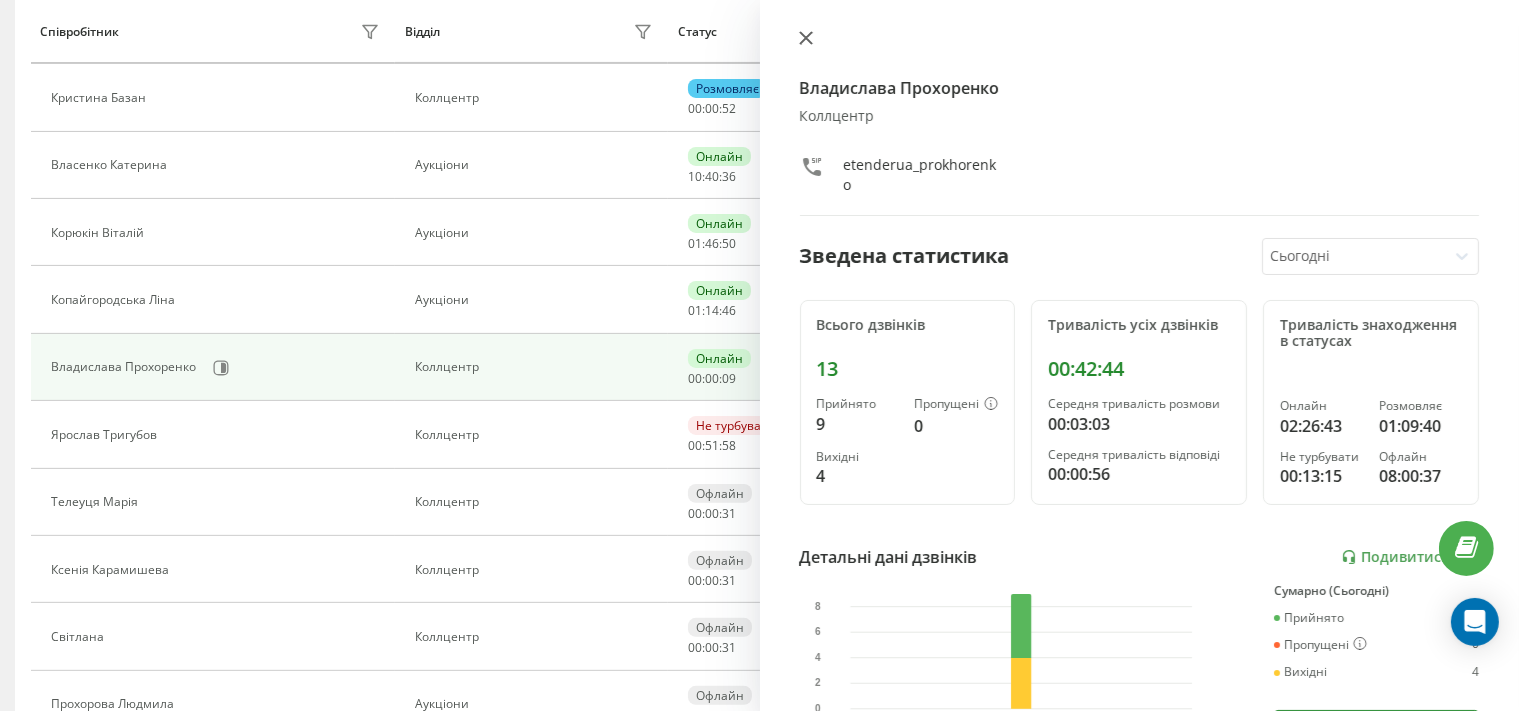 click 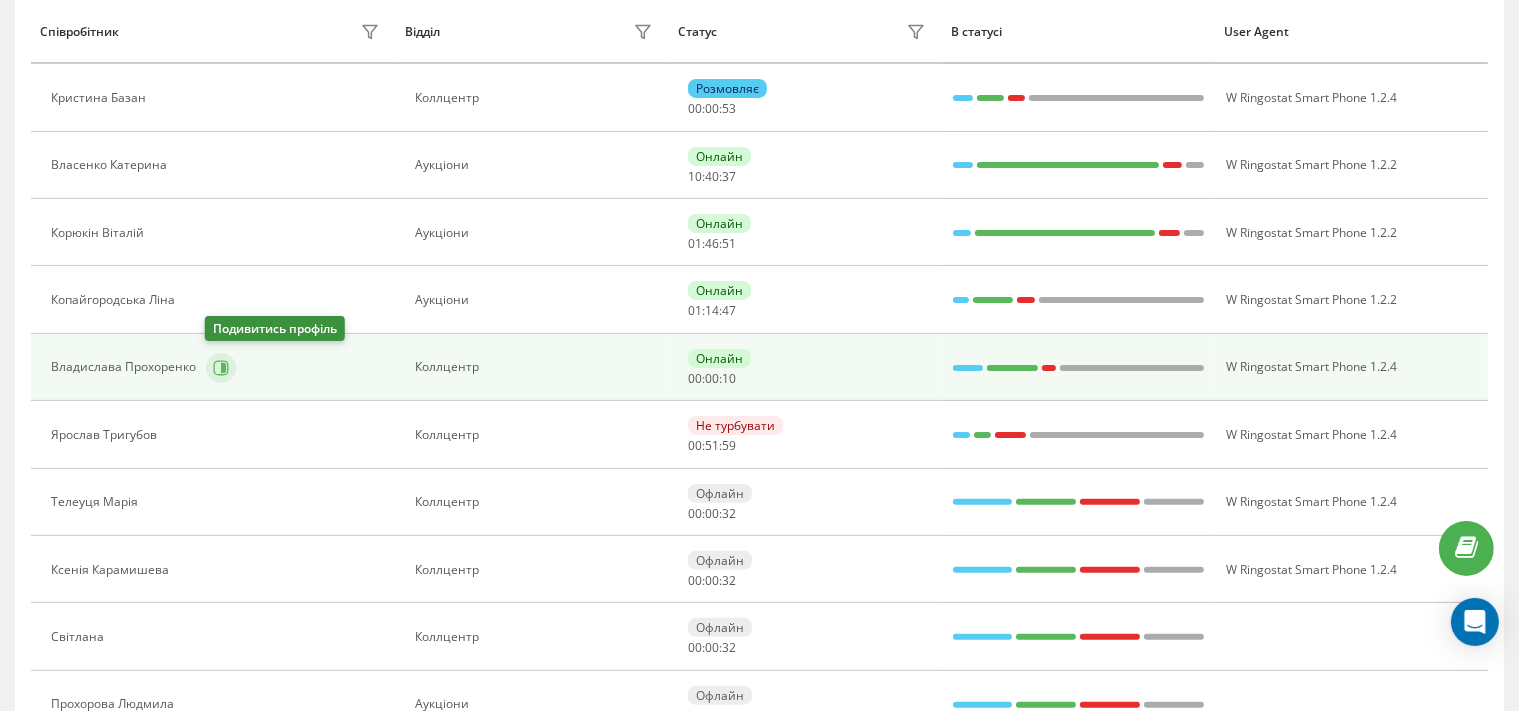 click 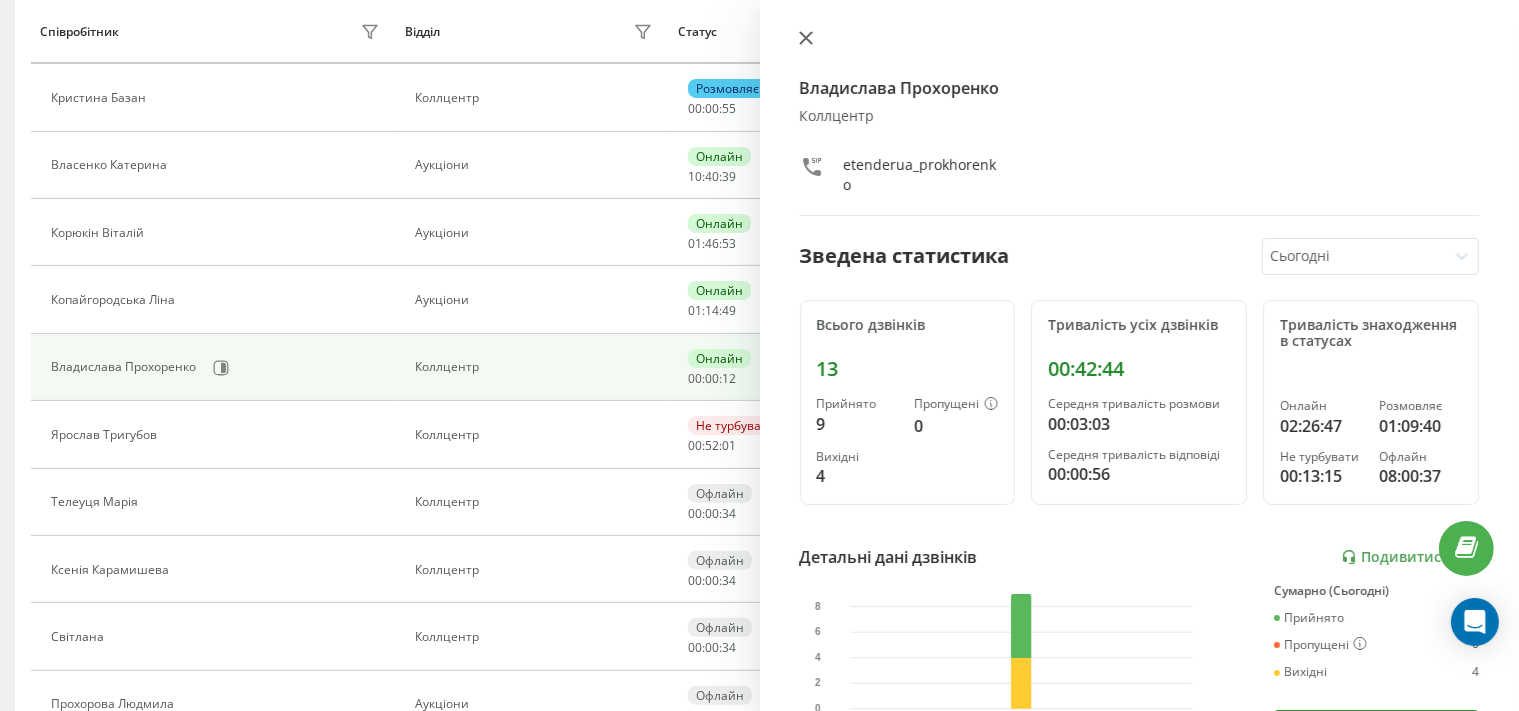 click 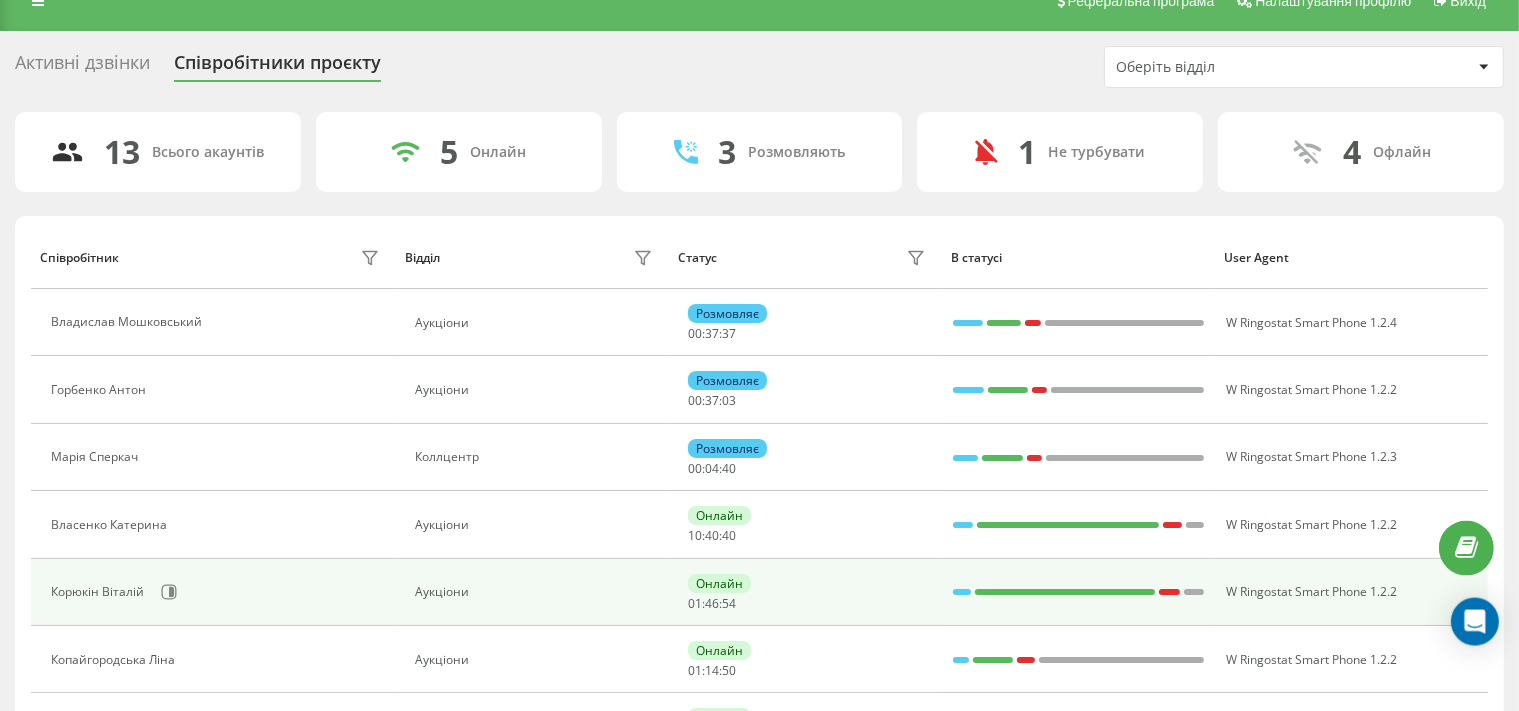 scroll, scrollTop: 0, scrollLeft: 0, axis: both 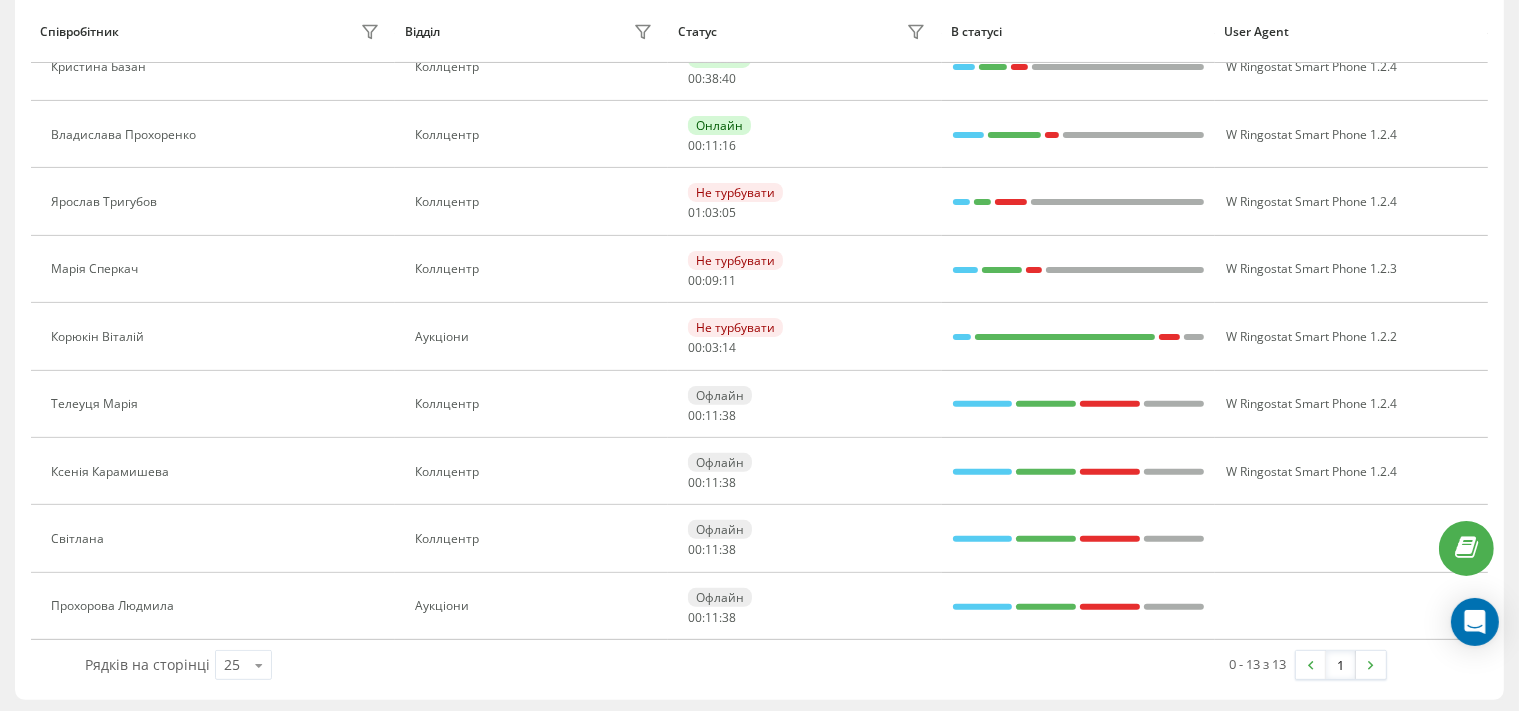 click on "0 - 13 з 13 1" at bounding box center (1068, 665) 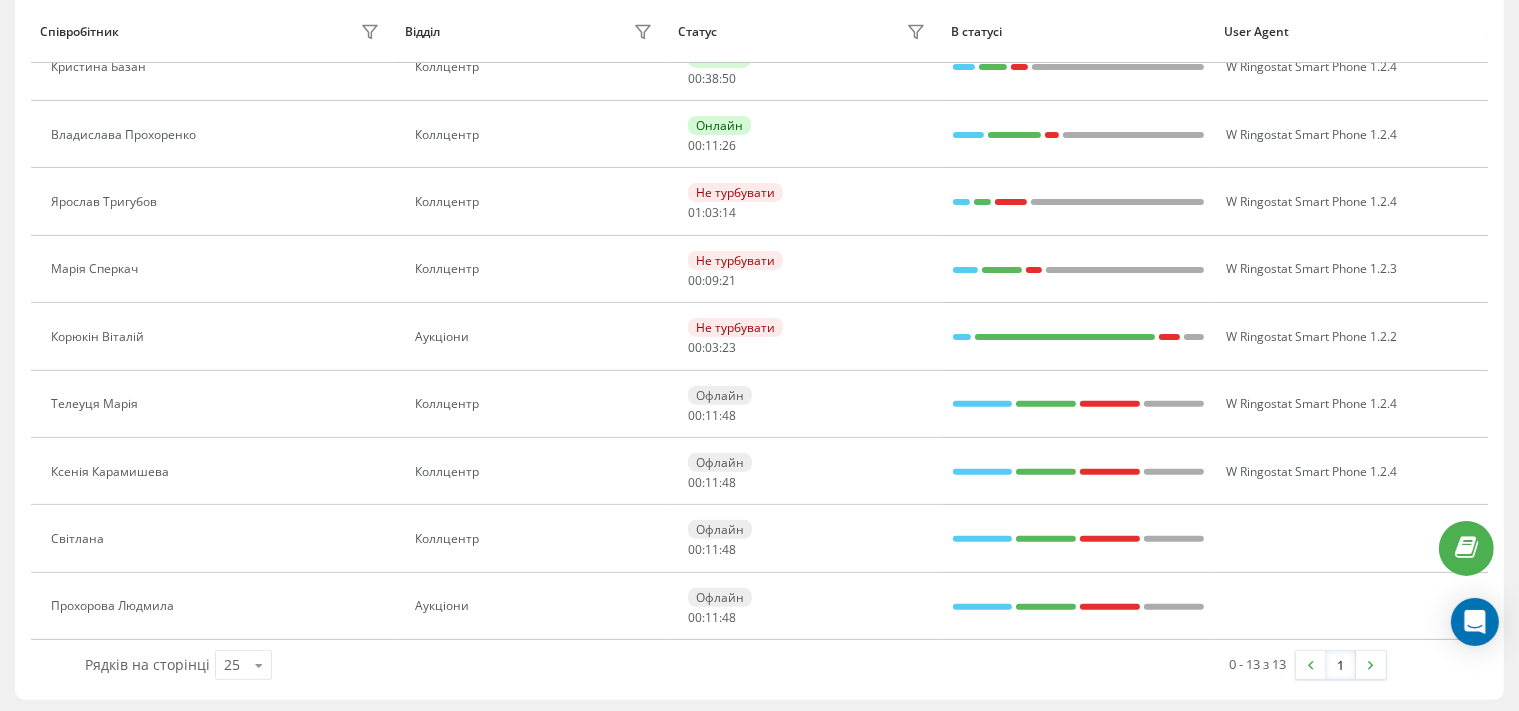 scroll, scrollTop: 26, scrollLeft: 0, axis: vertical 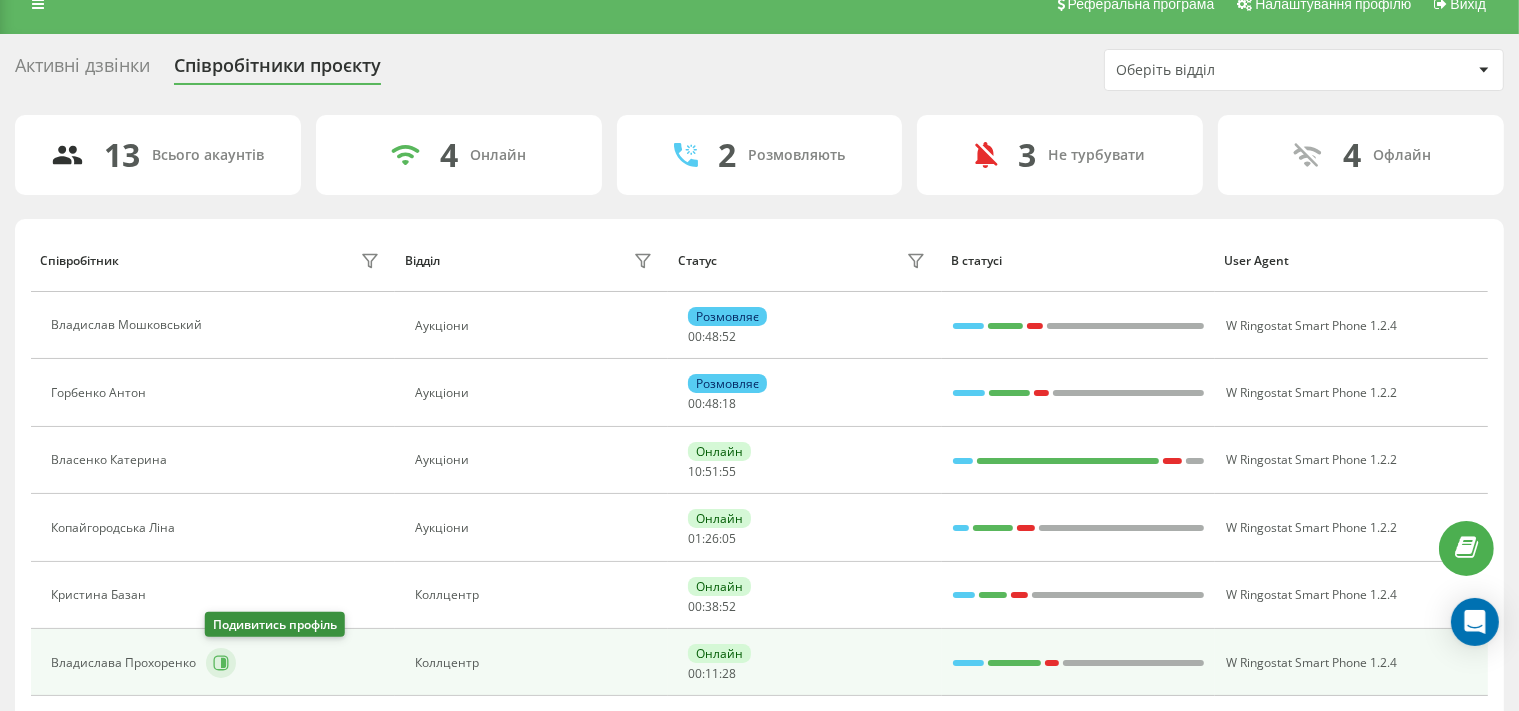click 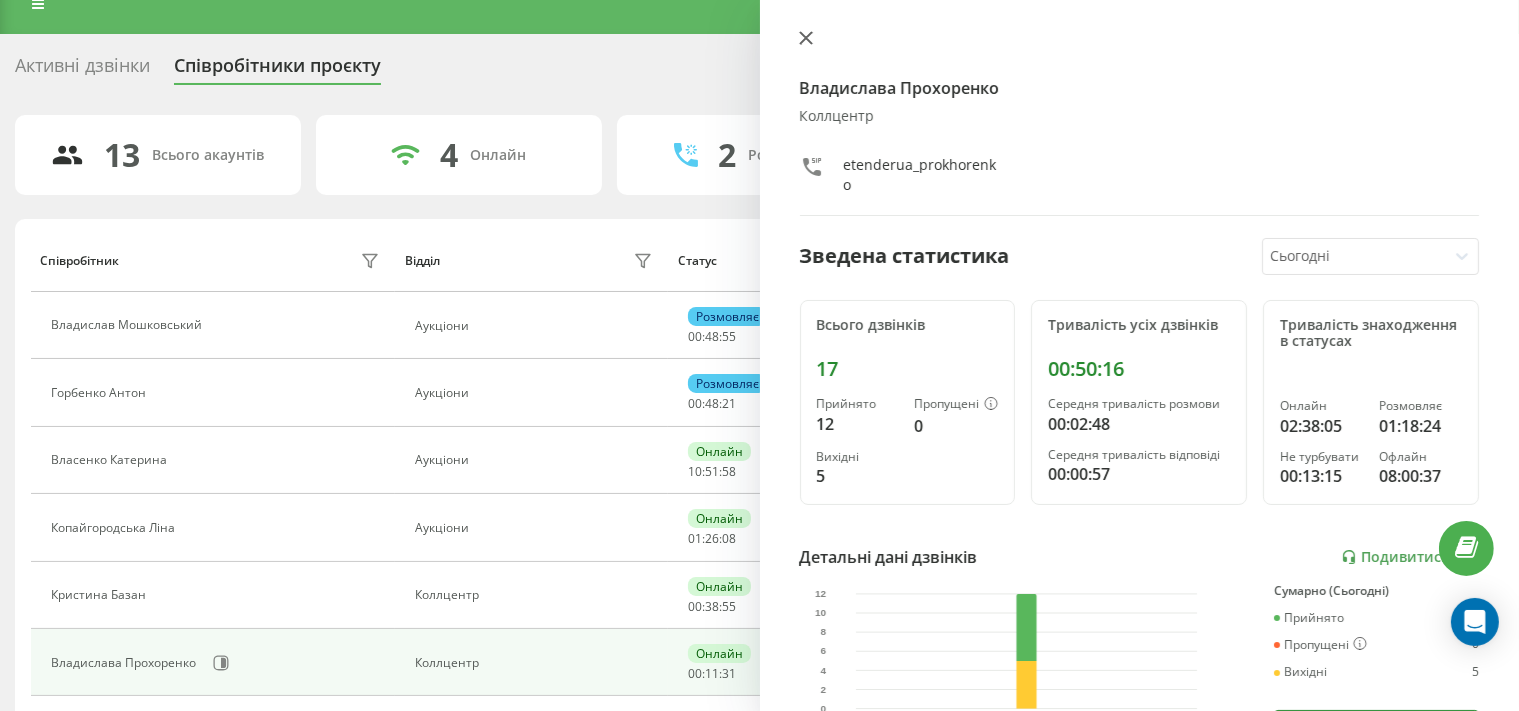 click 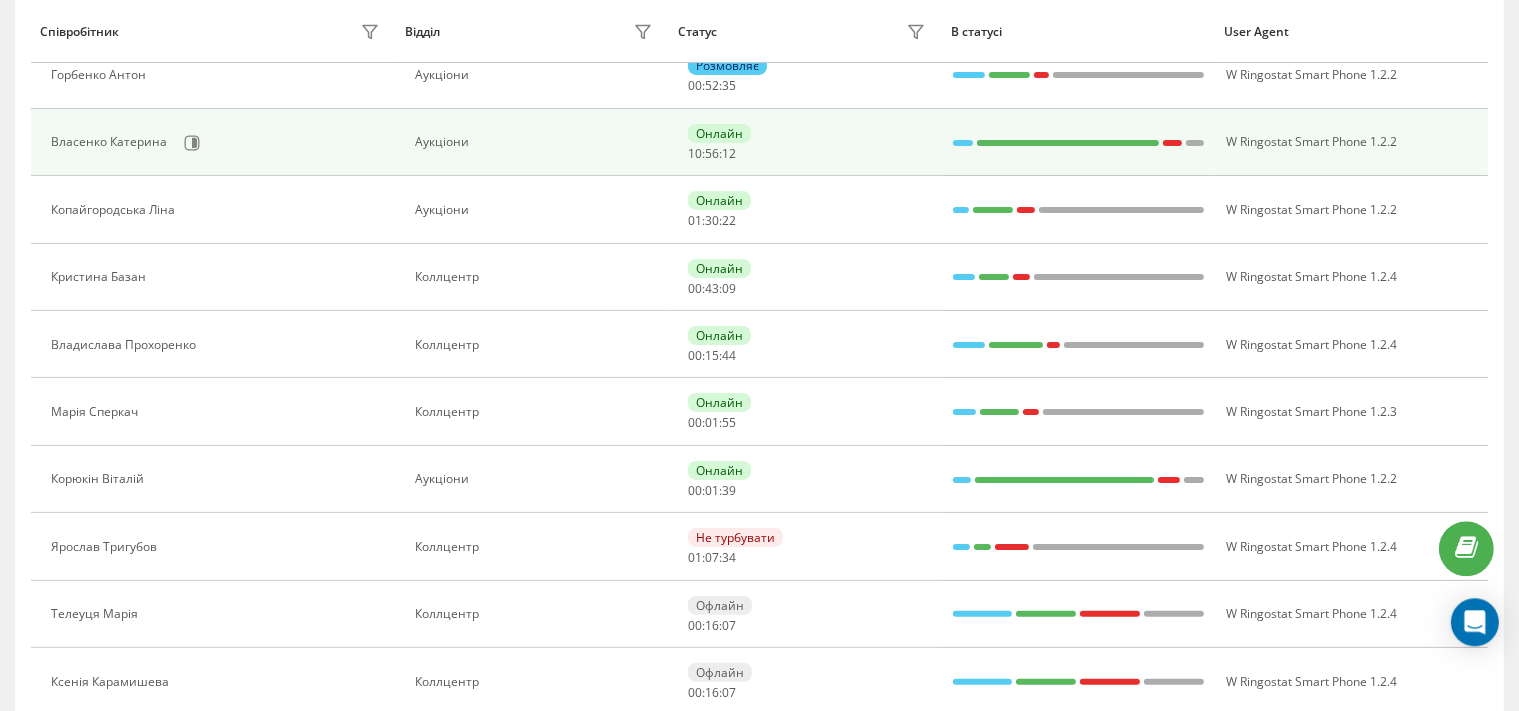 scroll, scrollTop: 343, scrollLeft: 0, axis: vertical 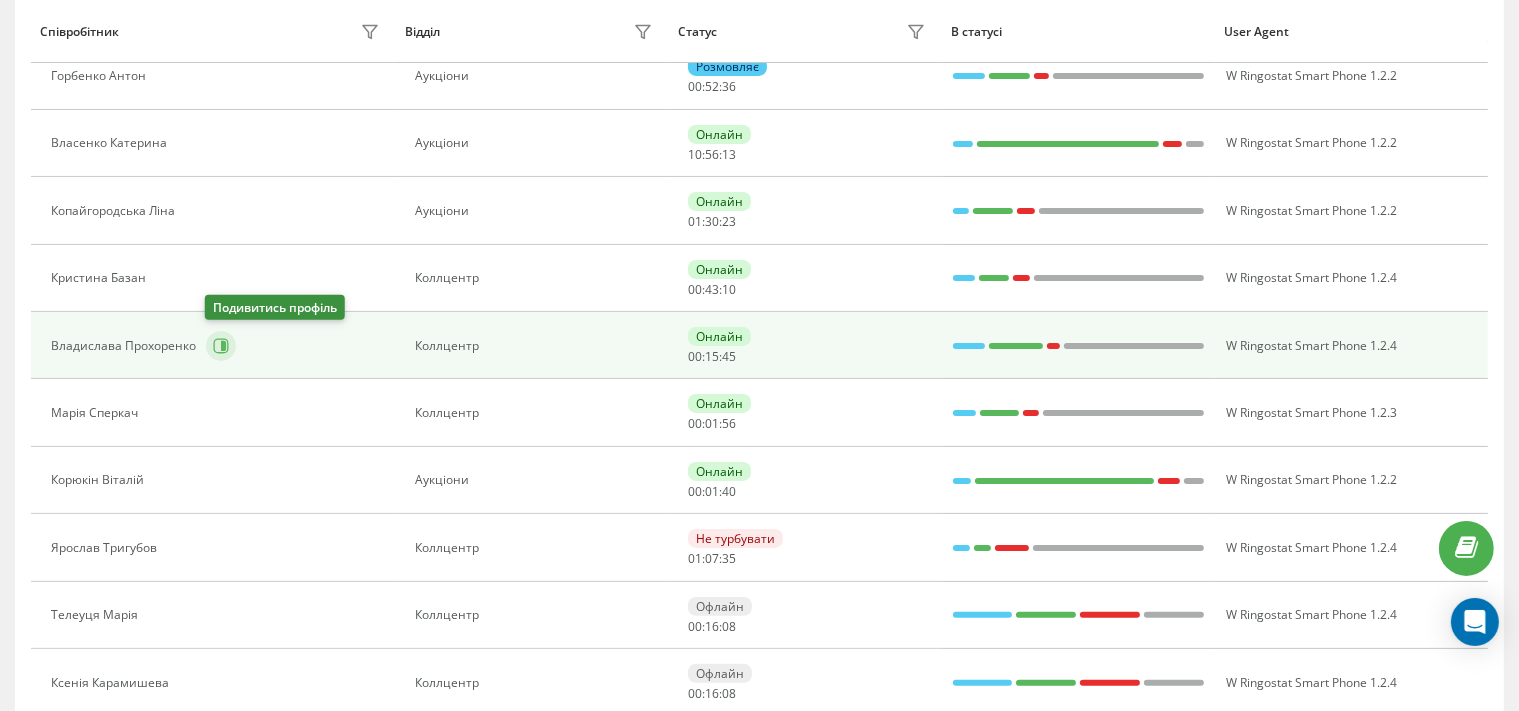 click 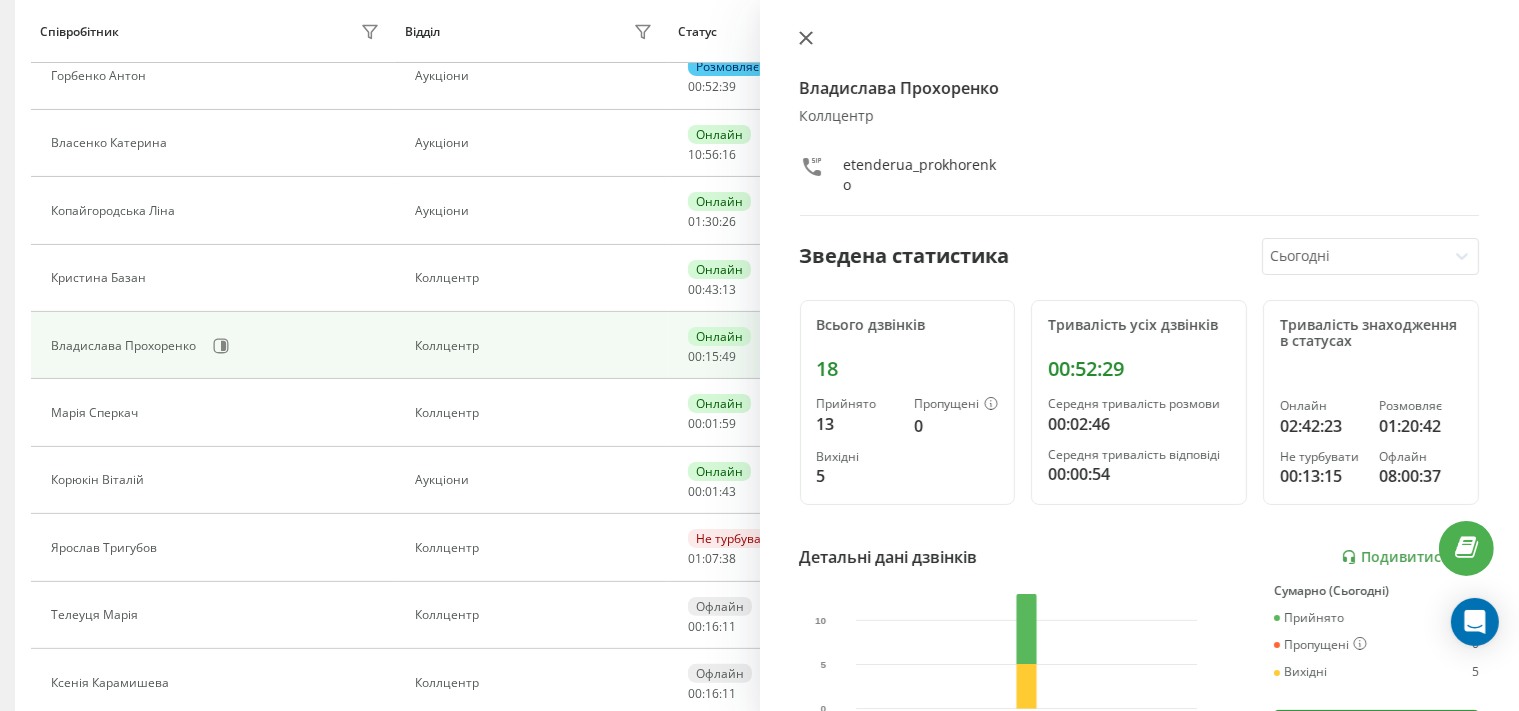 click on "Владислава Прохоренко Коллцентр etenderua_prokhorenko Зведена статистика Сьогодні Всього дзвінків 18 Прийнято 13 Пропущені 0 Вихідні 5 Тривалість усіх дзвінків 00:52:29 Середня тривалість розмови 00:02:46 Середня тривалість відповіді 00:00:54 Тривалість знаходження в статусах Онлайн 02:42:23 Розмовляє 01:20:42 Не турбувати 00:13:15 Офлайн 08:00:37 Детальні дані дзвінків Подивитись звіт 5 серп 0 5 10 Сумарно (Сьогодні) Прийнято 13 Пропущені 0 Вихідні 5   Подивитись деталі Детальні дані статусів 5 серп Сумарно (Сьогодні) Онлайн 02:42:23 Розмовляє 01:20:42 Не турбувати 00:13:15 Офлайн 08:00:37   Подивитись деталі" at bounding box center [1140, 355] 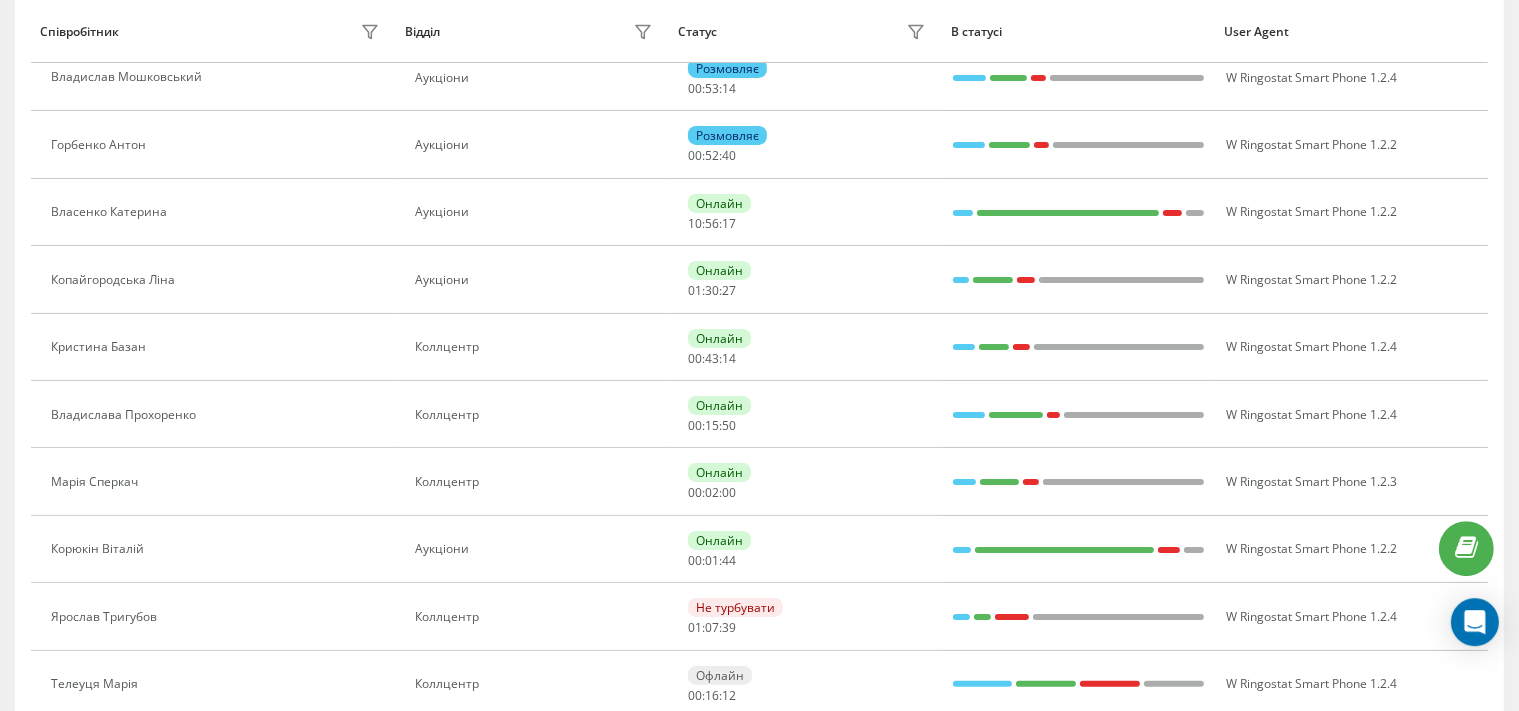 scroll, scrollTop: 237, scrollLeft: 0, axis: vertical 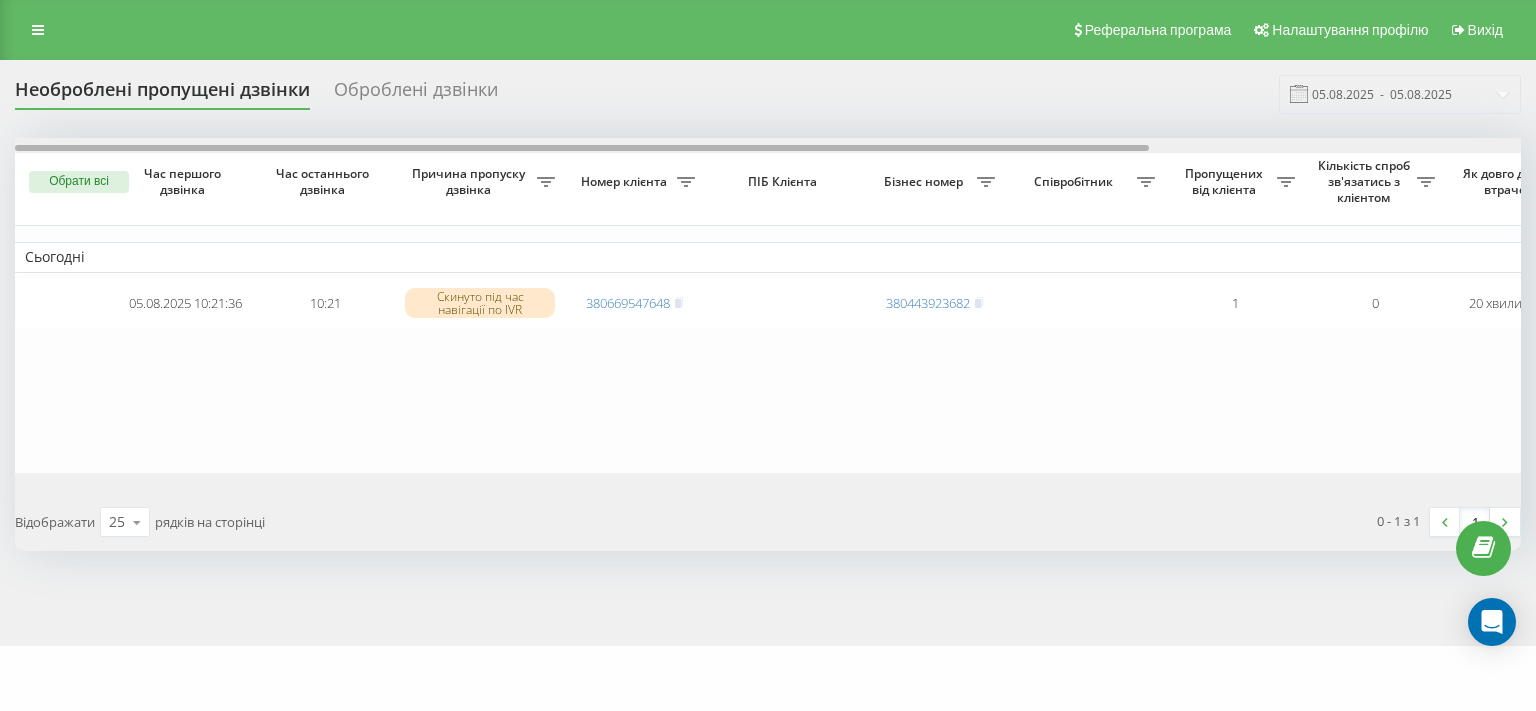 drag, startPoint x: 751, startPoint y: 147, endPoint x: 333, endPoint y: 146, distance: 418.0012 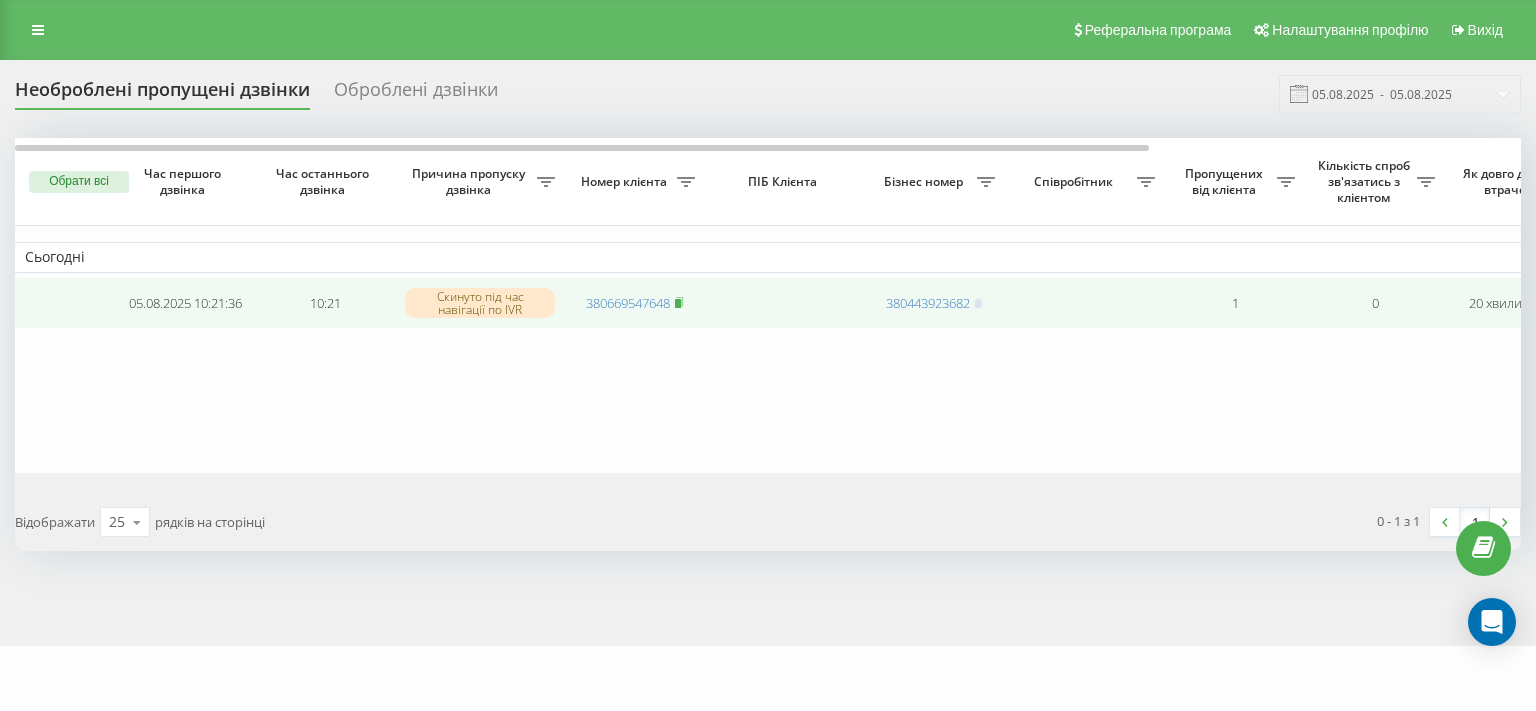 click 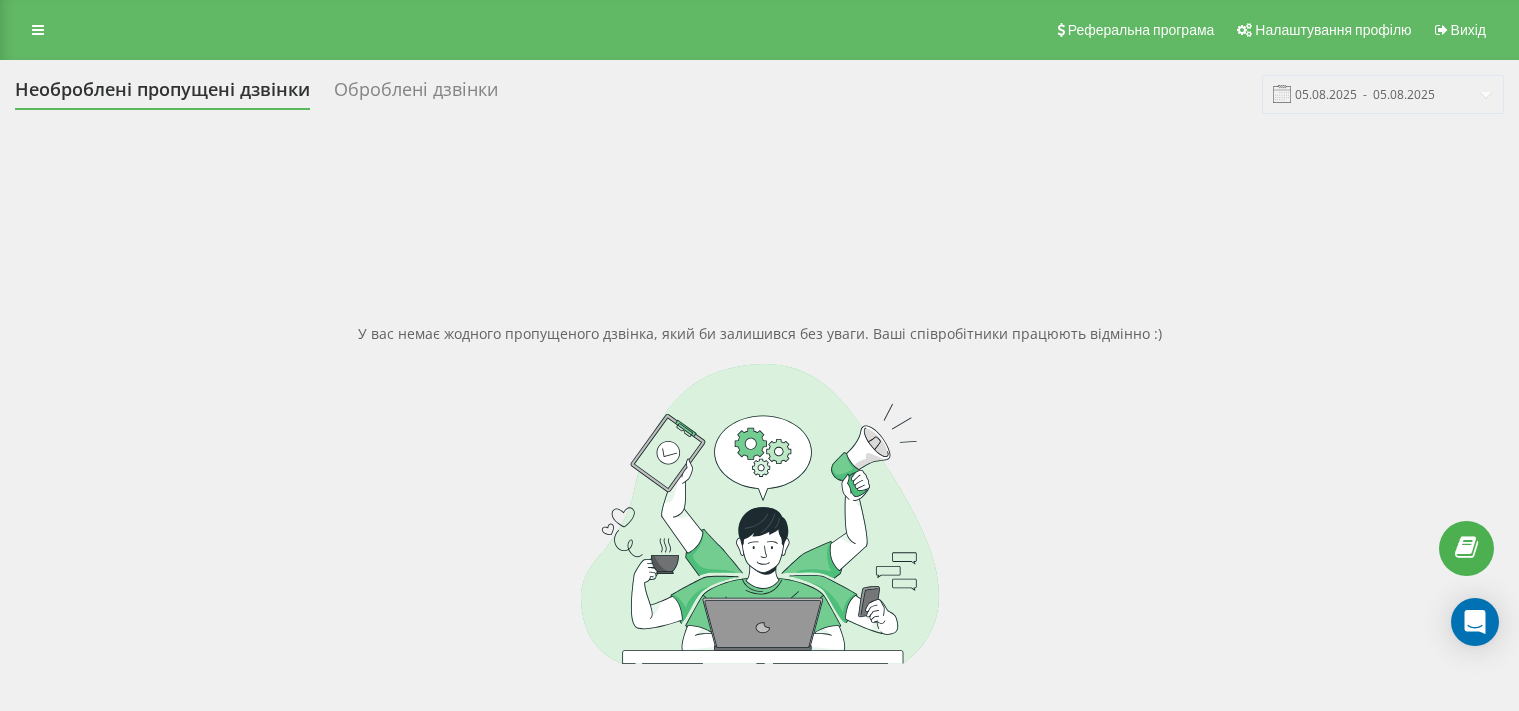 scroll, scrollTop: 0, scrollLeft: 0, axis: both 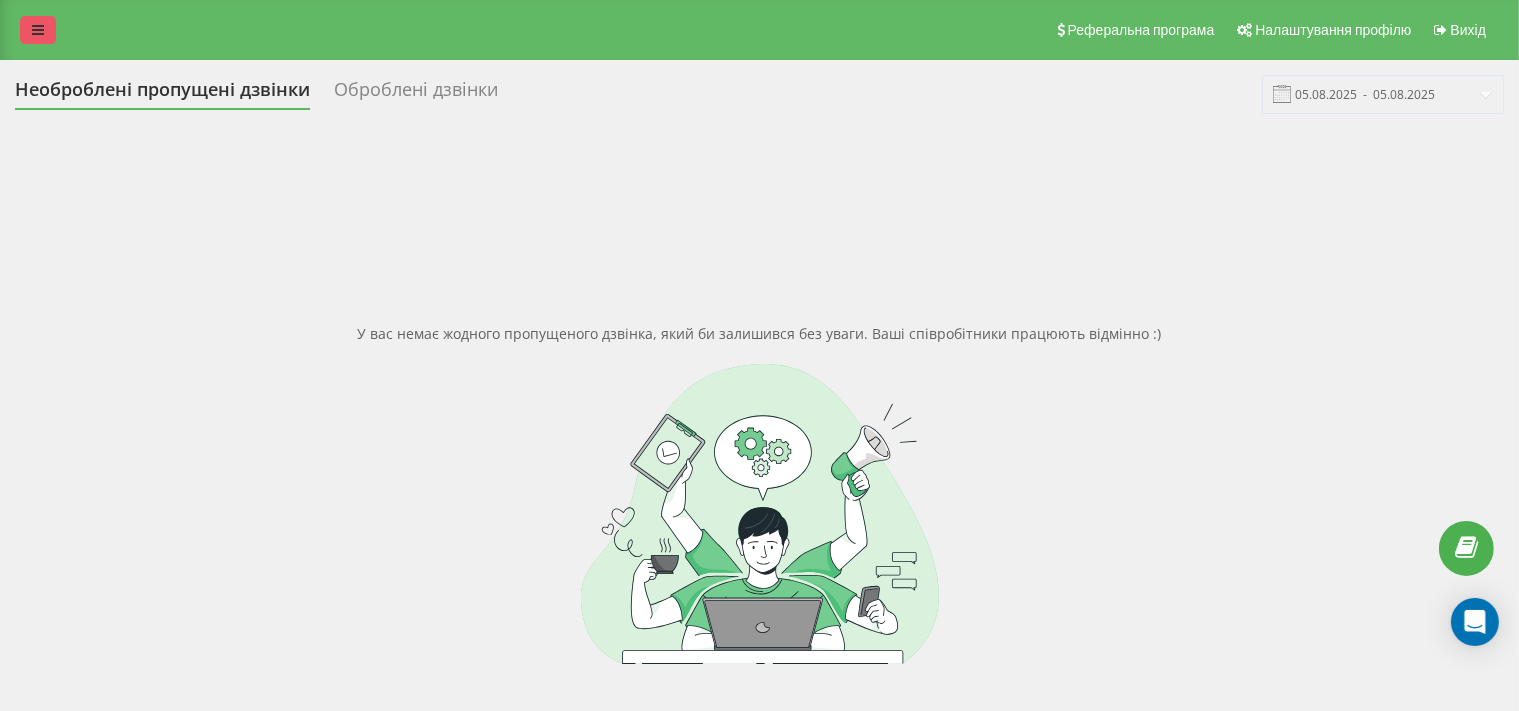 click at bounding box center [38, 30] 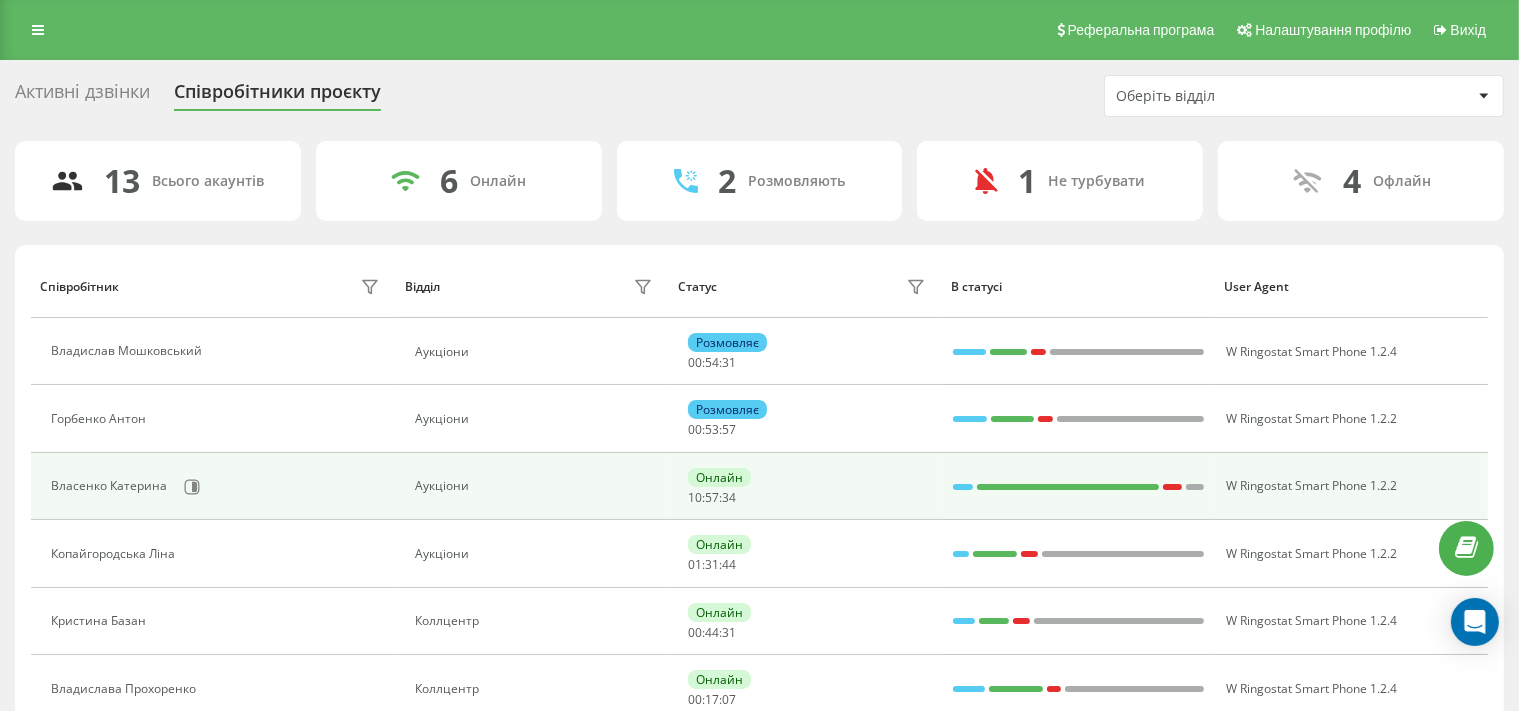 scroll, scrollTop: 316, scrollLeft: 0, axis: vertical 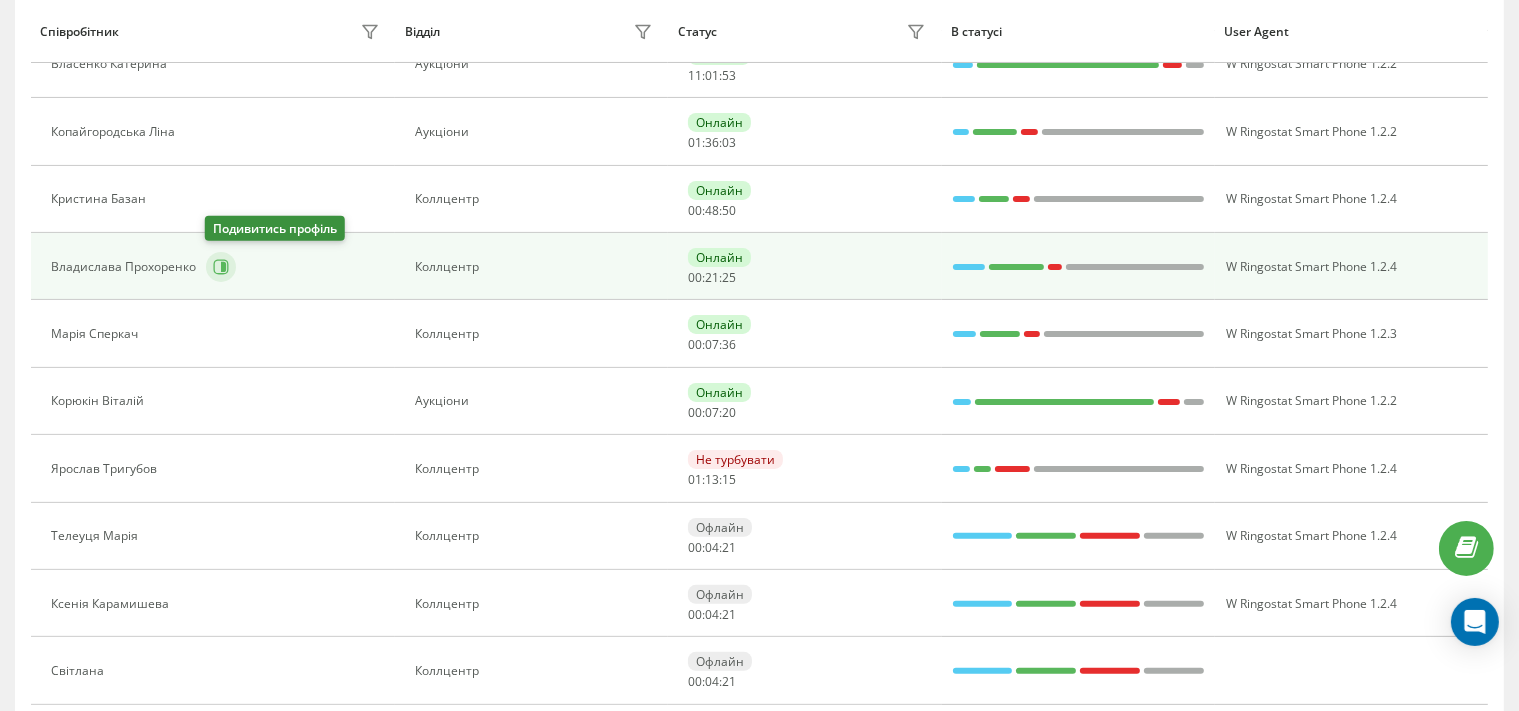 click at bounding box center (221, 267) 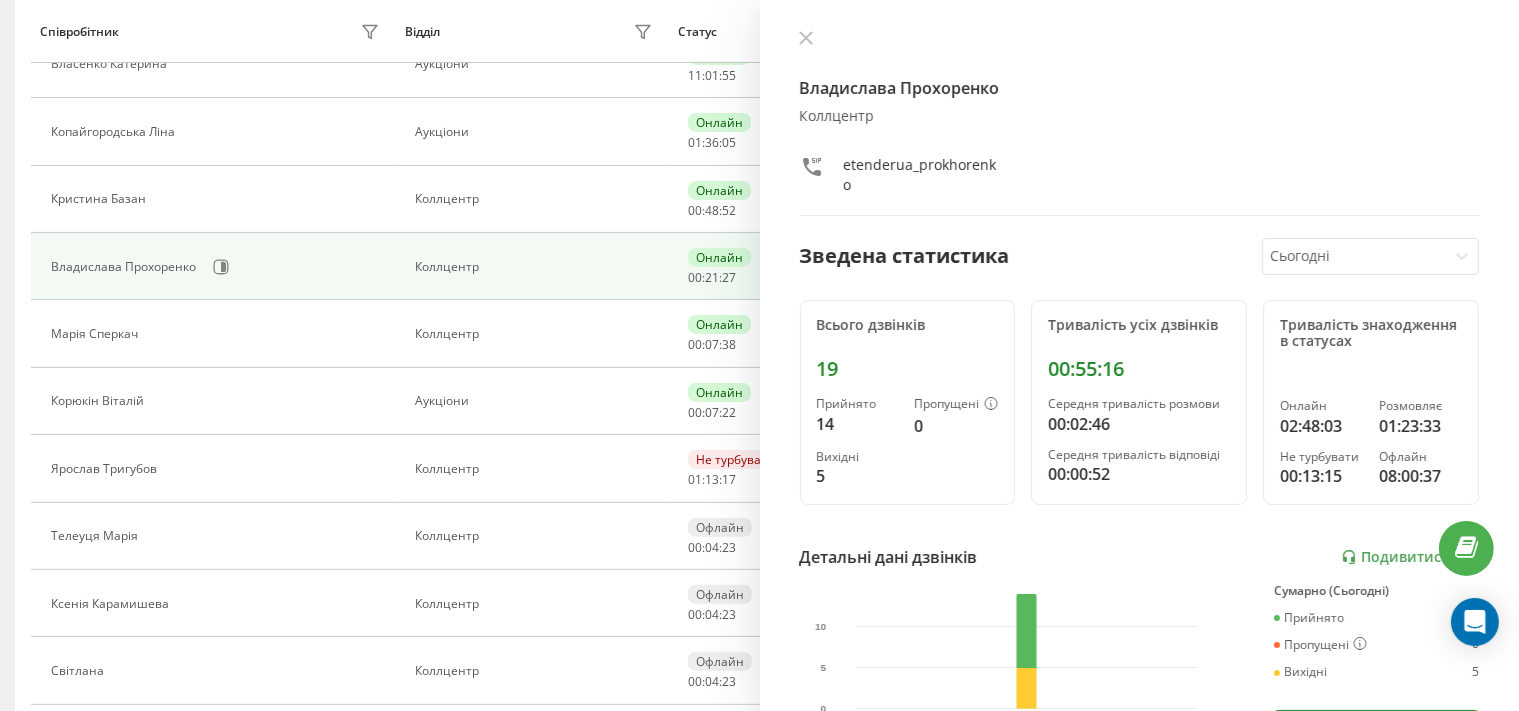 drag, startPoint x: 799, startPoint y: 39, endPoint x: 833, endPoint y: 22, distance: 38.013157 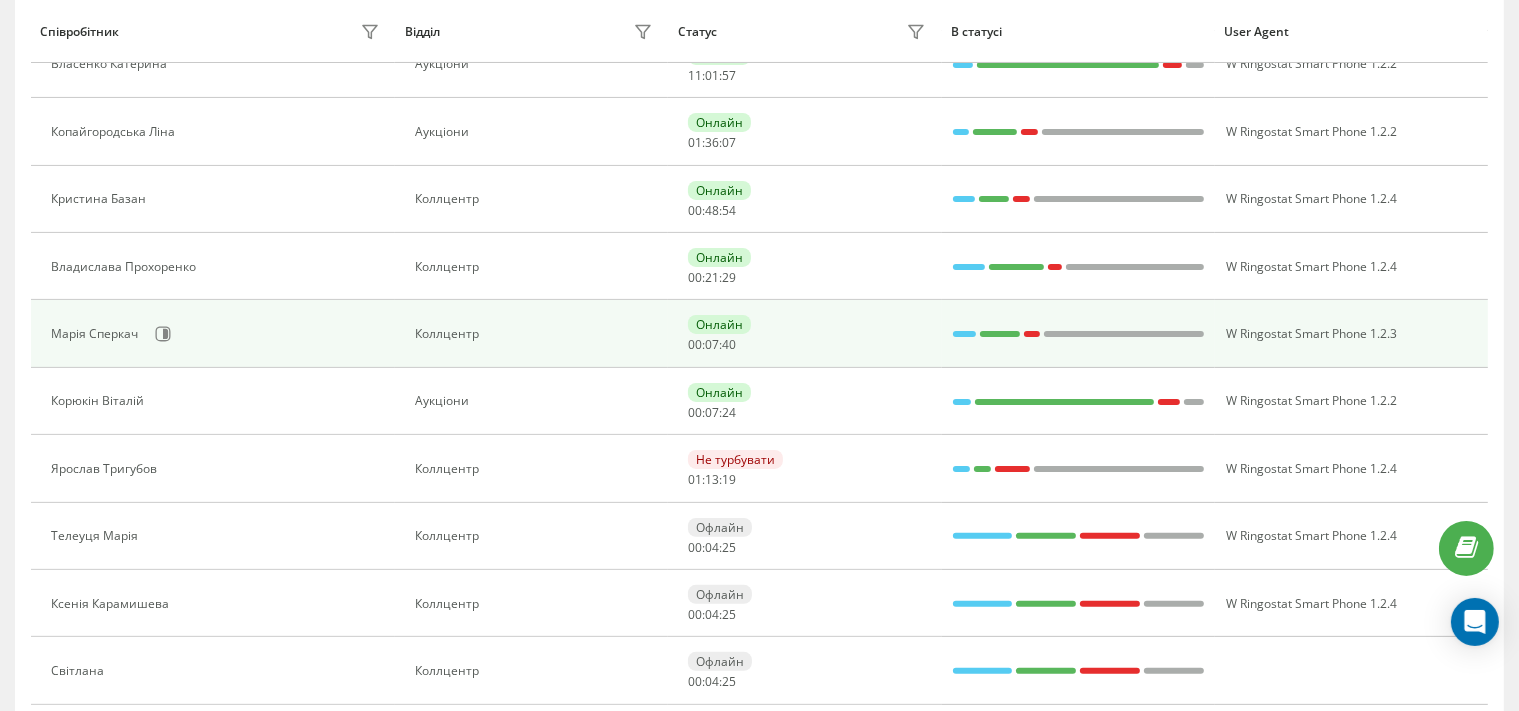 scroll, scrollTop: 0, scrollLeft: 0, axis: both 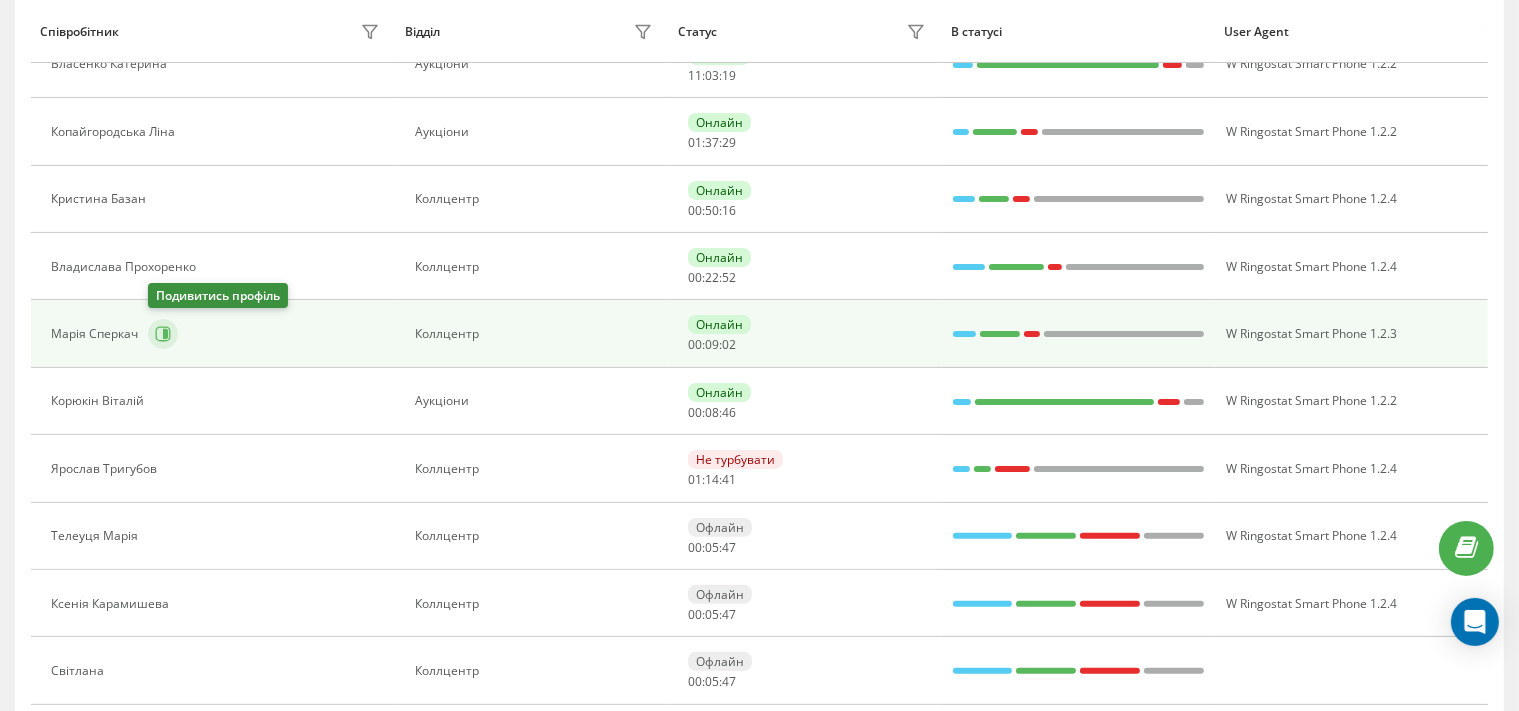 click 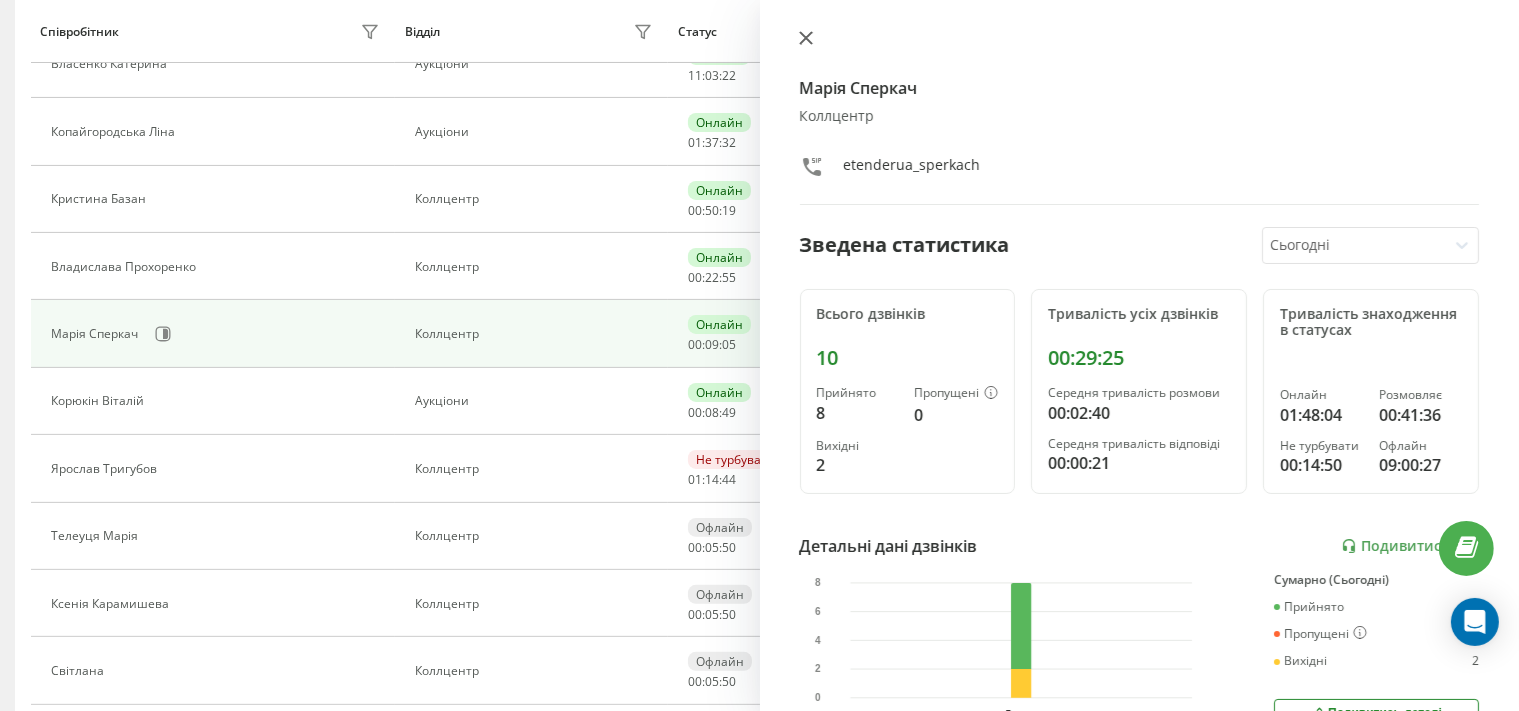 click 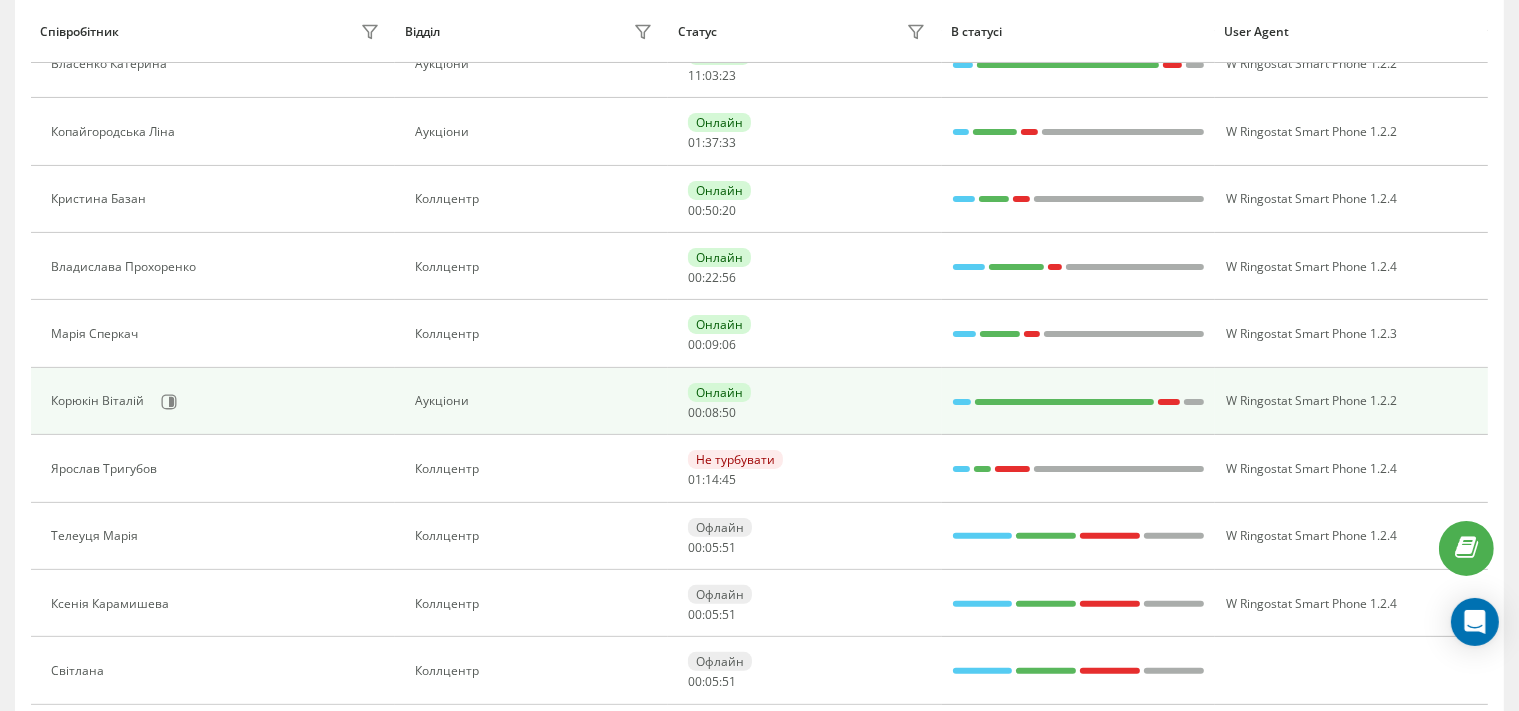 scroll, scrollTop: 316, scrollLeft: 0, axis: vertical 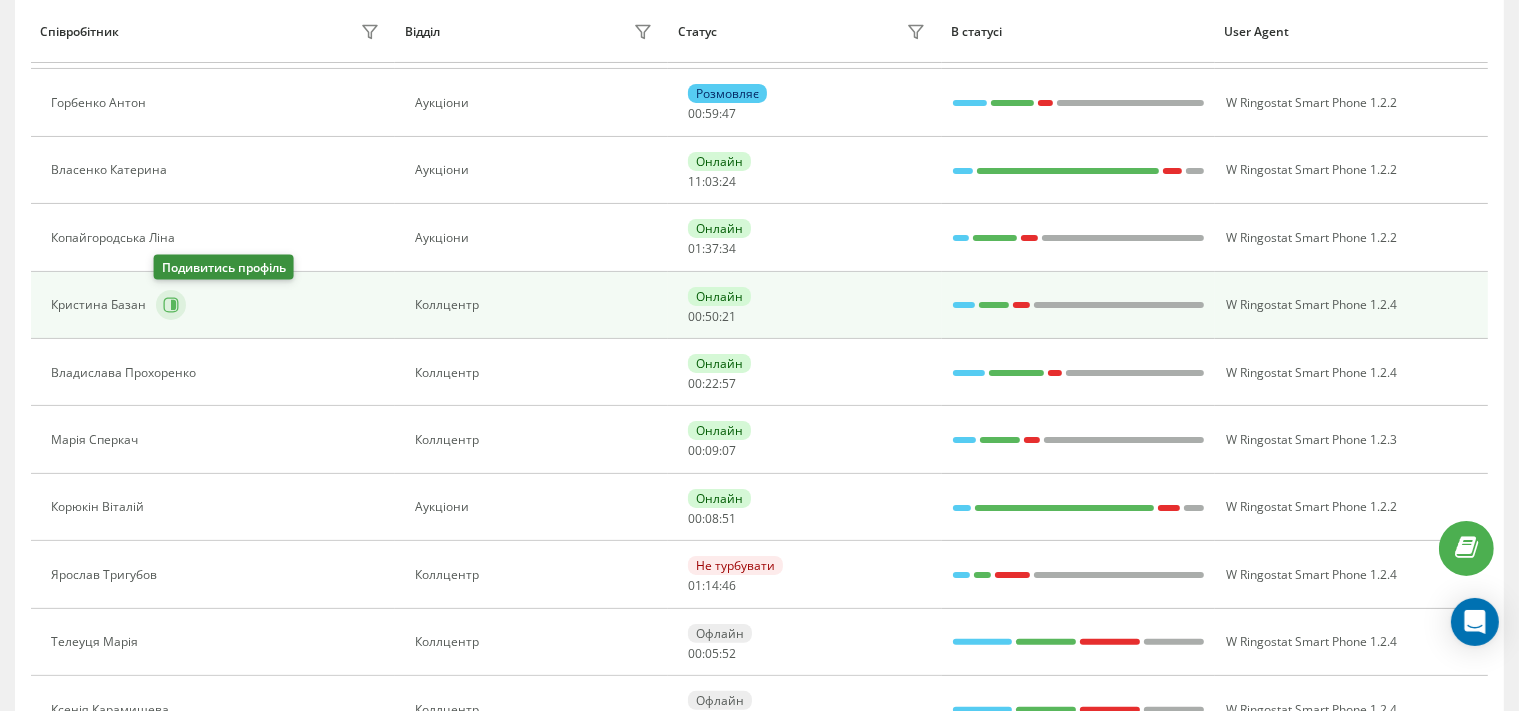 click 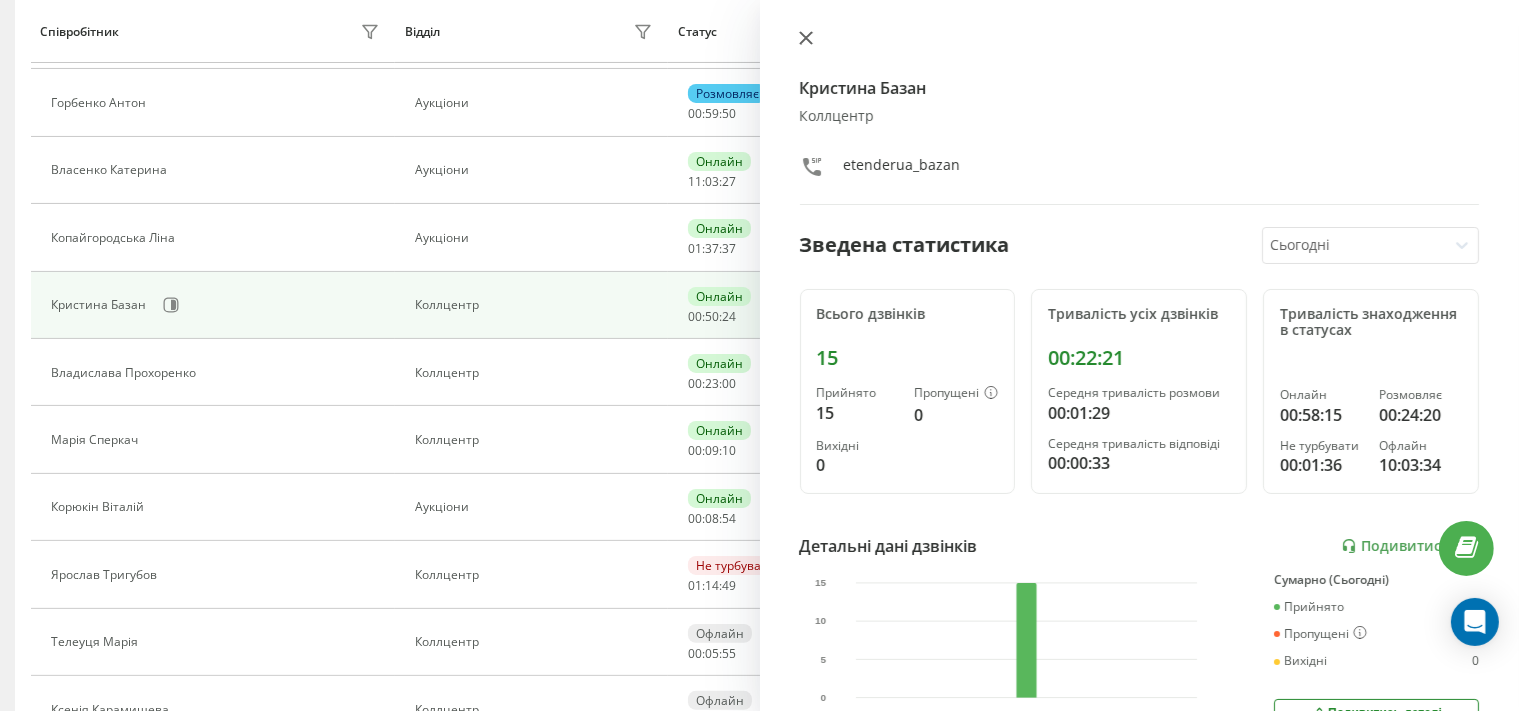 click 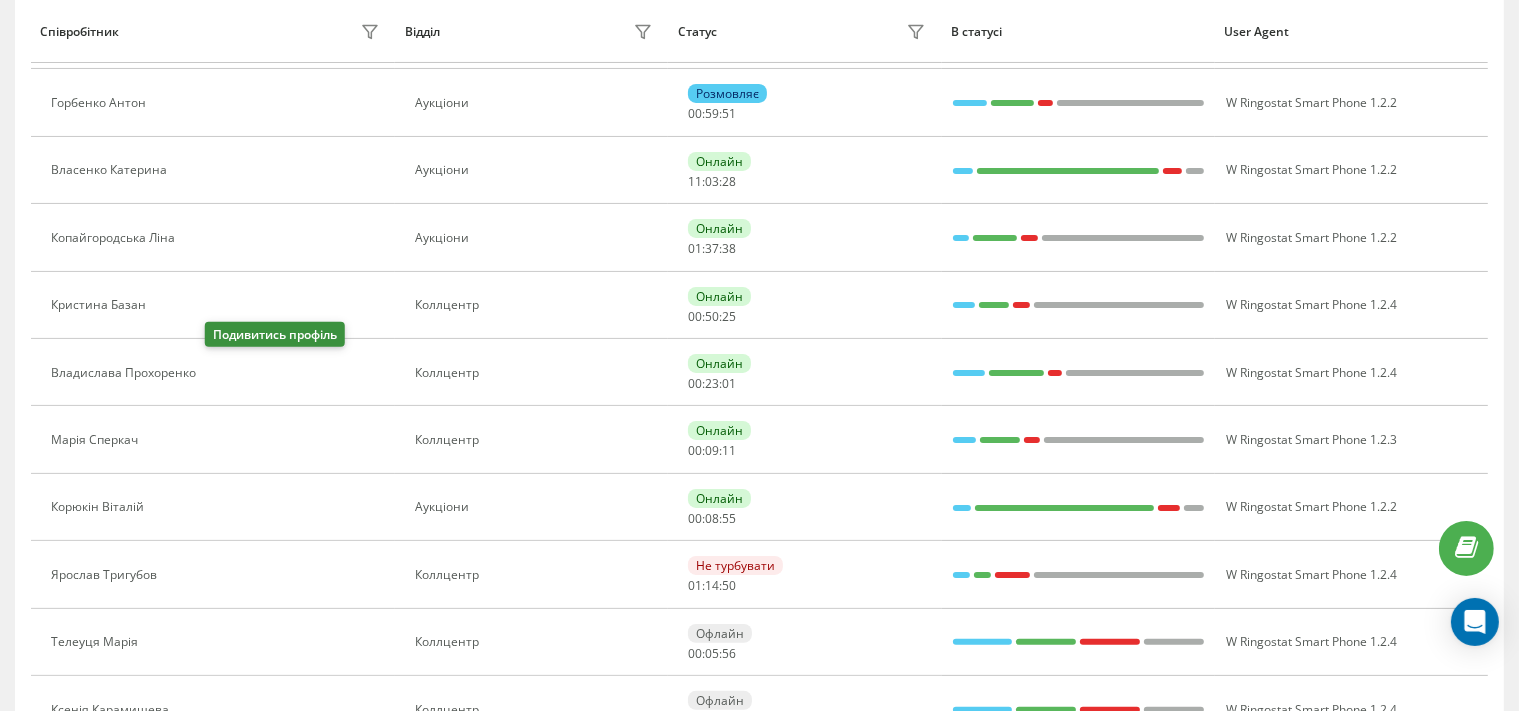 click at bounding box center (218, 375) 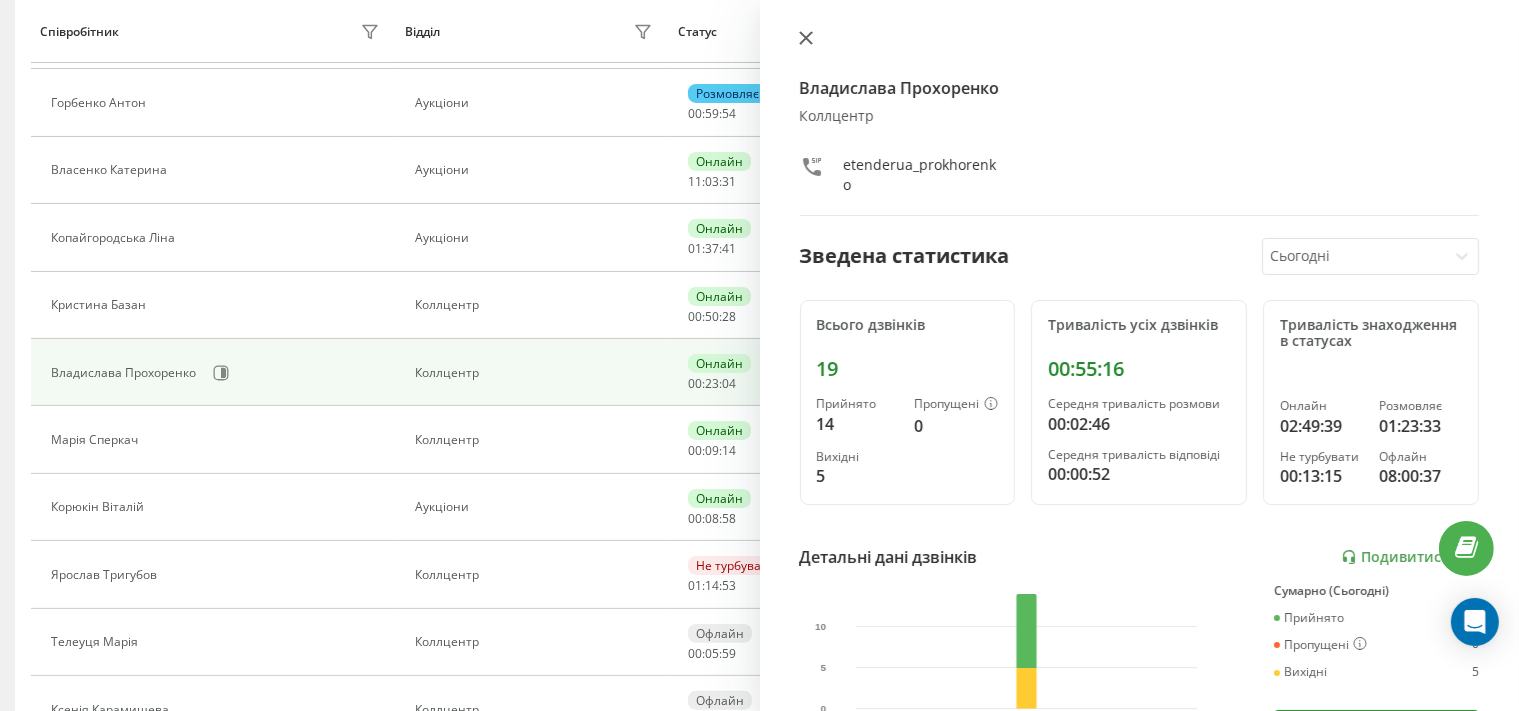 click 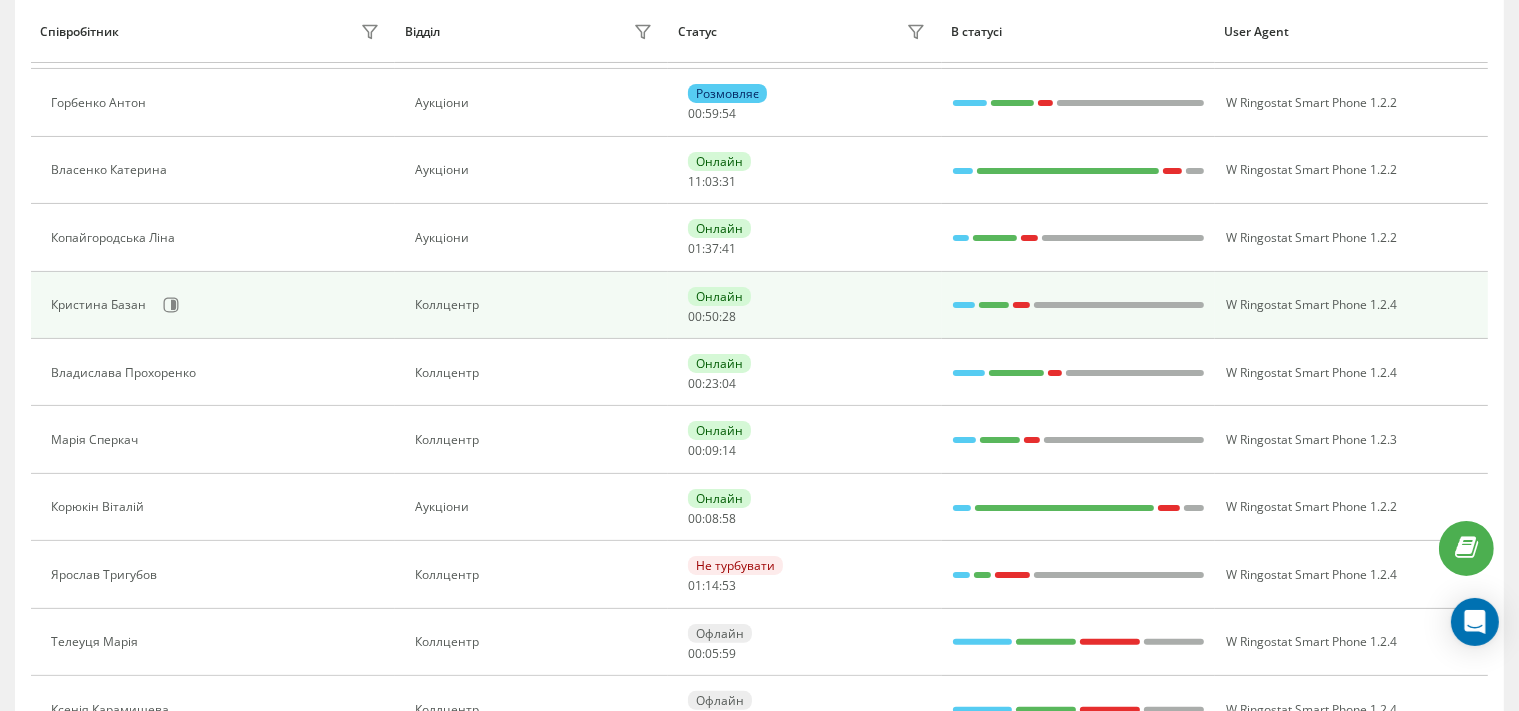scroll, scrollTop: 0, scrollLeft: 0, axis: both 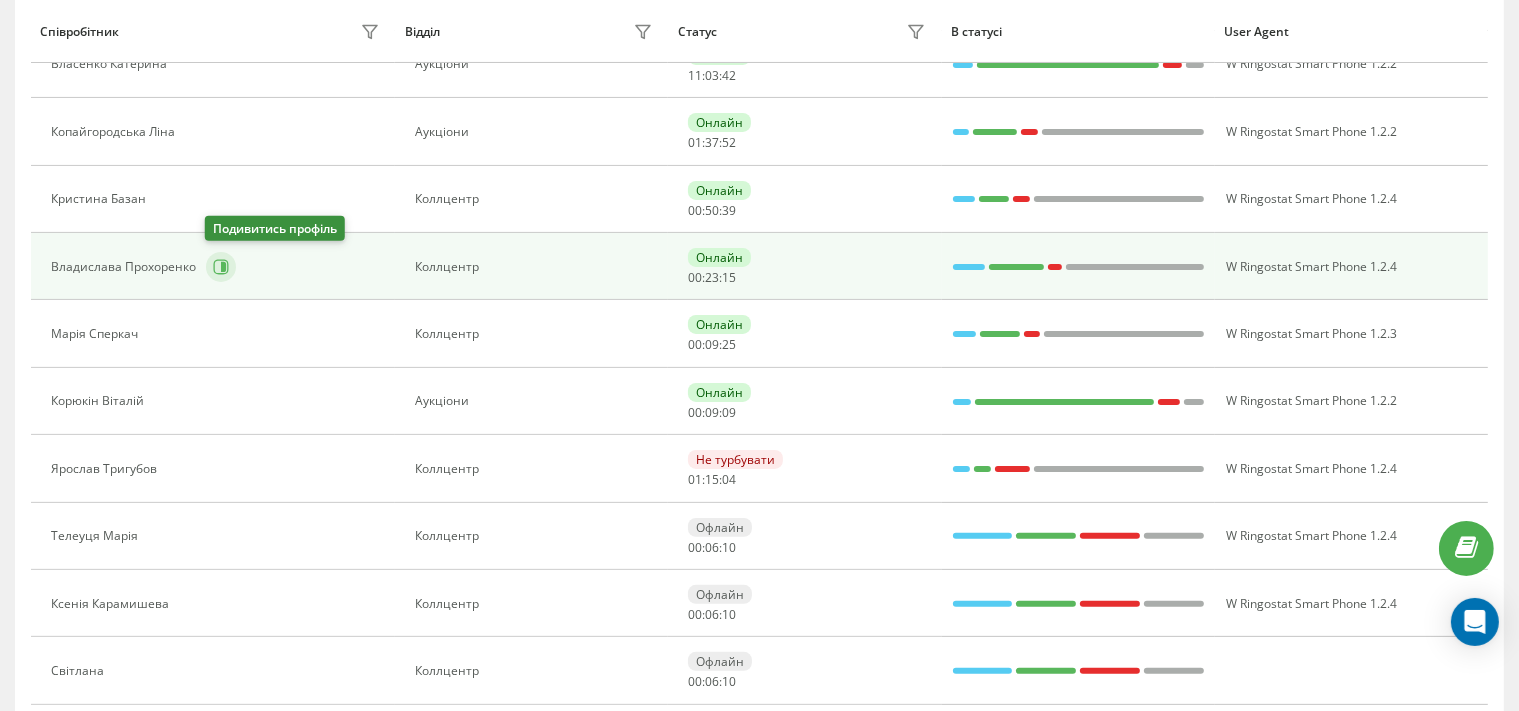 click 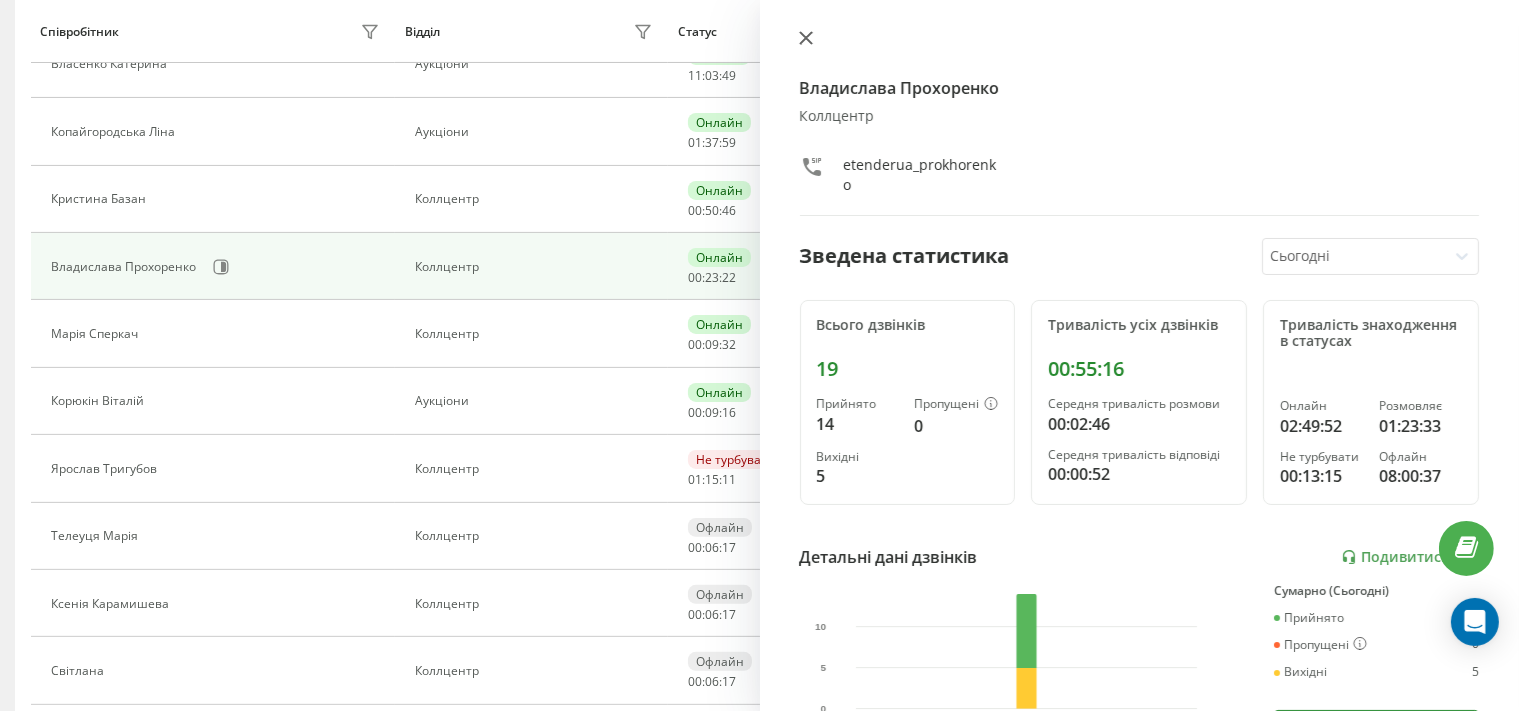 click 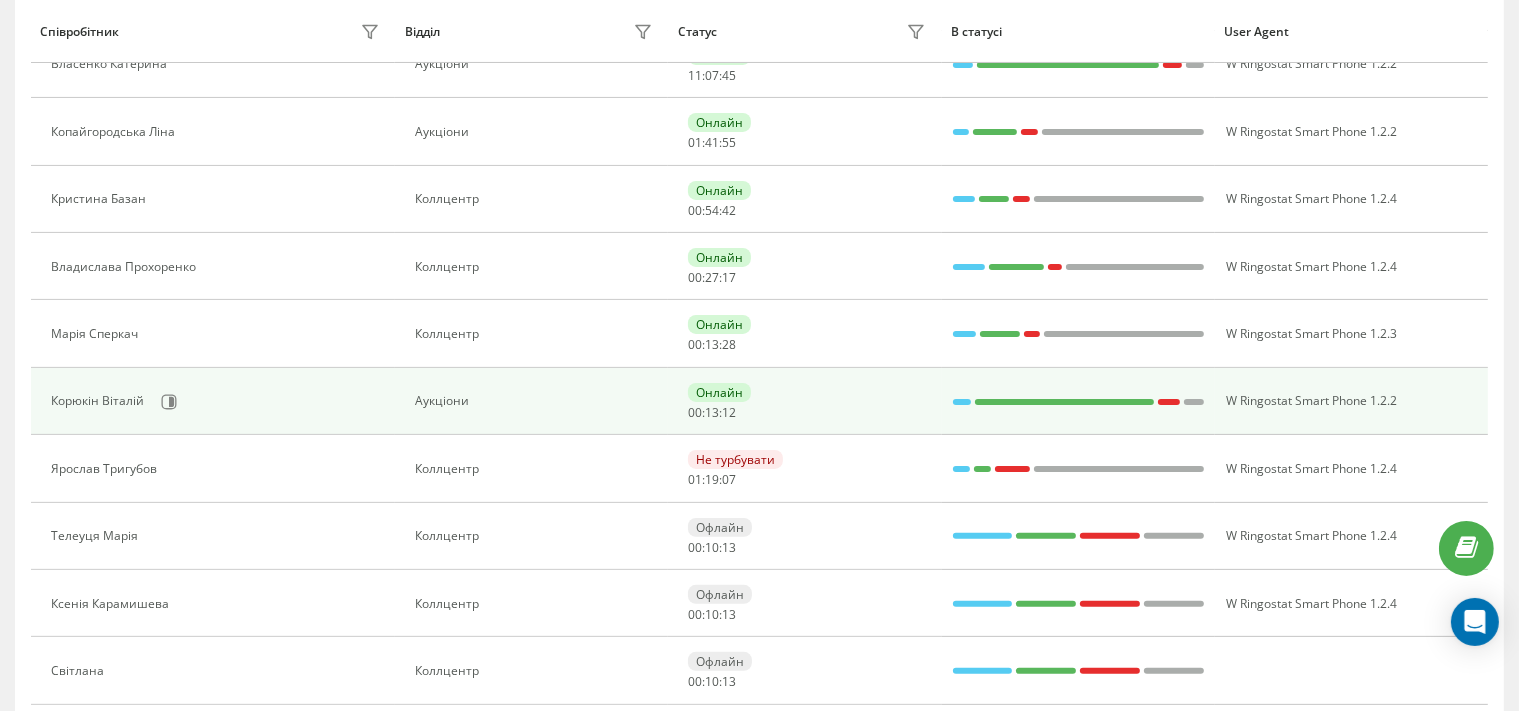 scroll, scrollTop: 0, scrollLeft: 0, axis: both 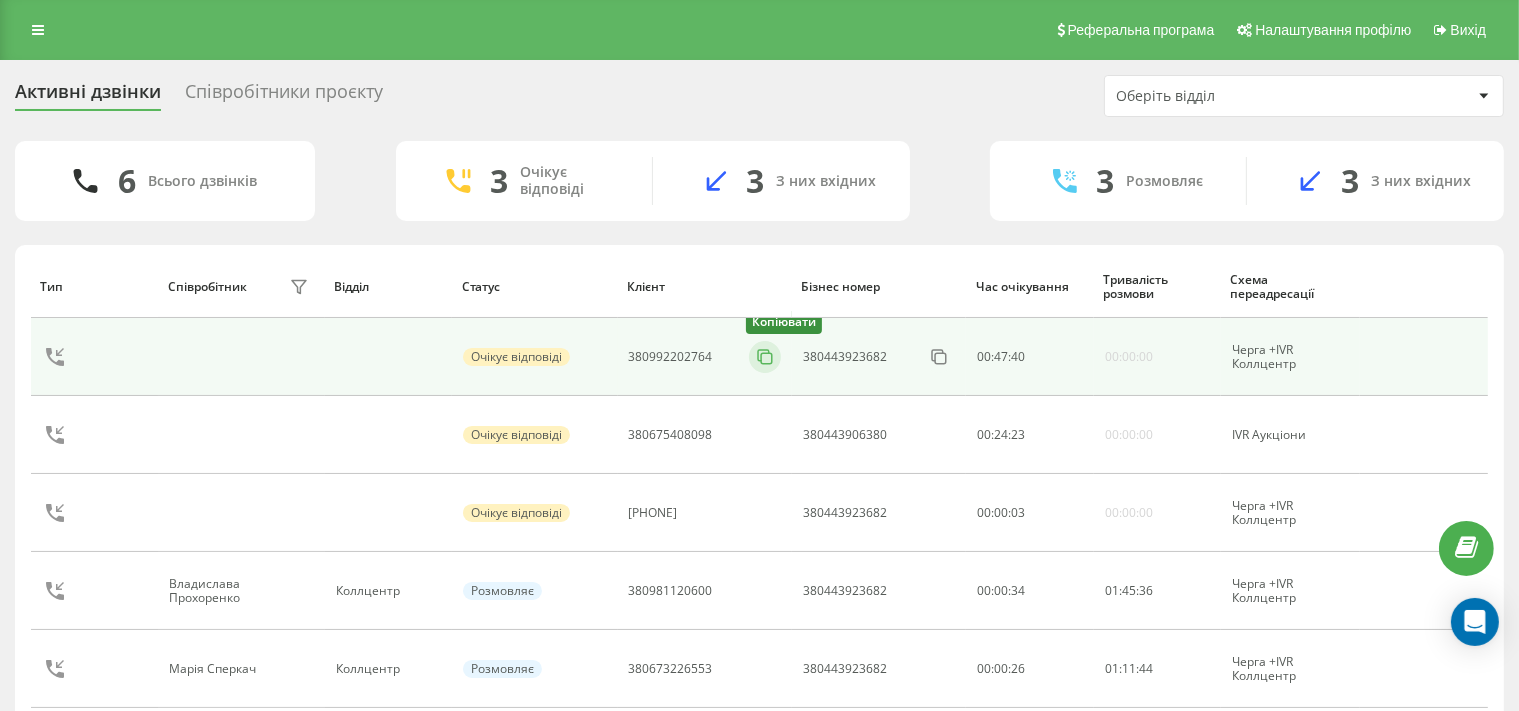 click 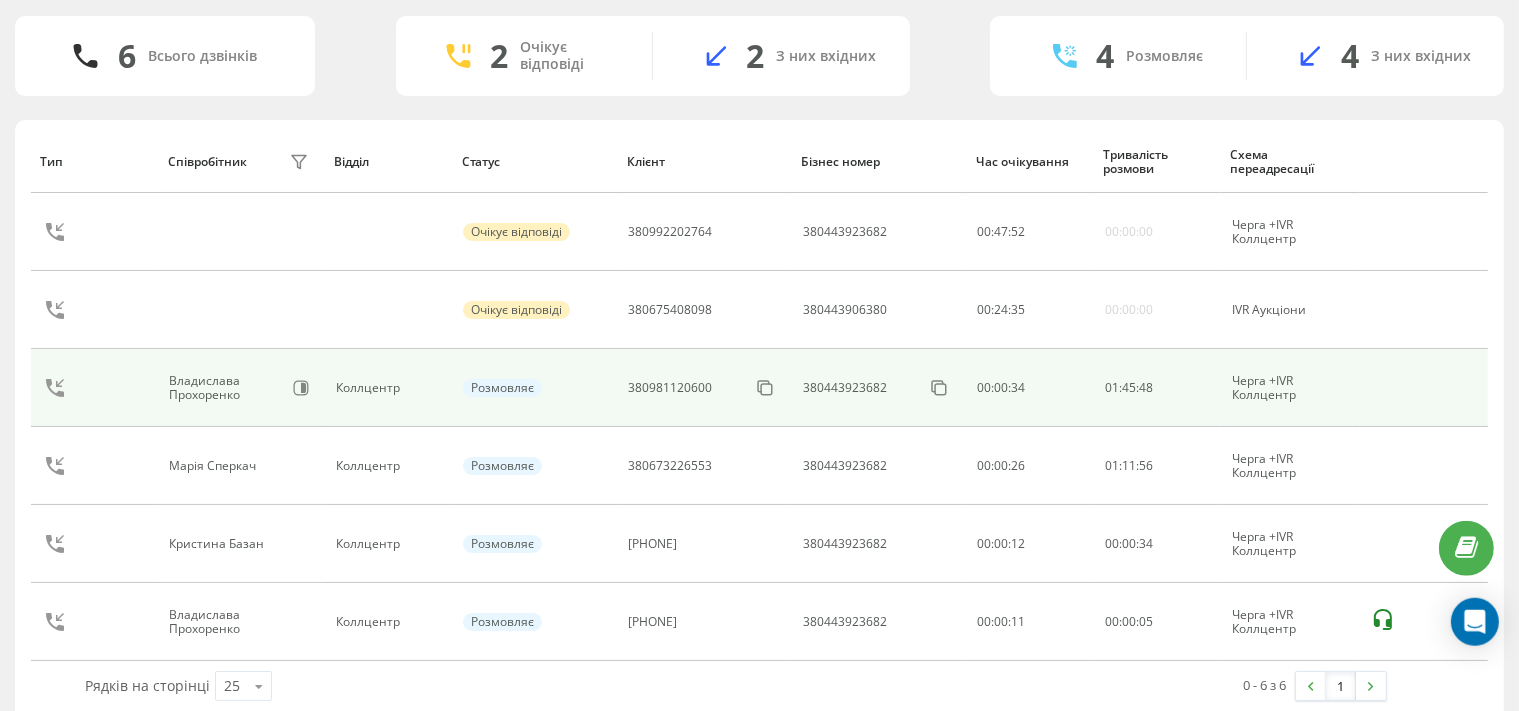 scroll, scrollTop: 148, scrollLeft: 0, axis: vertical 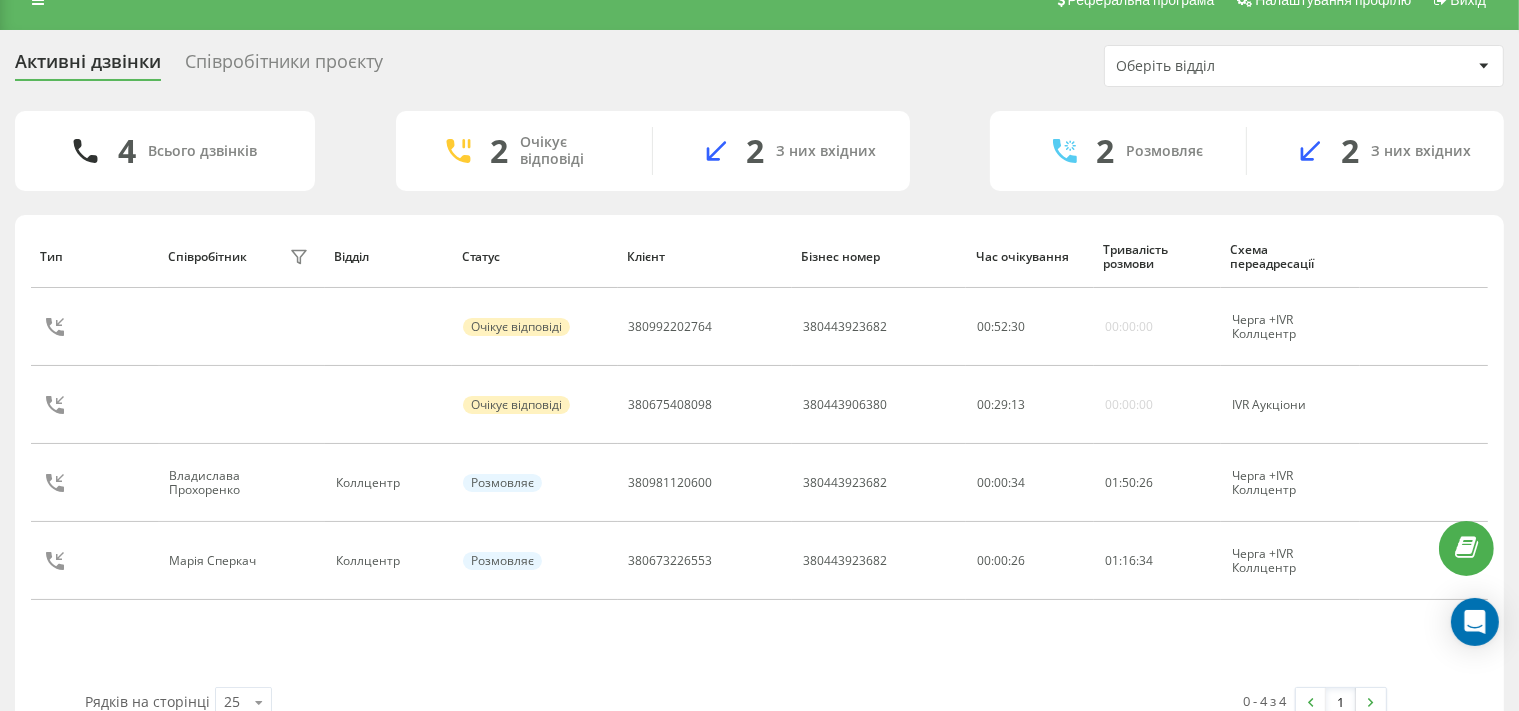 click on "2   З них вхідних" at bounding box center (1375, 151) 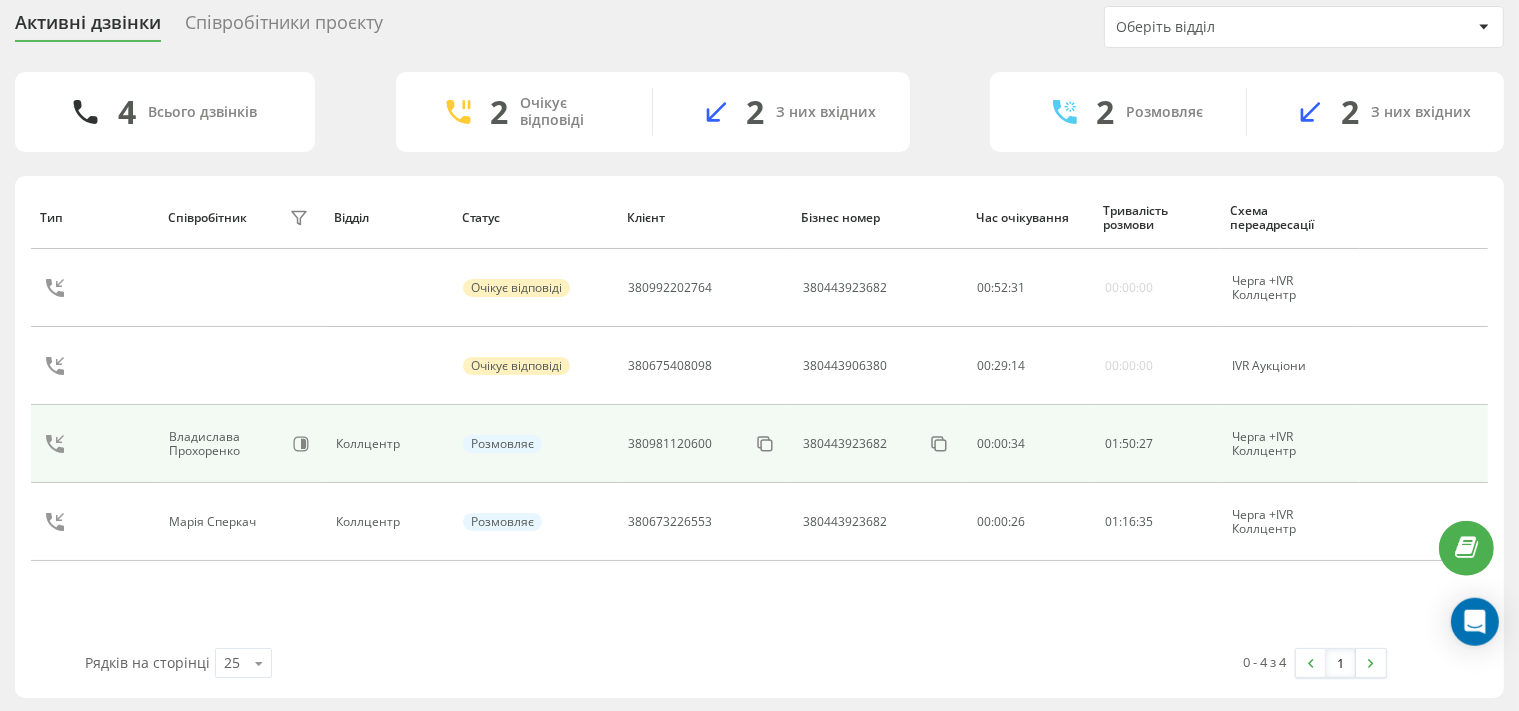 scroll, scrollTop: 70, scrollLeft: 0, axis: vertical 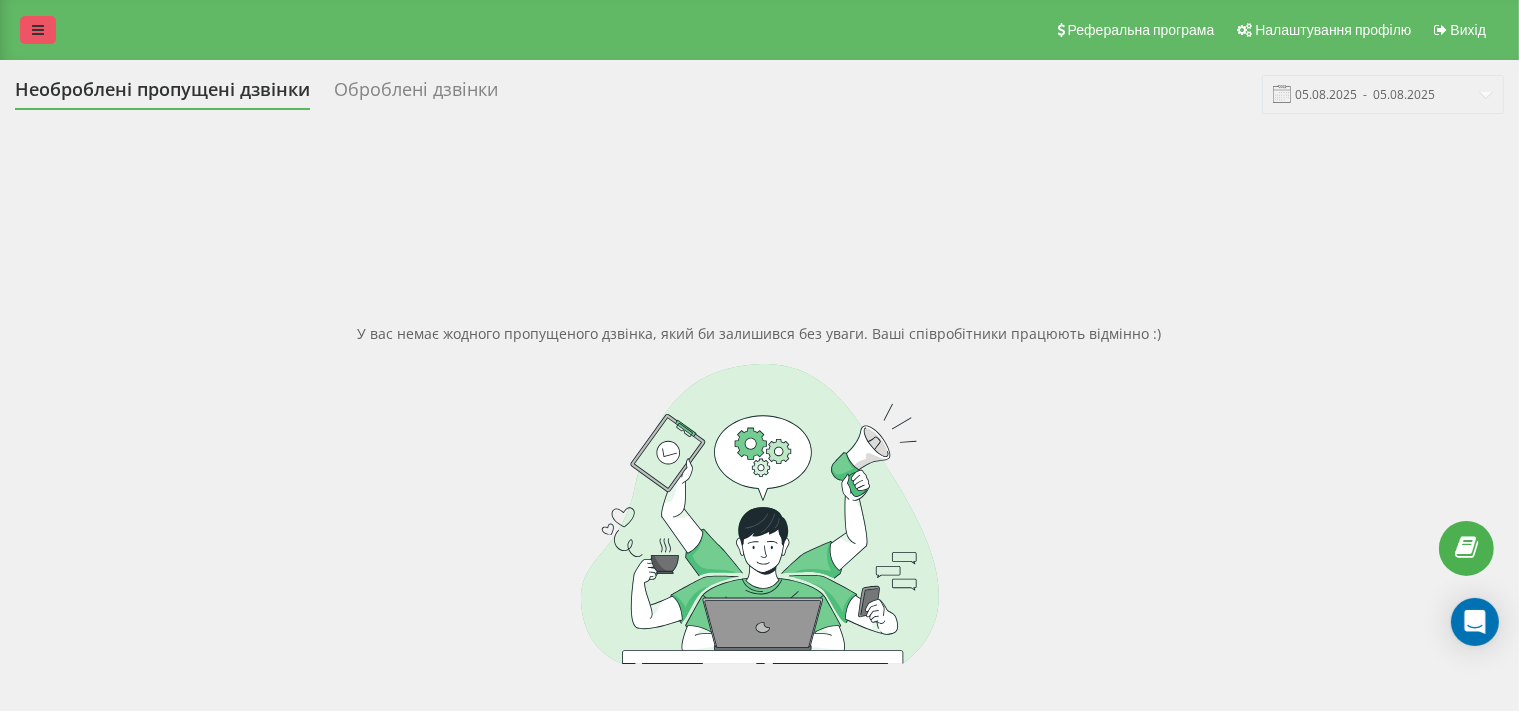 click at bounding box center [38, 30] 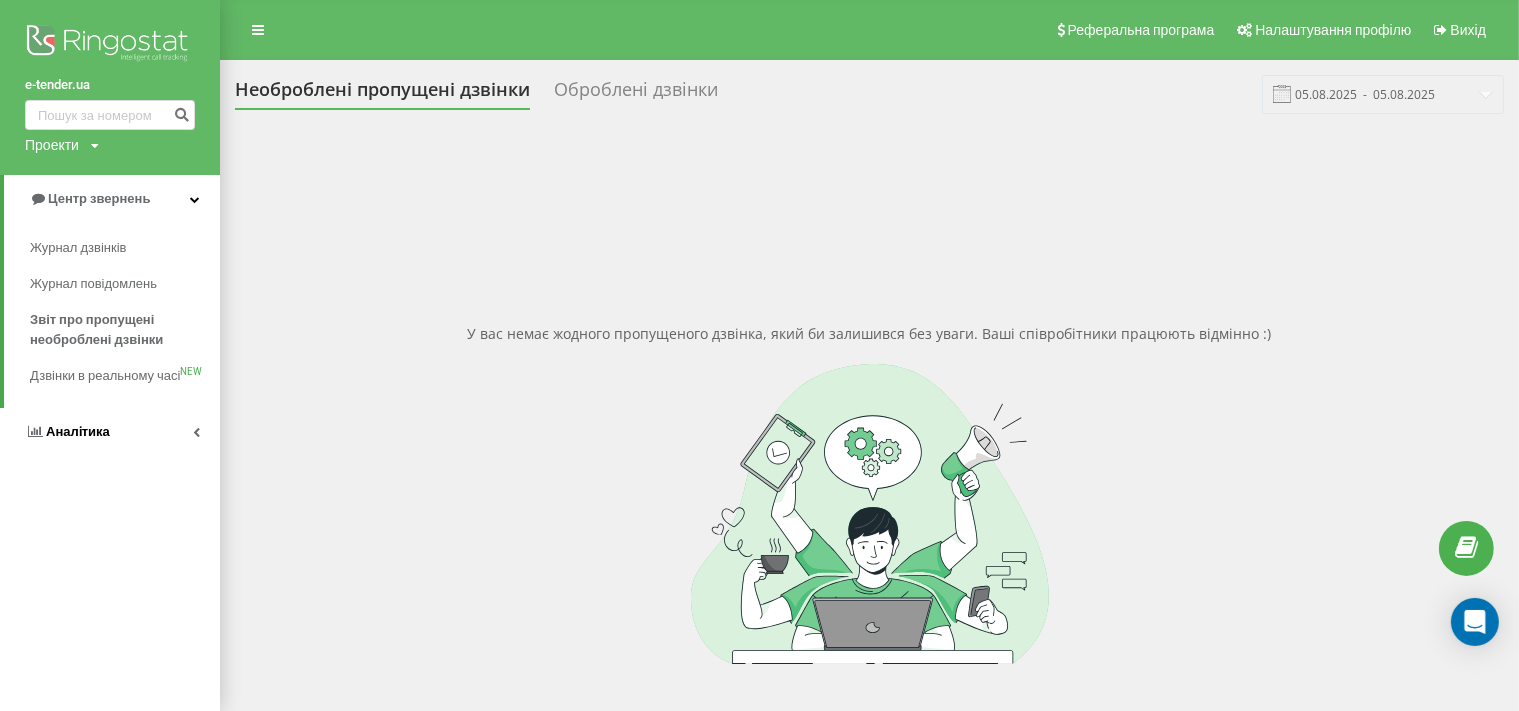 click on "Аналiтика" at bounding box center (78, 431) 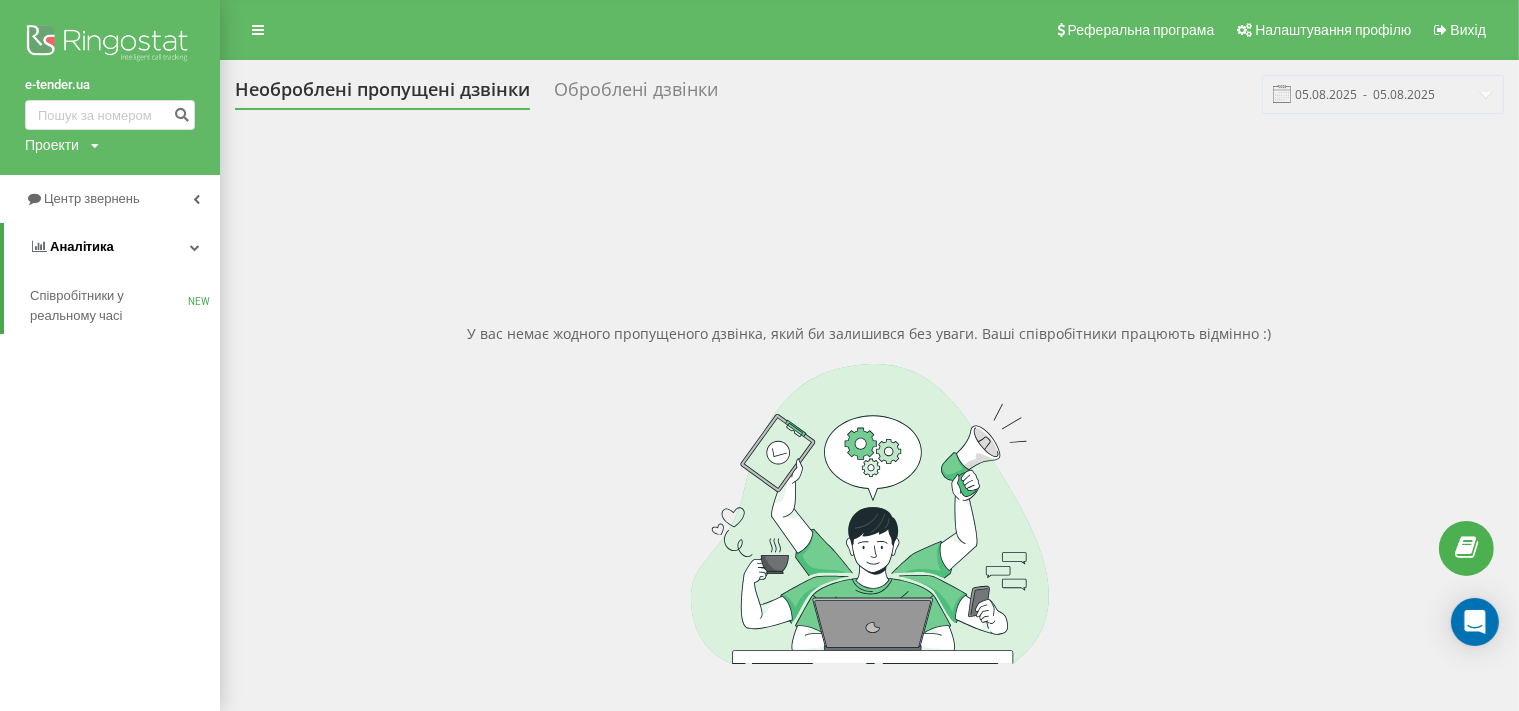 click on "Аналiтика" at bounding box center [112, 247] 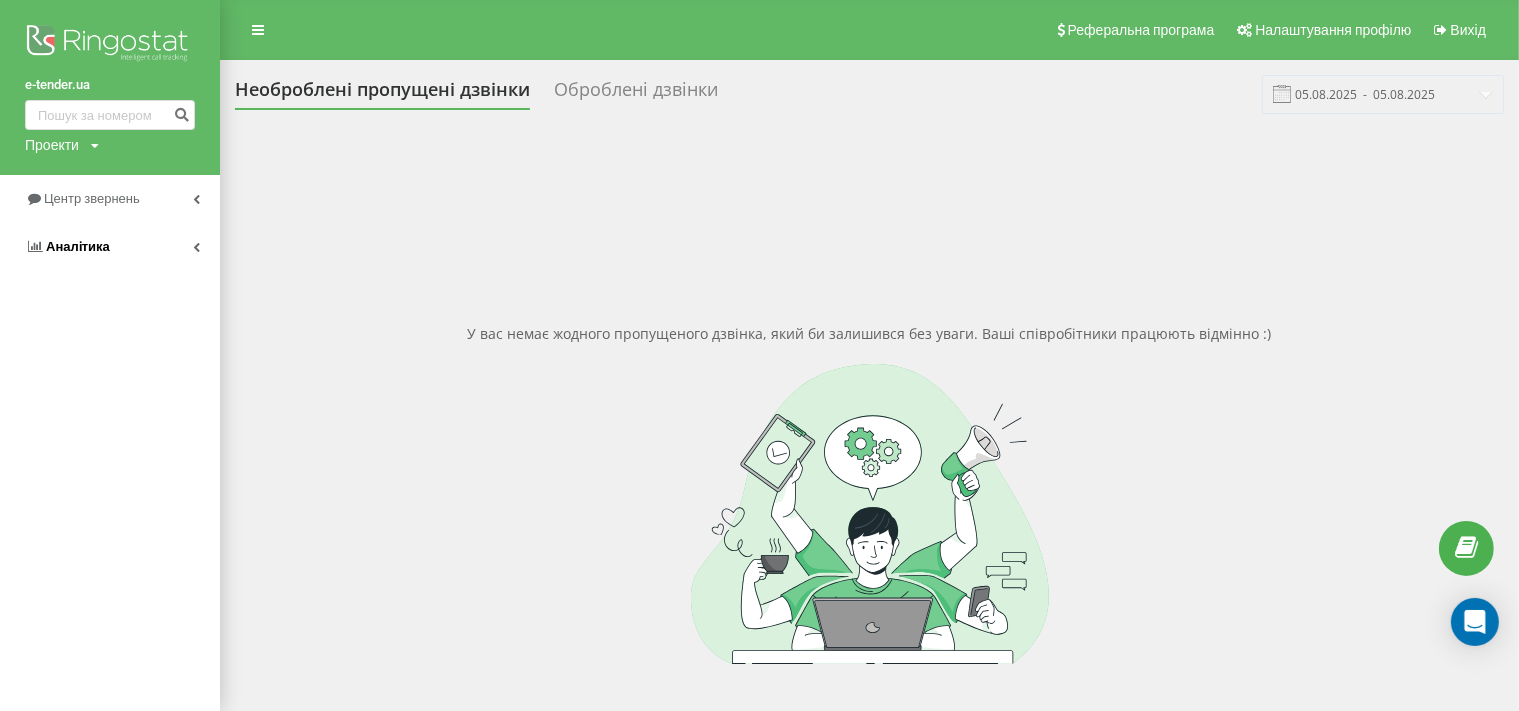click on "Аналiтика" at bounding box center [110, 247] 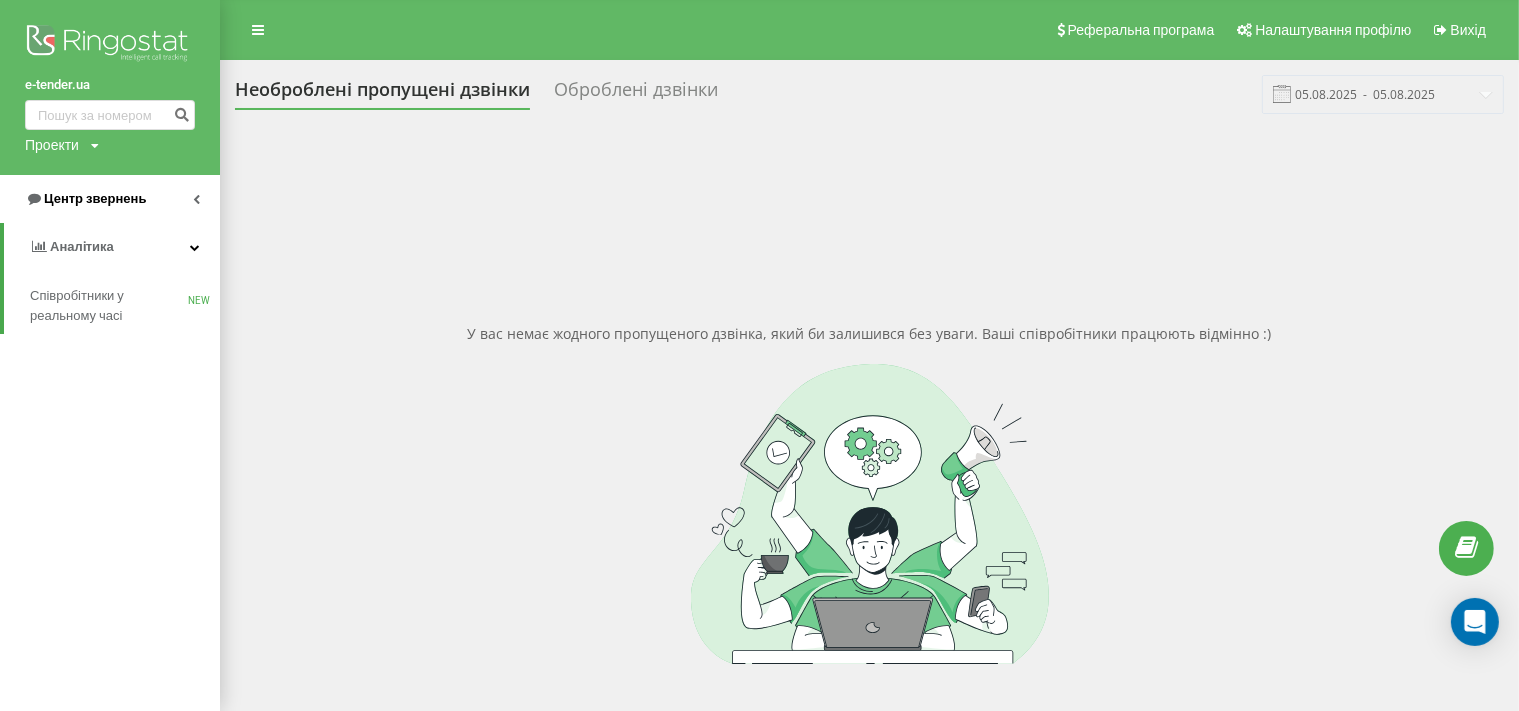 click on "Центр звернень" at bounding box center [95, 198] 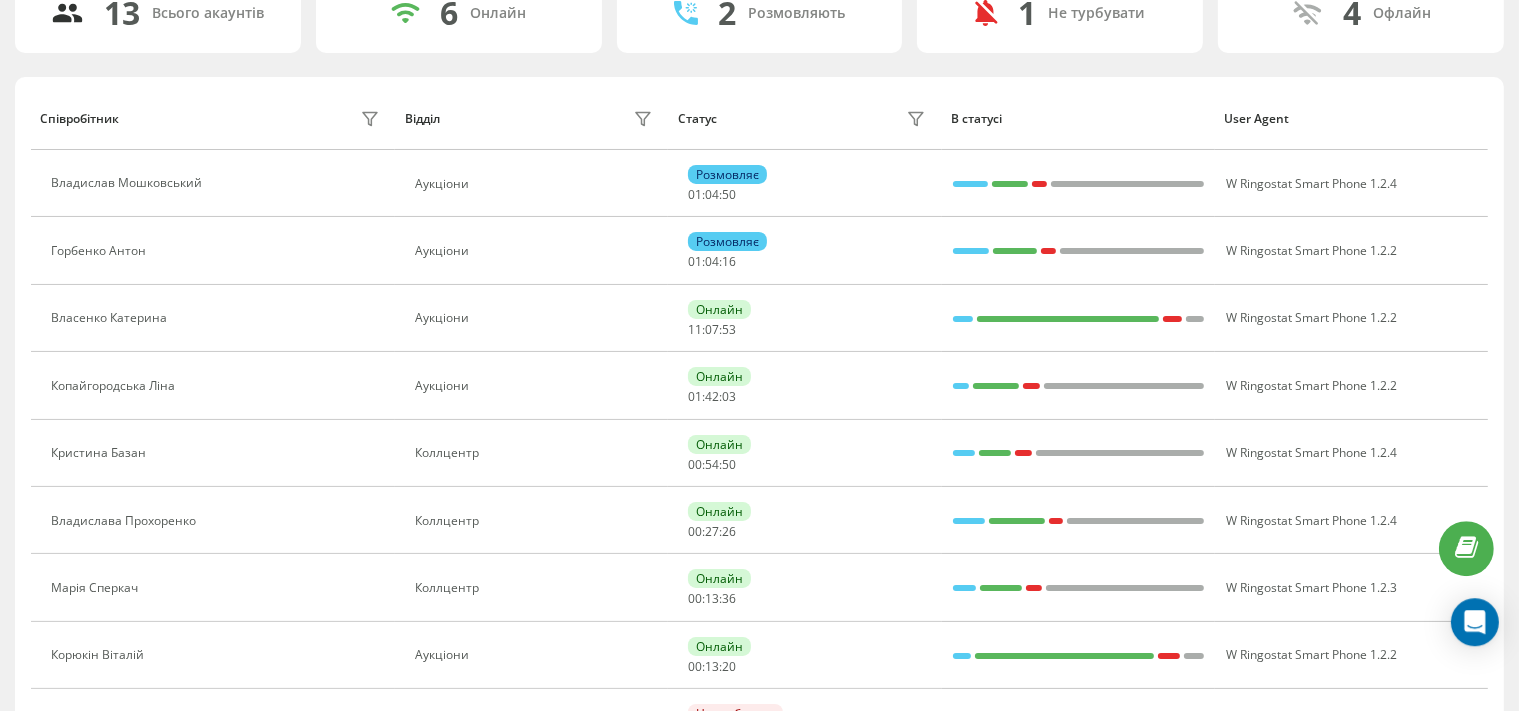 scroll, scrollTop: 26, scrollLeft: 0, axis: vertical 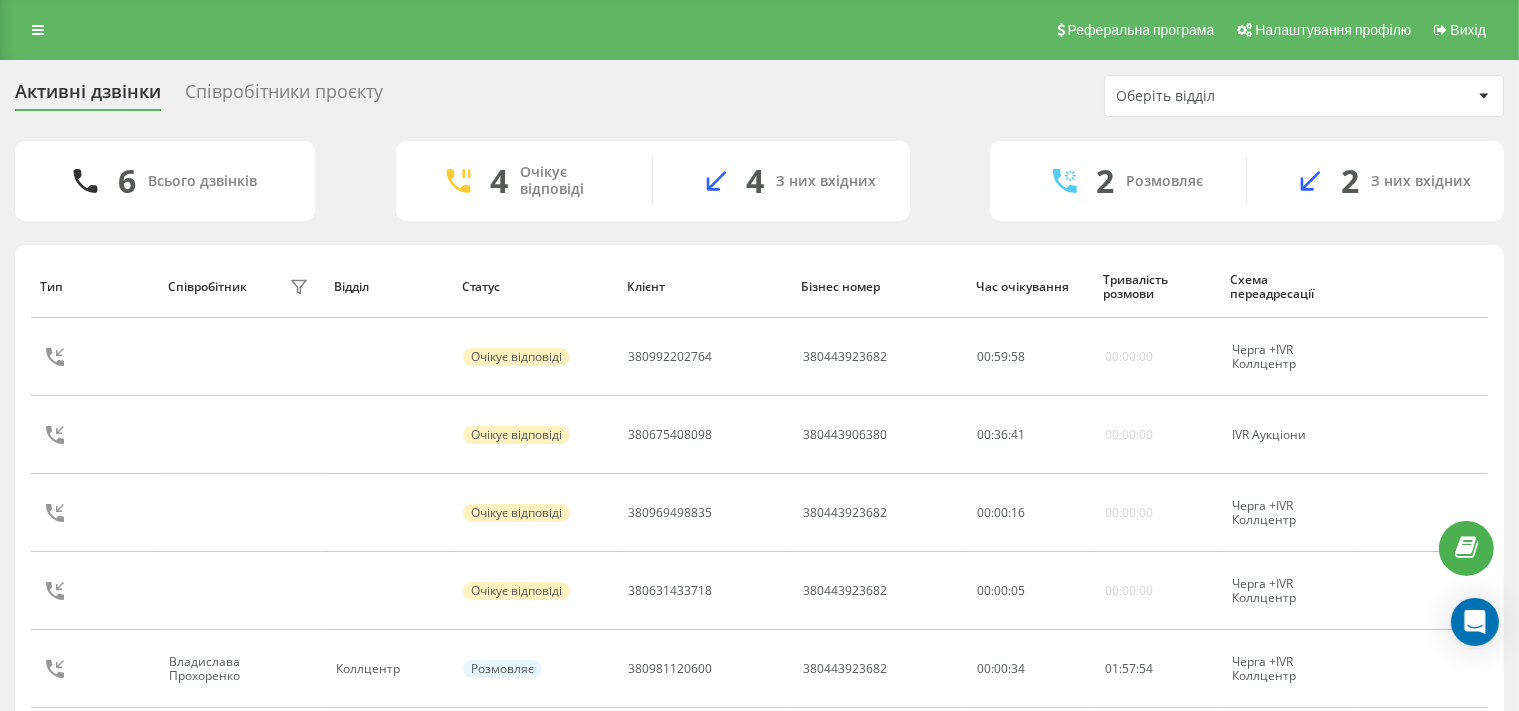 click on "Активні дзвінки Співробітники проєкту Оберіть відділ" at bounding box center [759, 96] 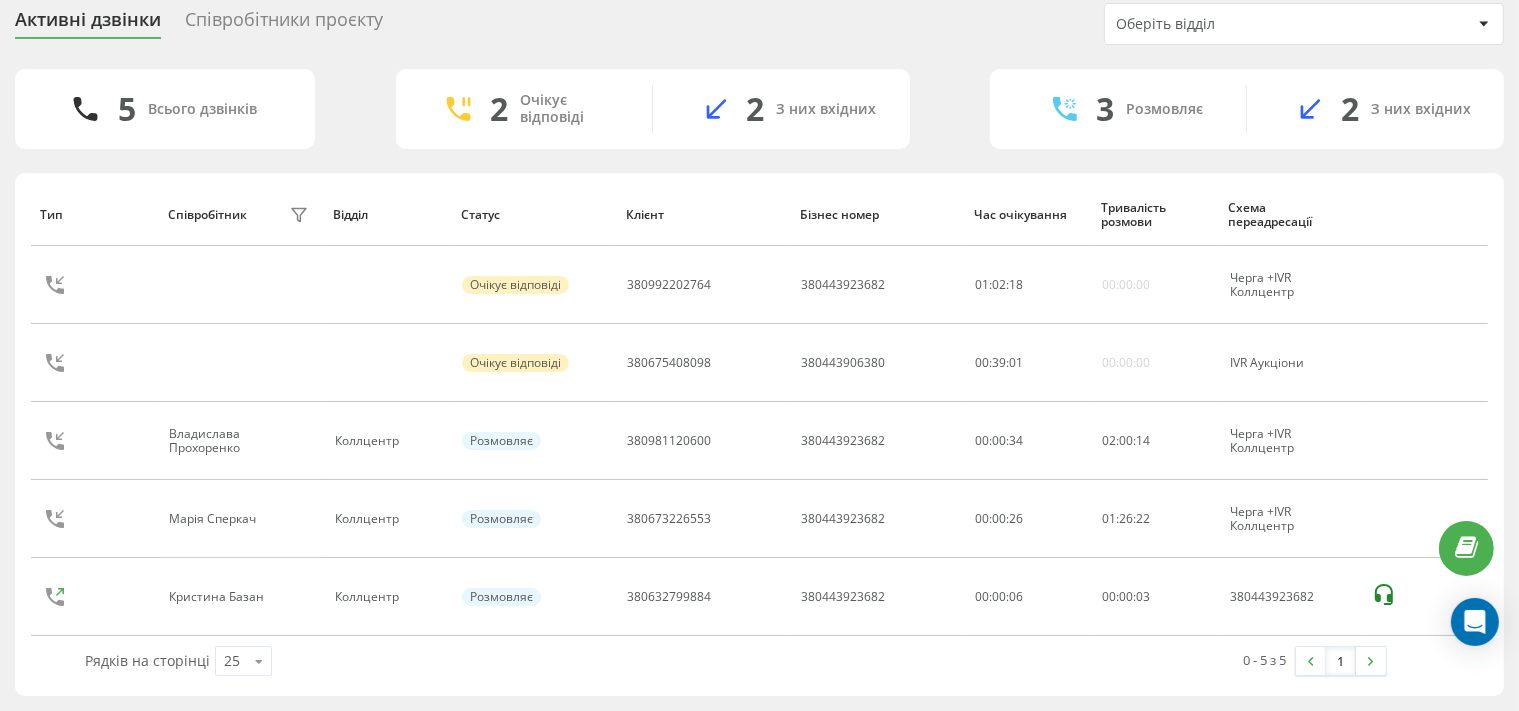 scroll, scrollTop: 70, scrollLeft: 0, axis: vertical 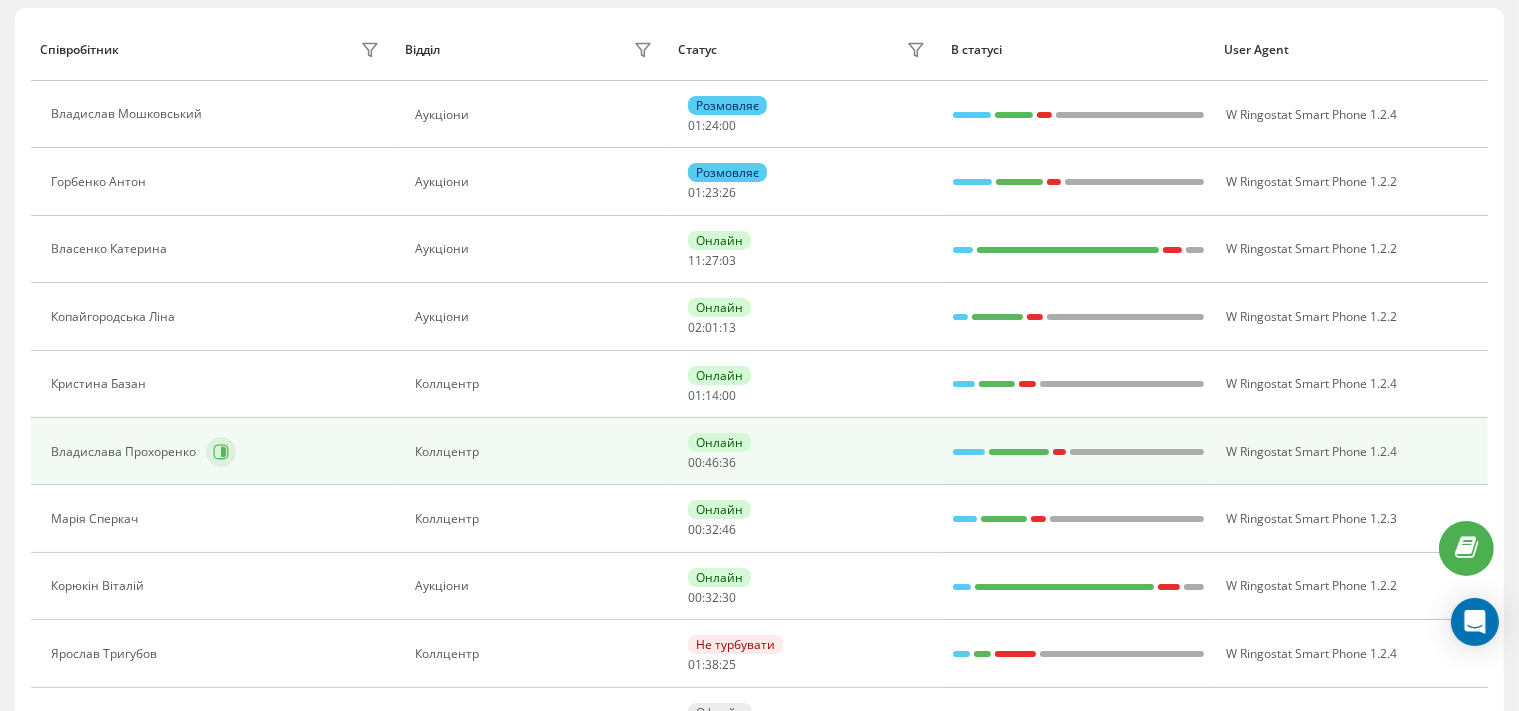 click 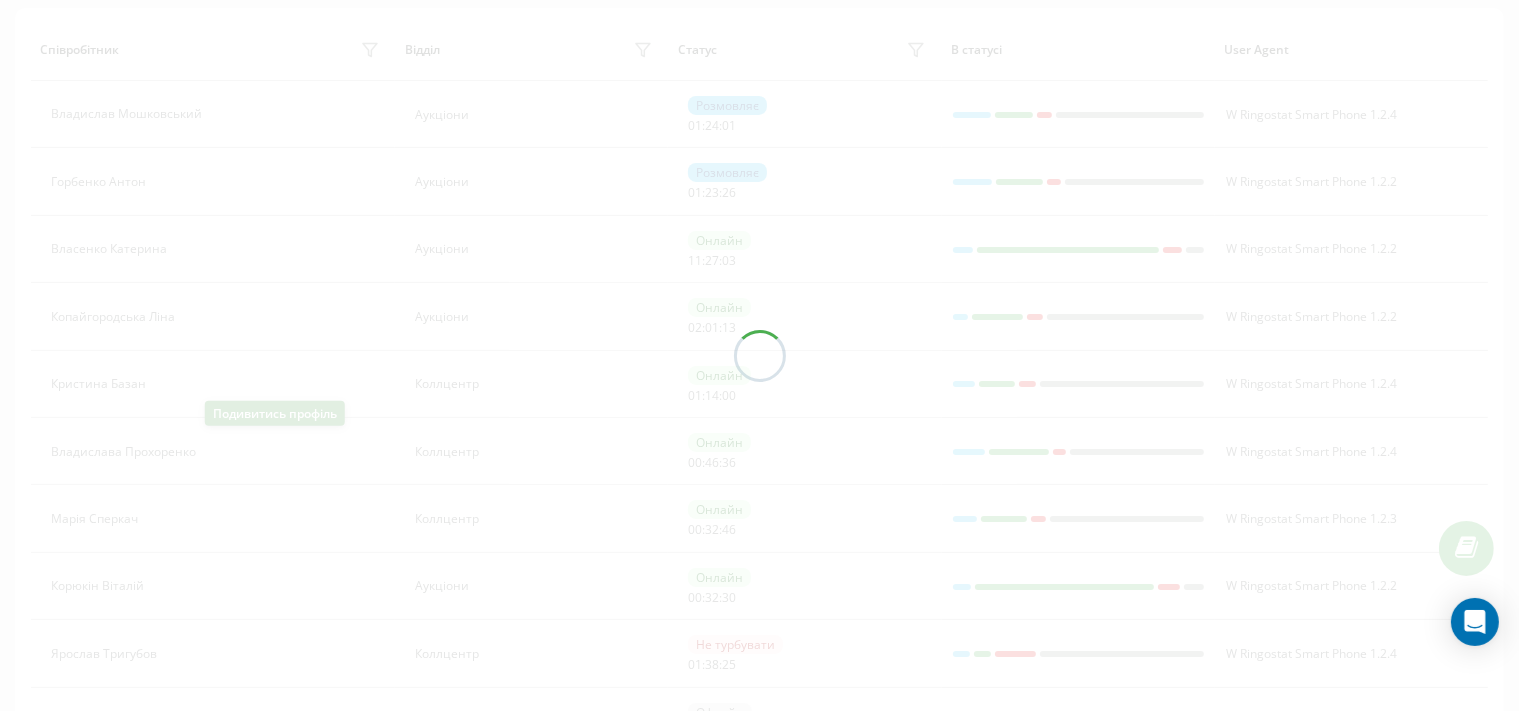 scroll, scrollTop: 237, scrollLeft: 0, axis: vertical 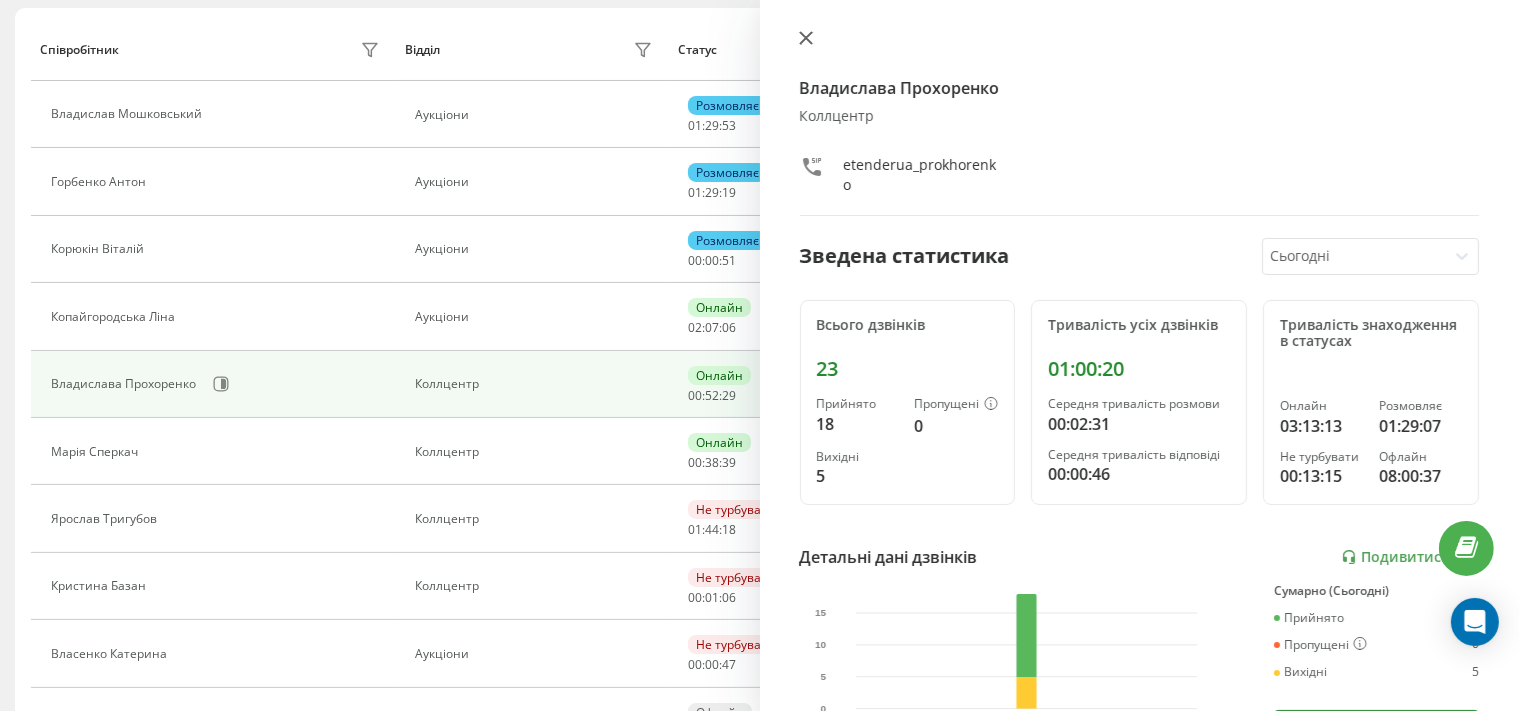 click at bounding box center (806, 39) 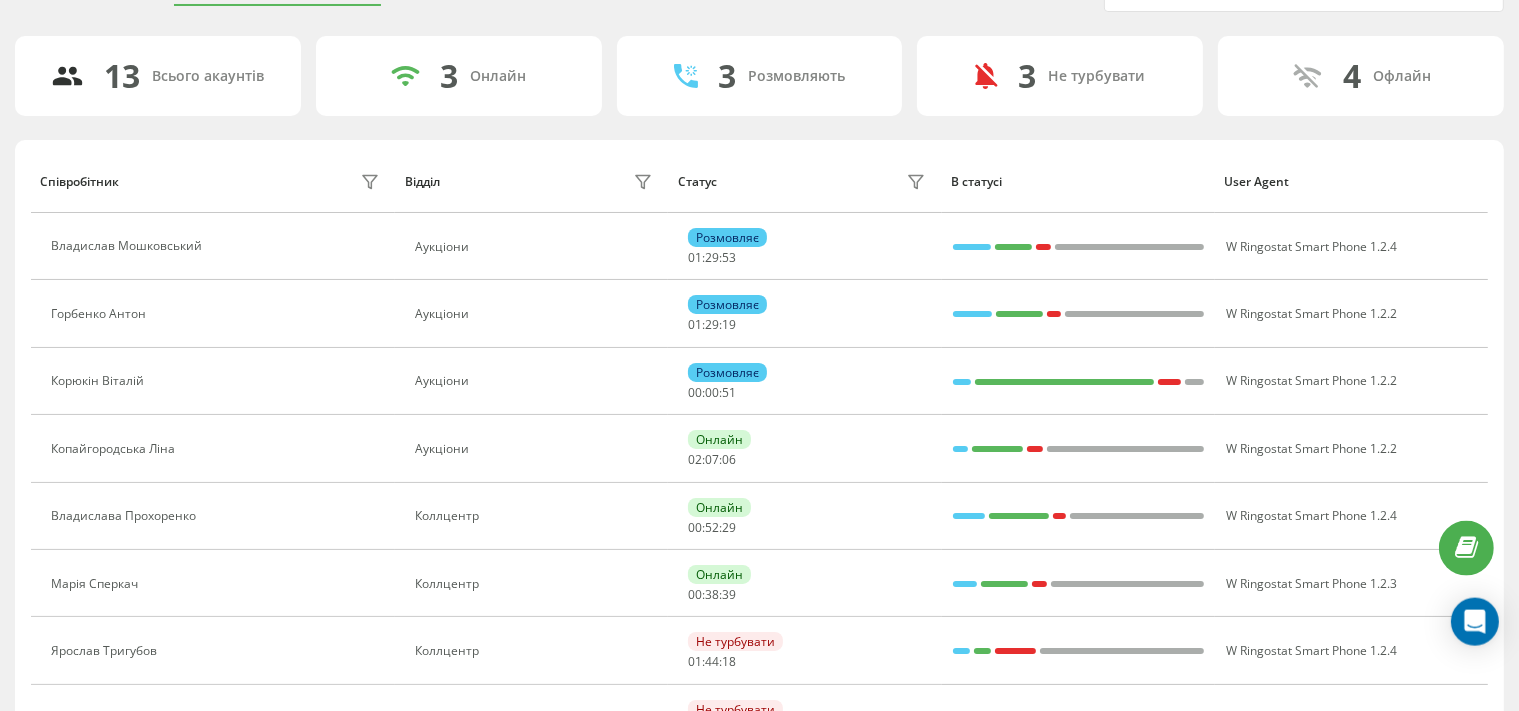 scroll, scrollTop: 0, scrollLeft: 0, axis: both 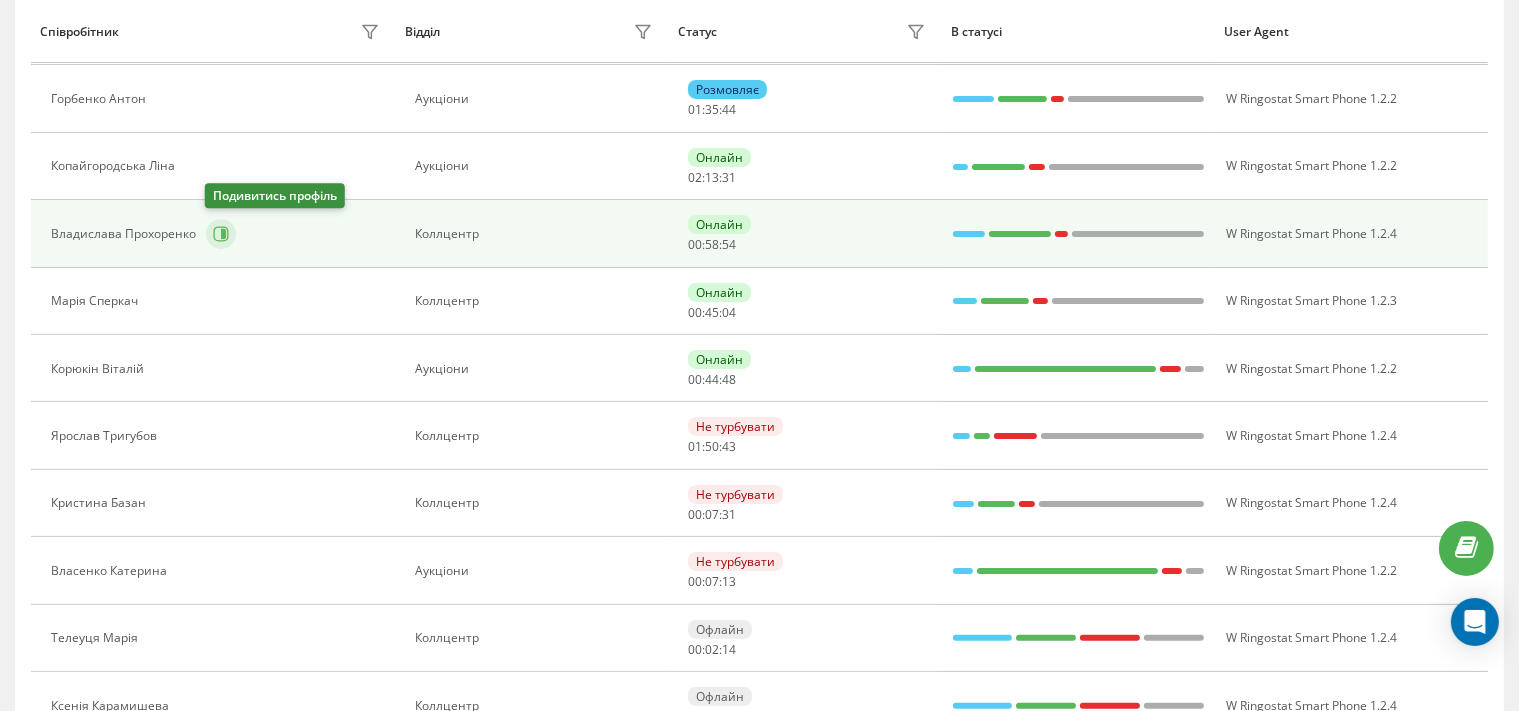 click 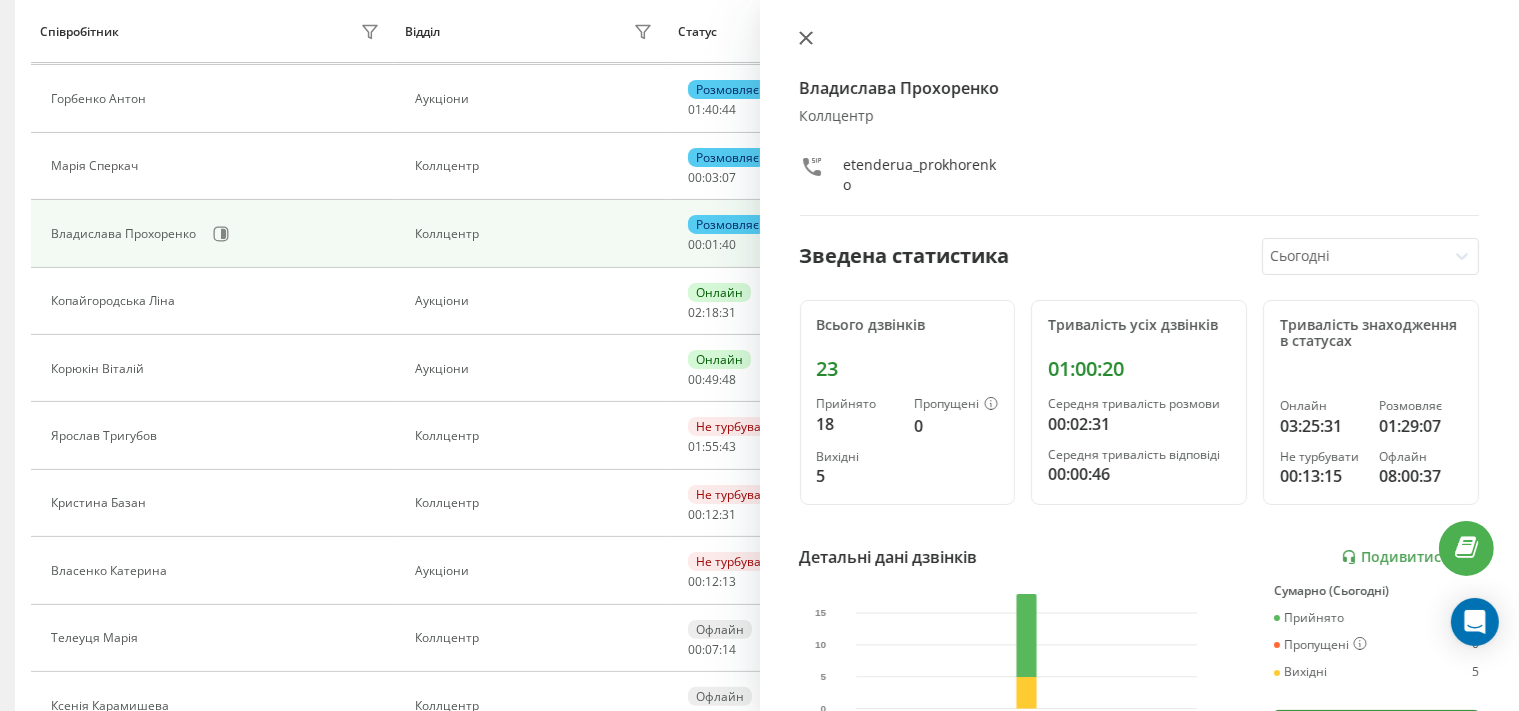 click 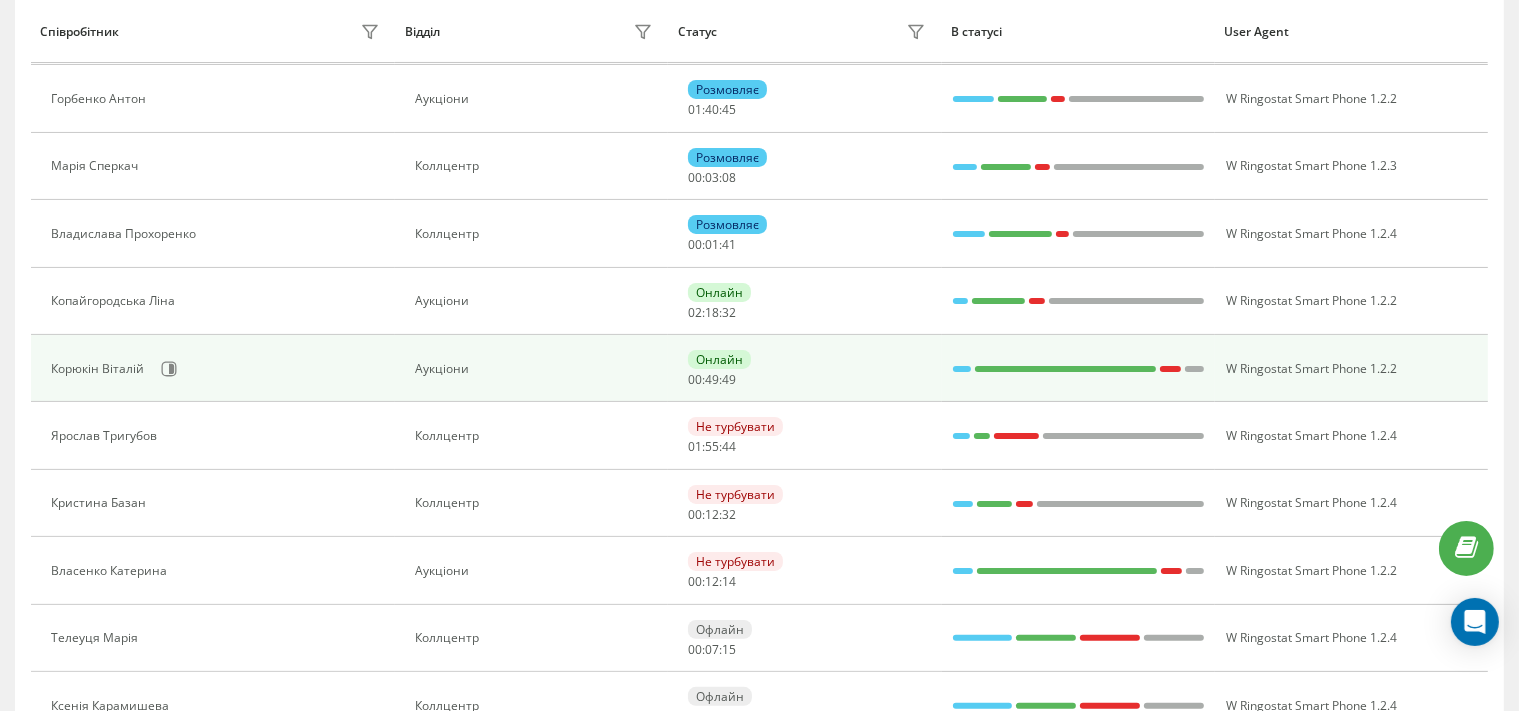 scroll, scrollTop: 0, scrollLeft: 0, axis: both 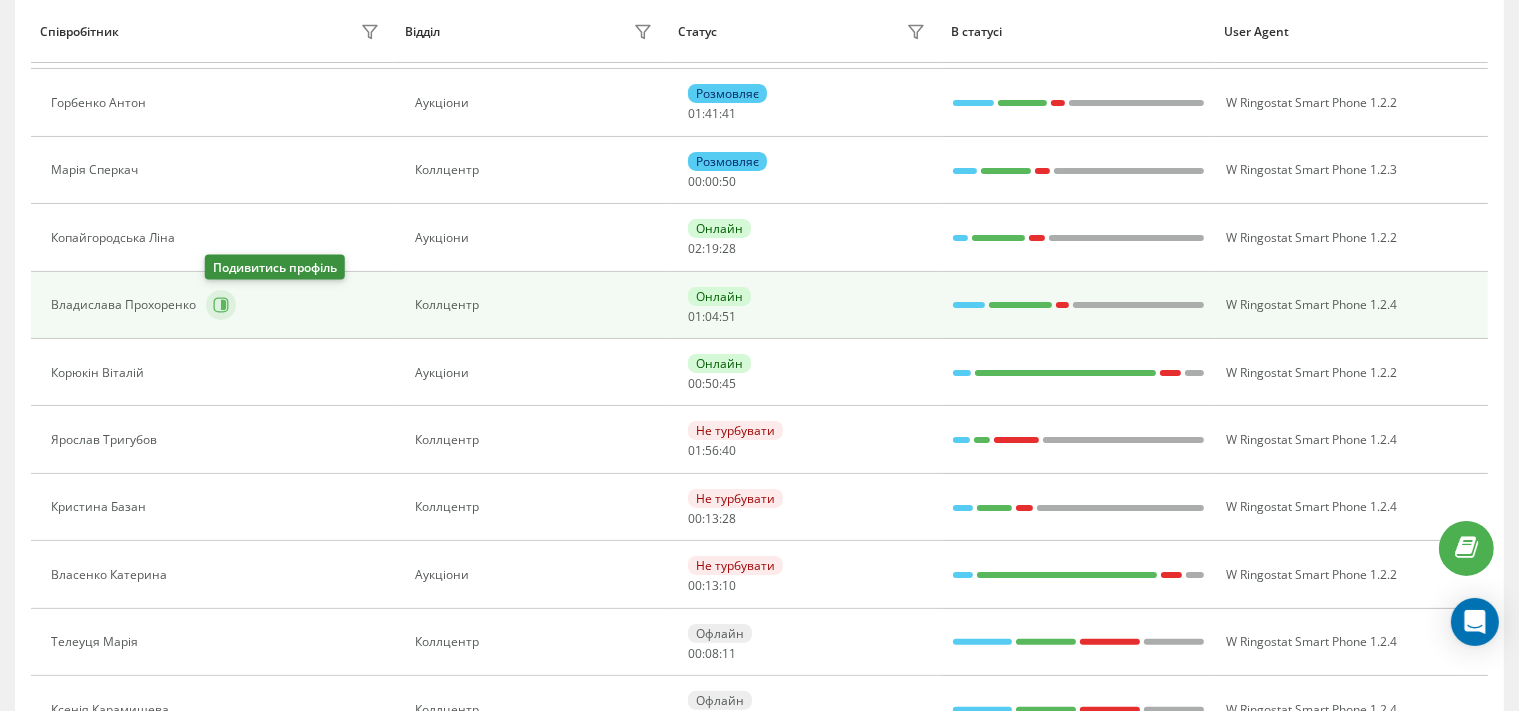 click 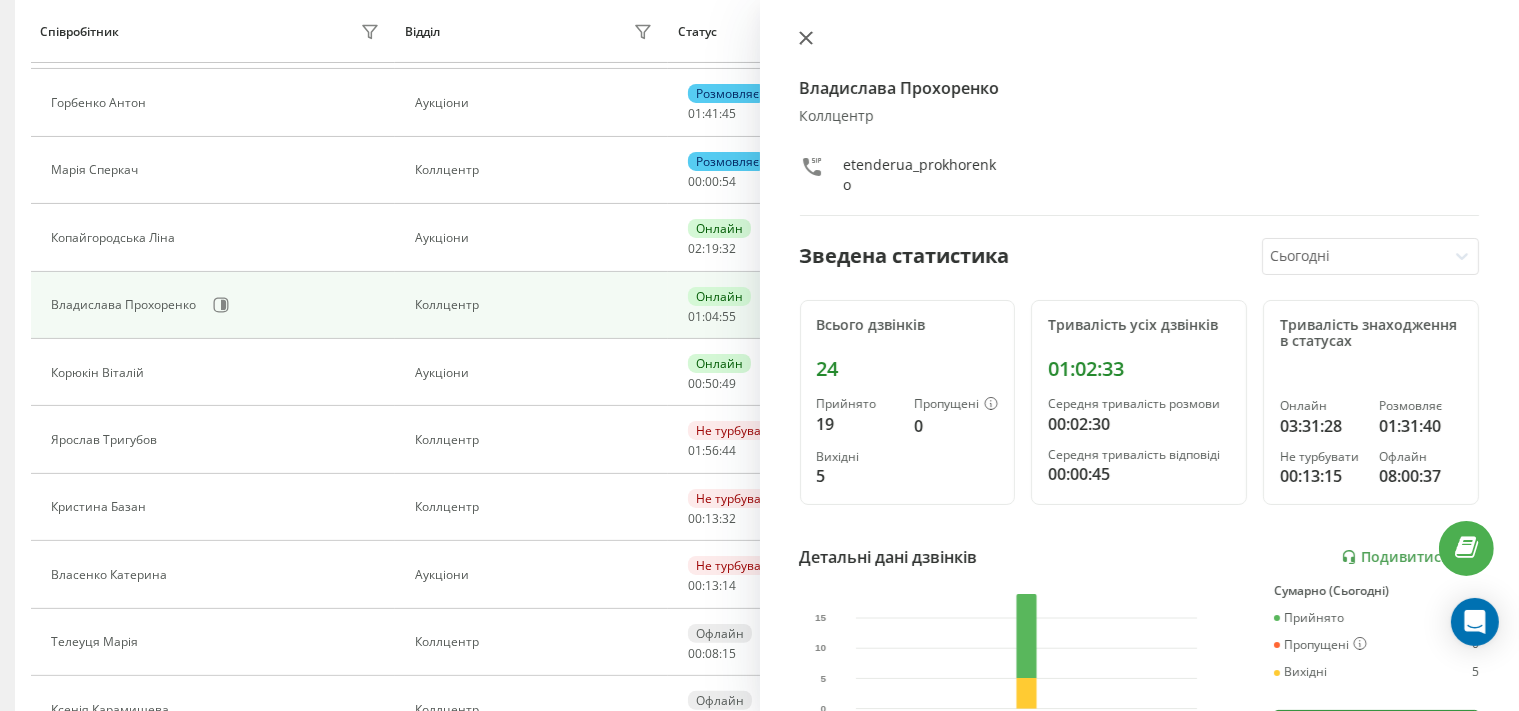 click 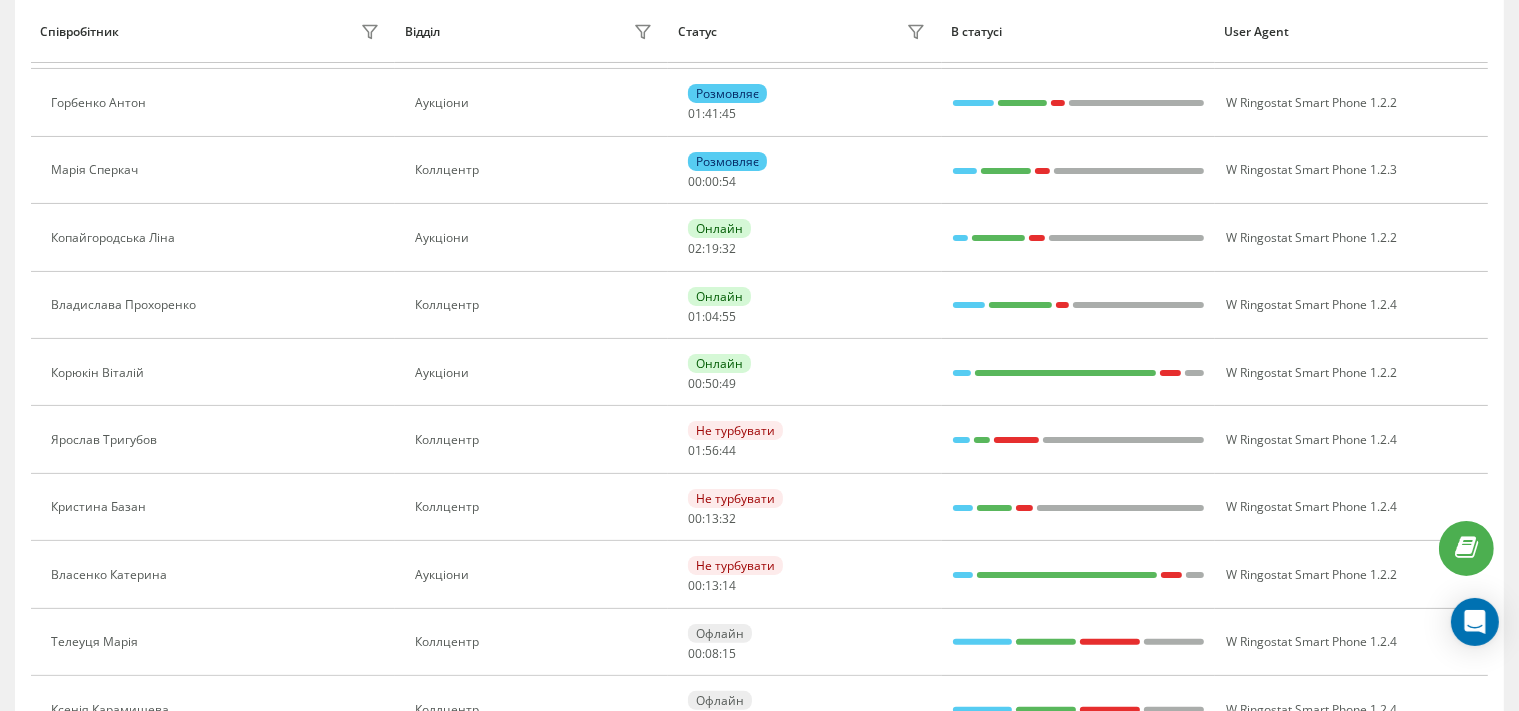 scroll, scrollTop: 0, scrollLeft: 0, axis: both 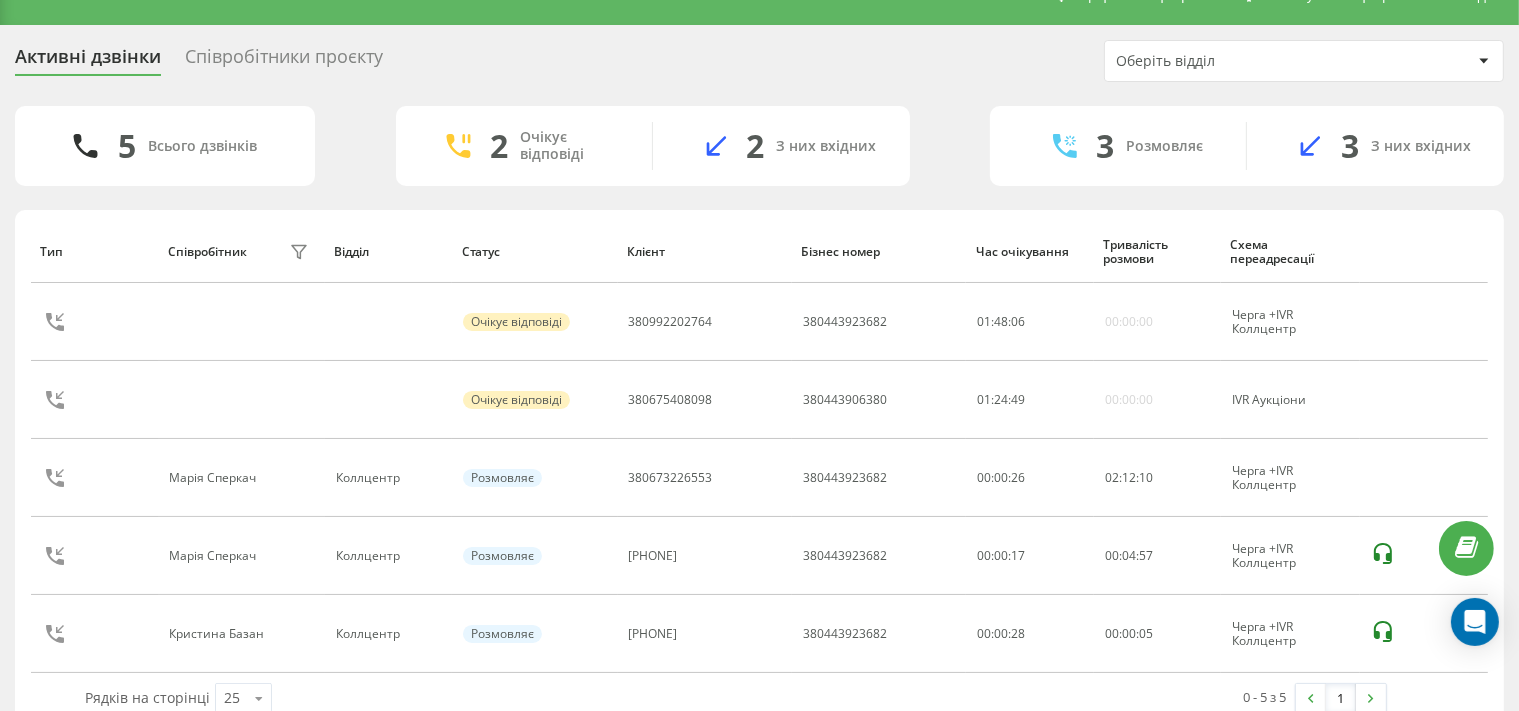 click on "Активні дзвінки Співробітники проєкту Оберіть відділ" at bounding box center [759, 61] 